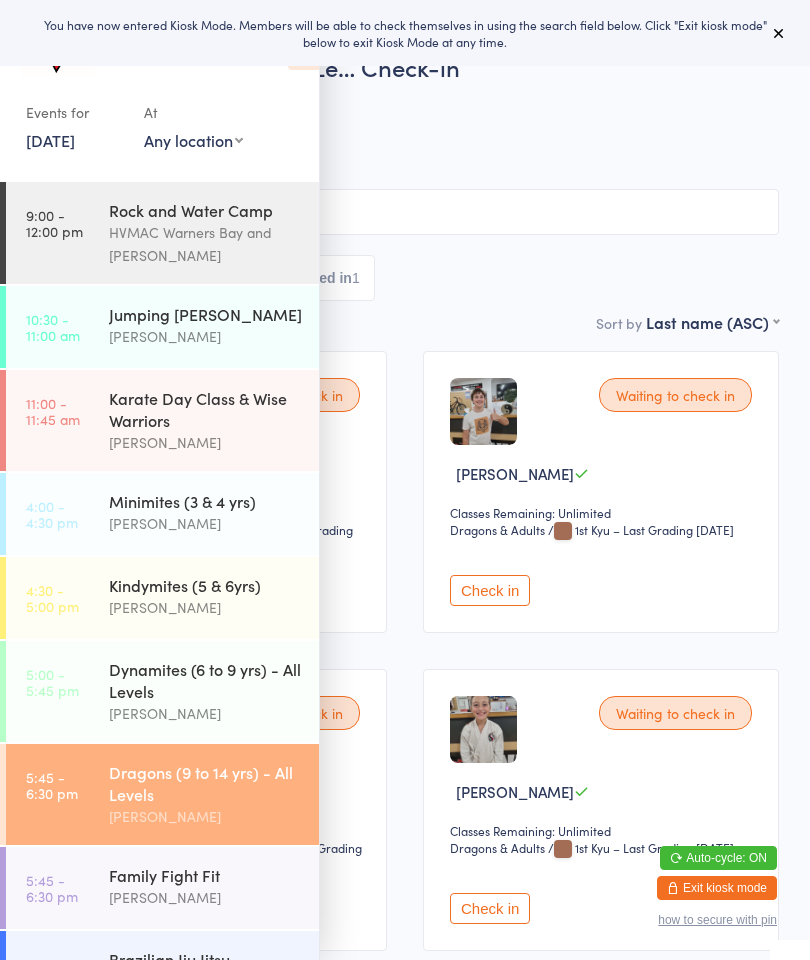 scroll, scrollTop: 0, scrollLeft: 0, axis: both 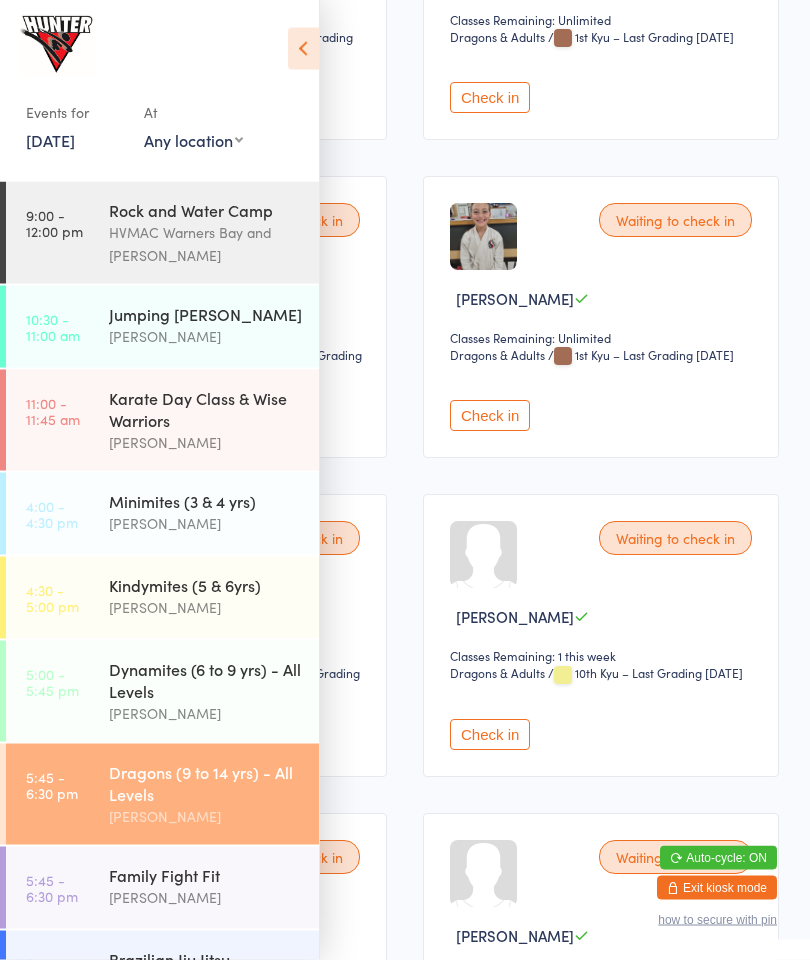click at bounding box center (303, 49) 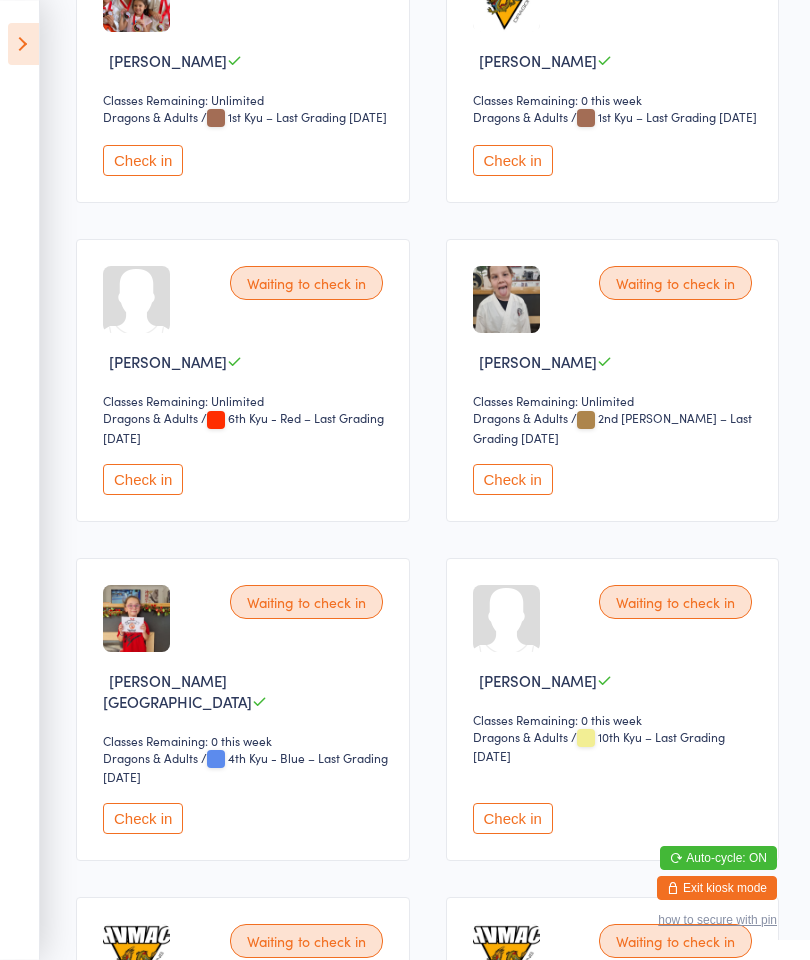 scroll, scrollTop: 2304, scrollLeft: 0, axis: vertical 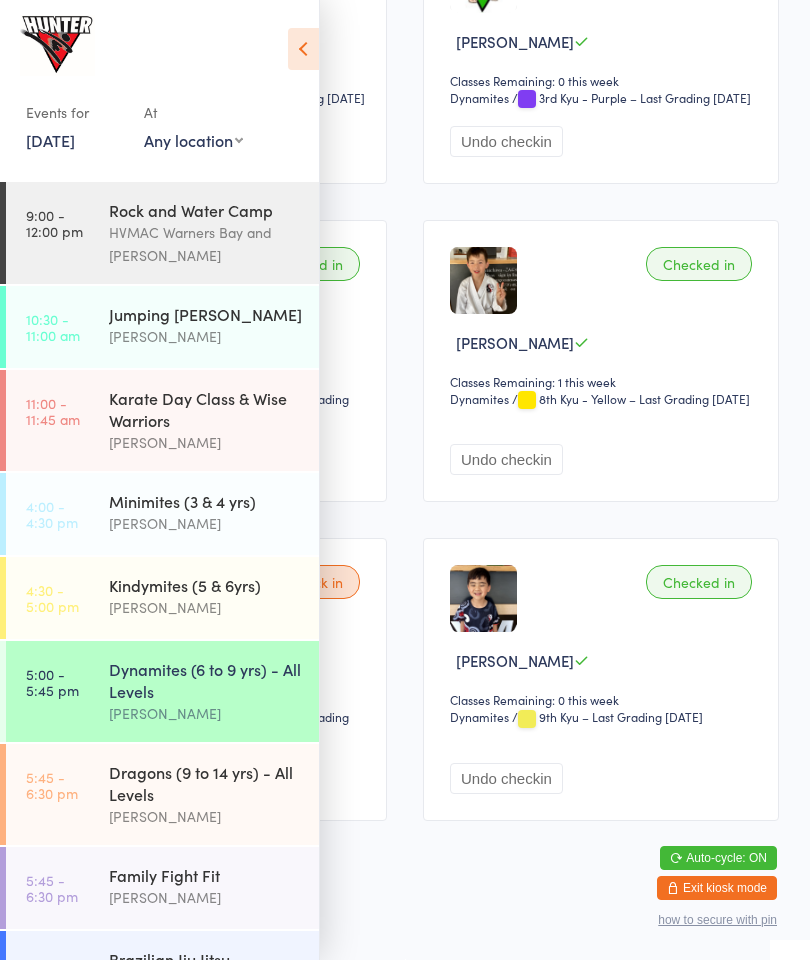 click on "Dynamites (6 to 9 yrs) - All Levels" at bounding box center (205, 680) 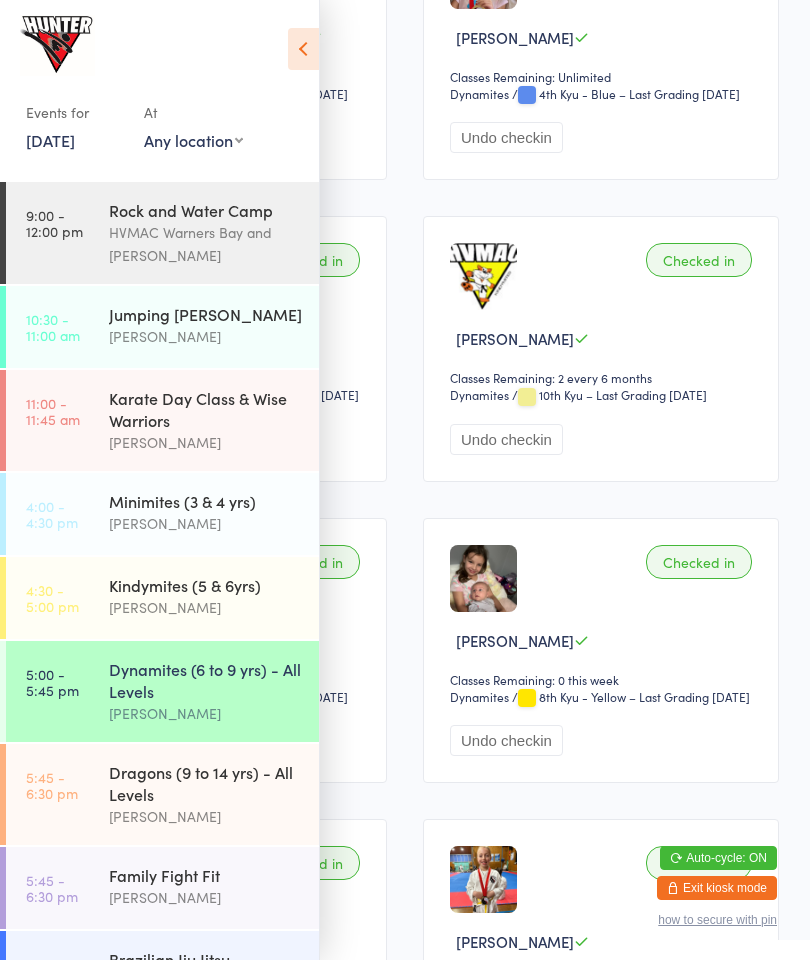 scroll, scrollTop: 738, scrollLeft: 0, axis: vertical 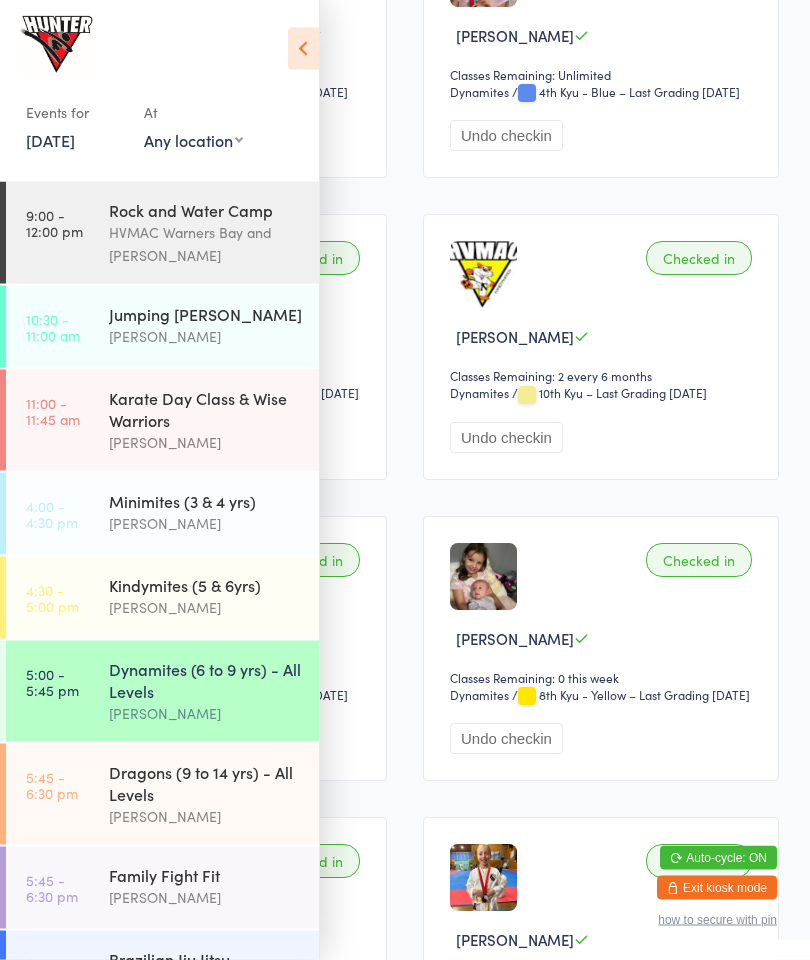click at bounding box center (303, 49) 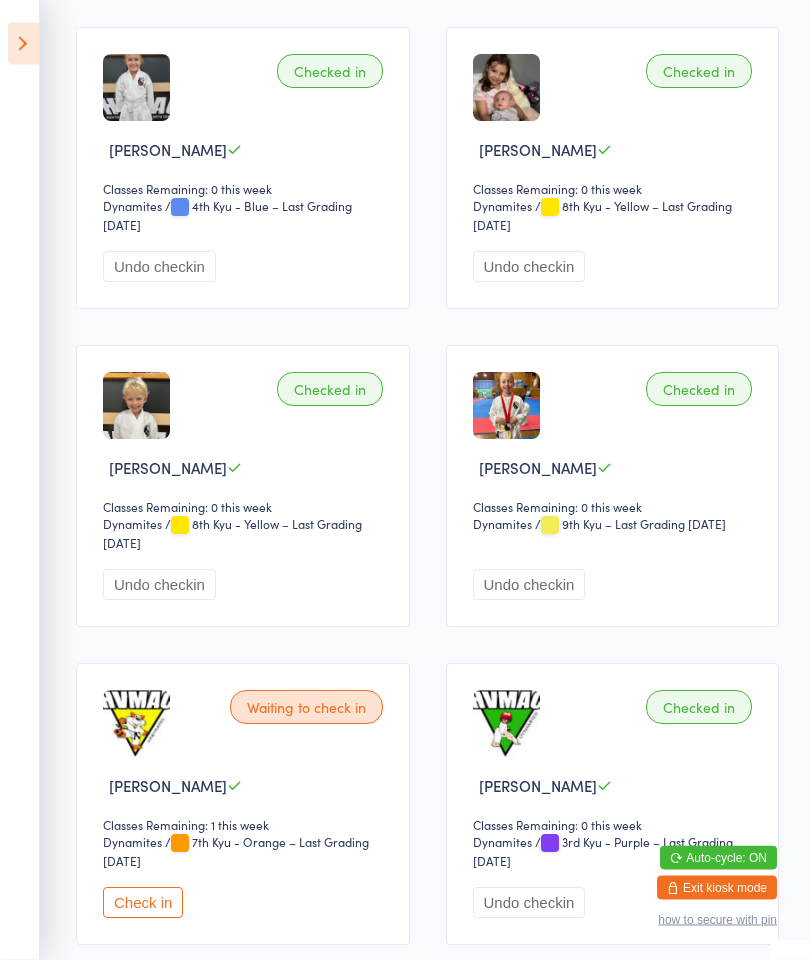 scroll, scrollTop: 1281, scrollLeft: 0, axis: vertical 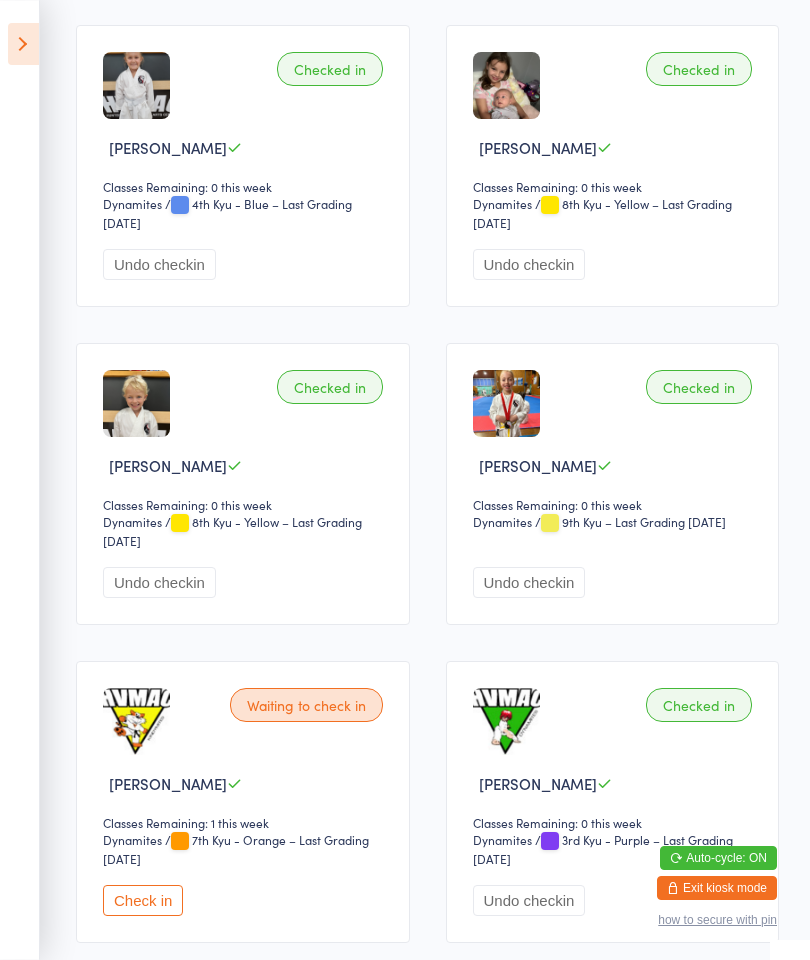 click on "Check in" at bounding box center [143, 900] 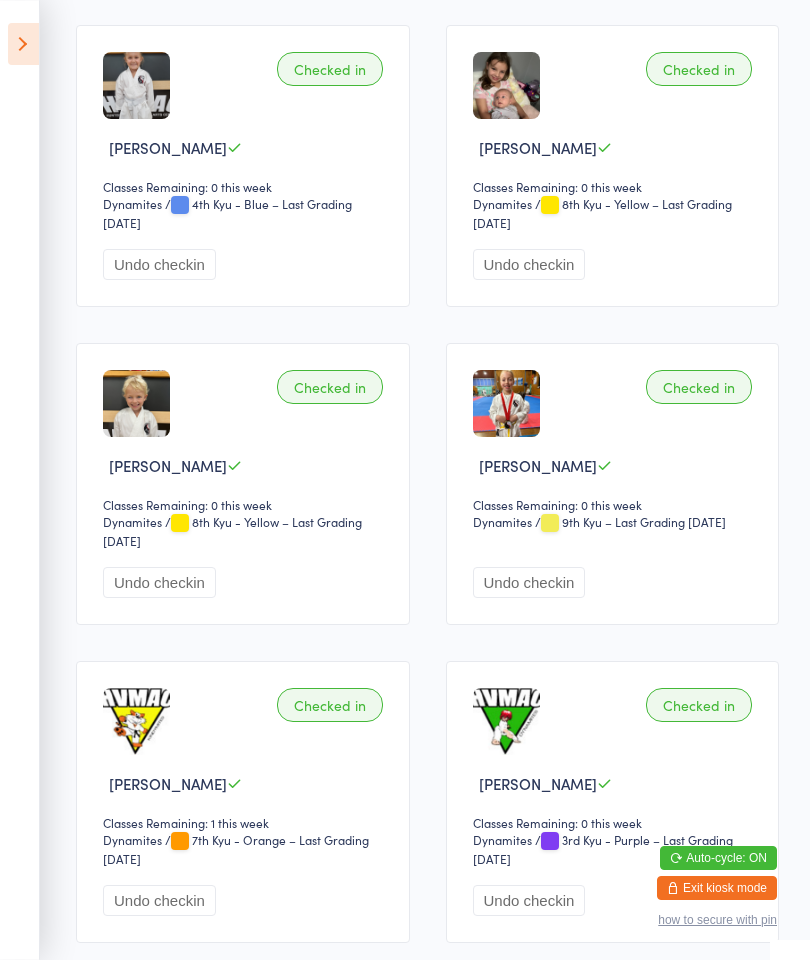 click on "Events for [DATE] [DATE]
[DATE]
Sun Mon Tue Wed Thu Fri Sat
27
29
30
01
02
03
04
05
28
06
07
08
09
10
11
12
29
13
14
15
16
17
18
19
30
20
21
22
23
24
25
26
31
27
28
29
30
31
01
02" at bounding box center (20, 480) 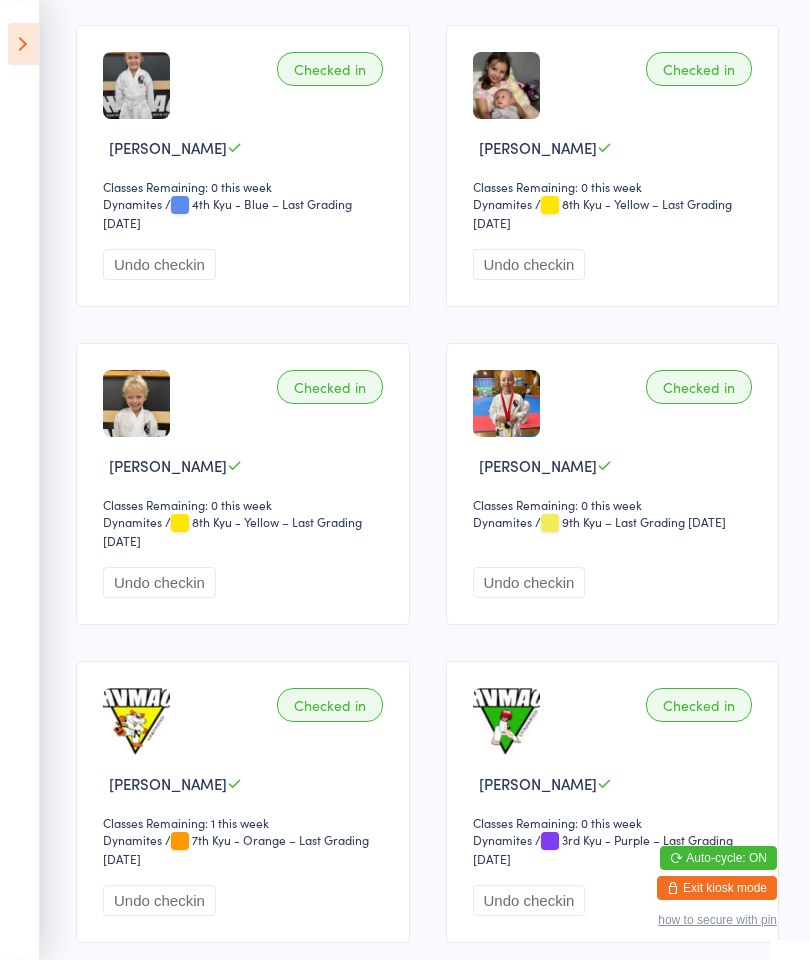click on "Events for [DATE] [DATE]
[DATE]
Sun Mon Tue Wed Thu Fri Sat
27
29
30
01
02
03
04
05
28
06
07
08
09
10
11
12
29
13
14
15
16
17
18
19
30
20
21
22
23
24
25
26
31
27
28
29
30
31
01
02" at bounding box center [20, 480] 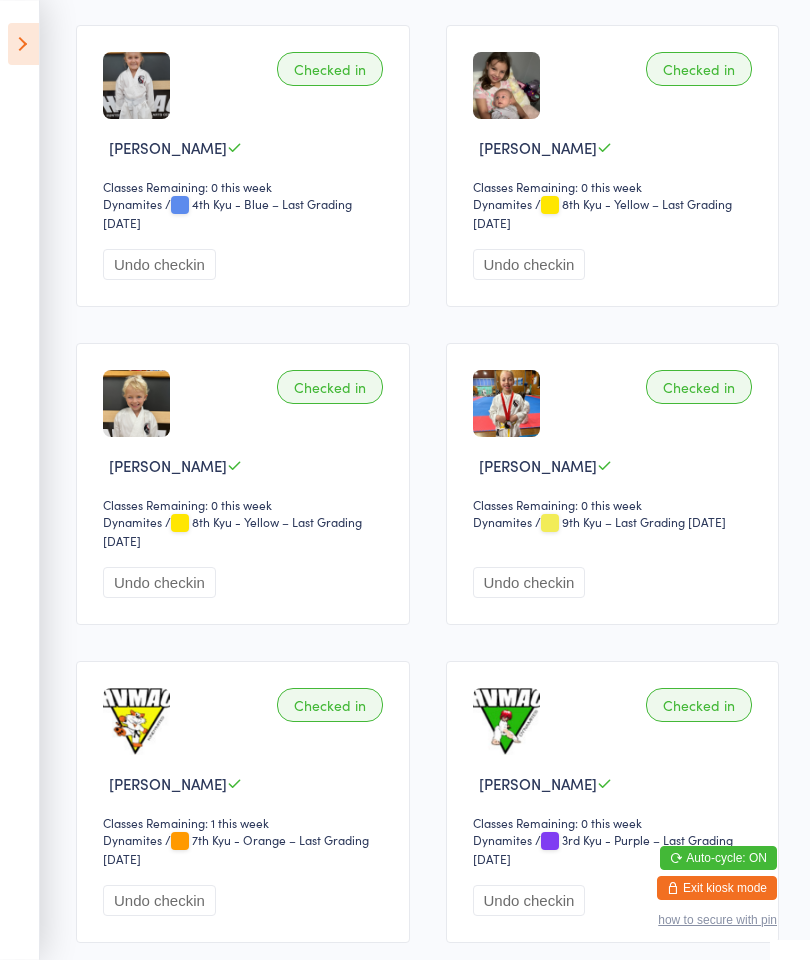 click at bounding box center [23, 44] 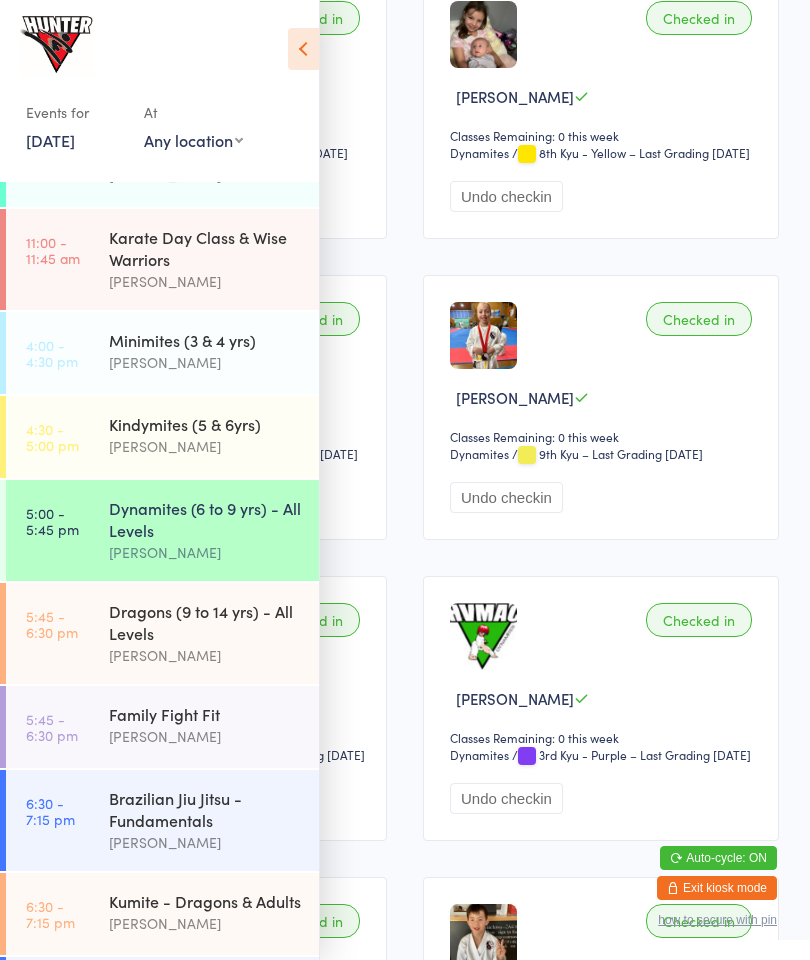 scroll, scrollTop: 163, scrollLeft: 0, axis: vertical 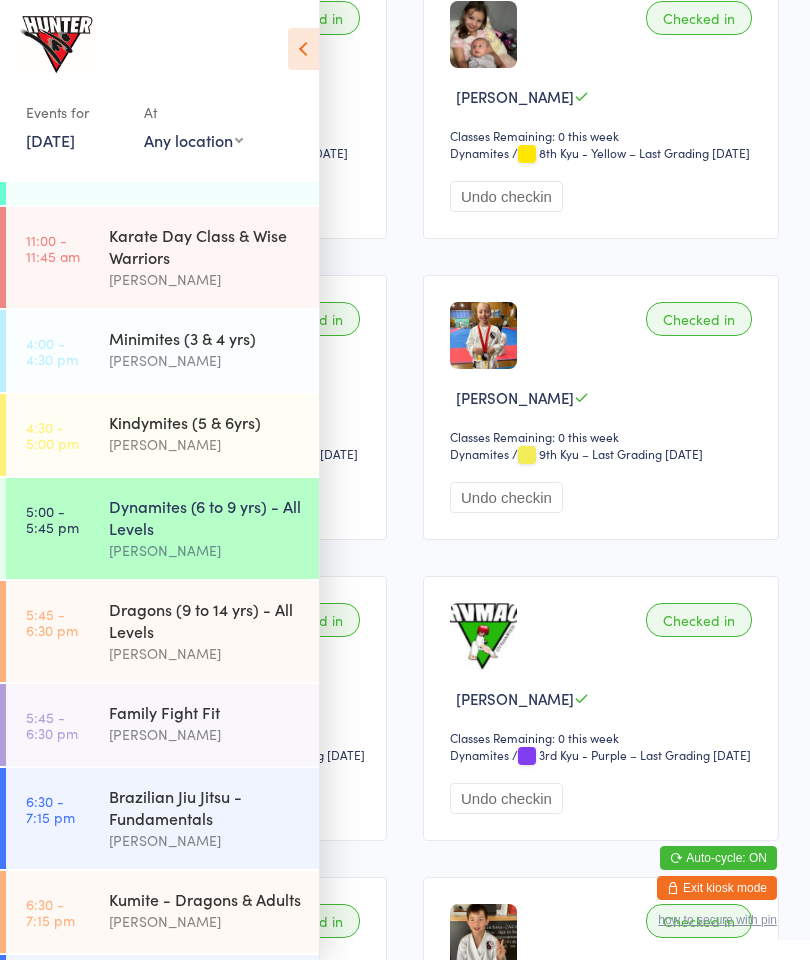 click on "Dynamites (6 to 9 yrs) - All Levels" at bounding box center [205, 517] 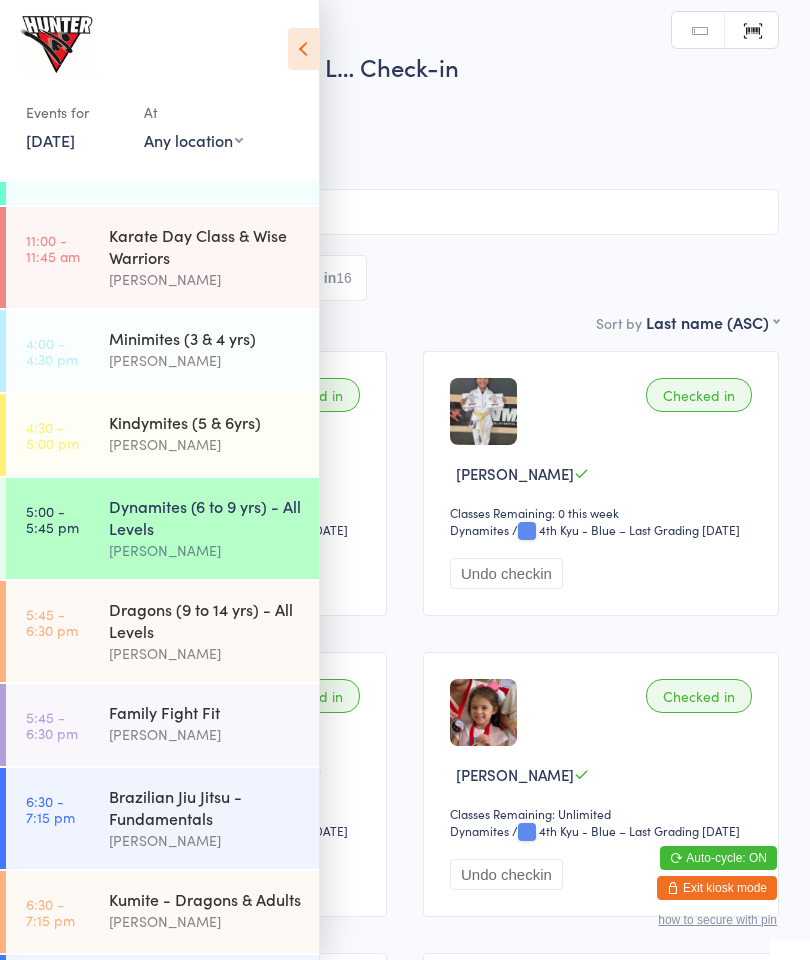 click at bounding box center (303, 49) 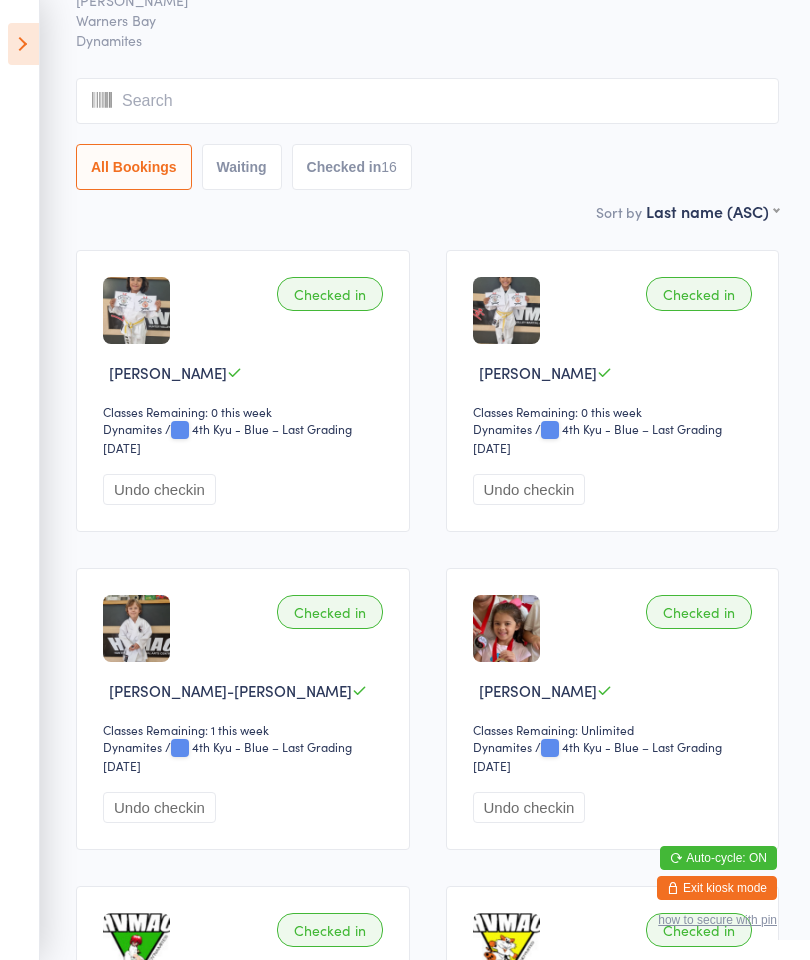 scroll, scrollTop: 0, scrollLeft: 0, axis: both 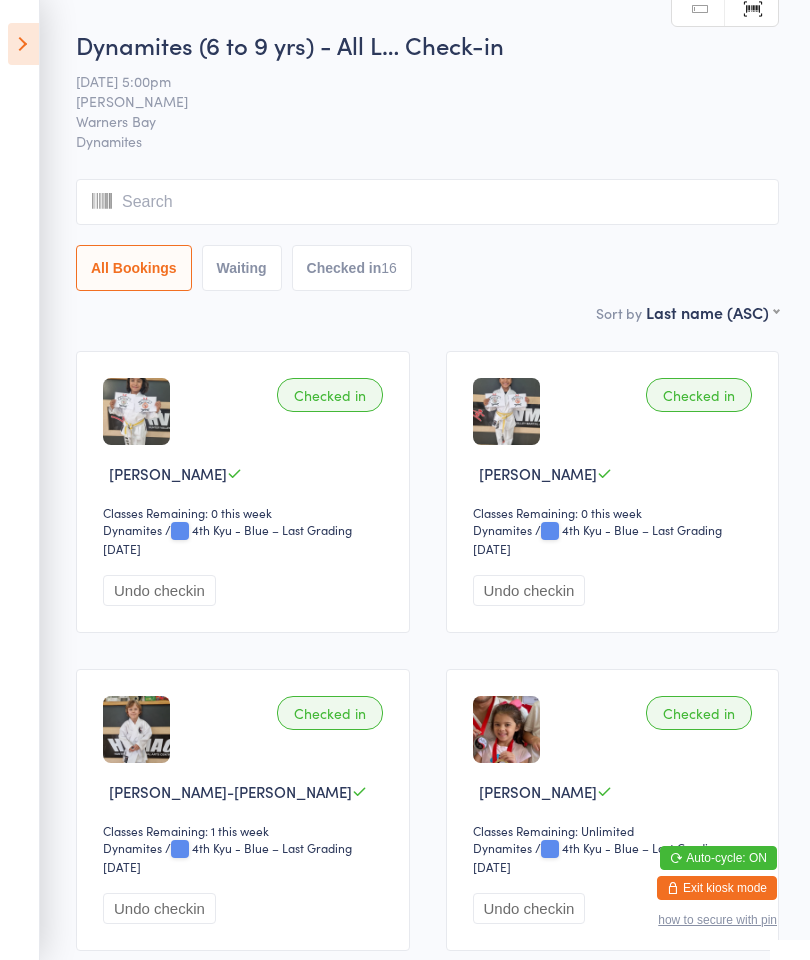 click at bounding box center (23, 44) 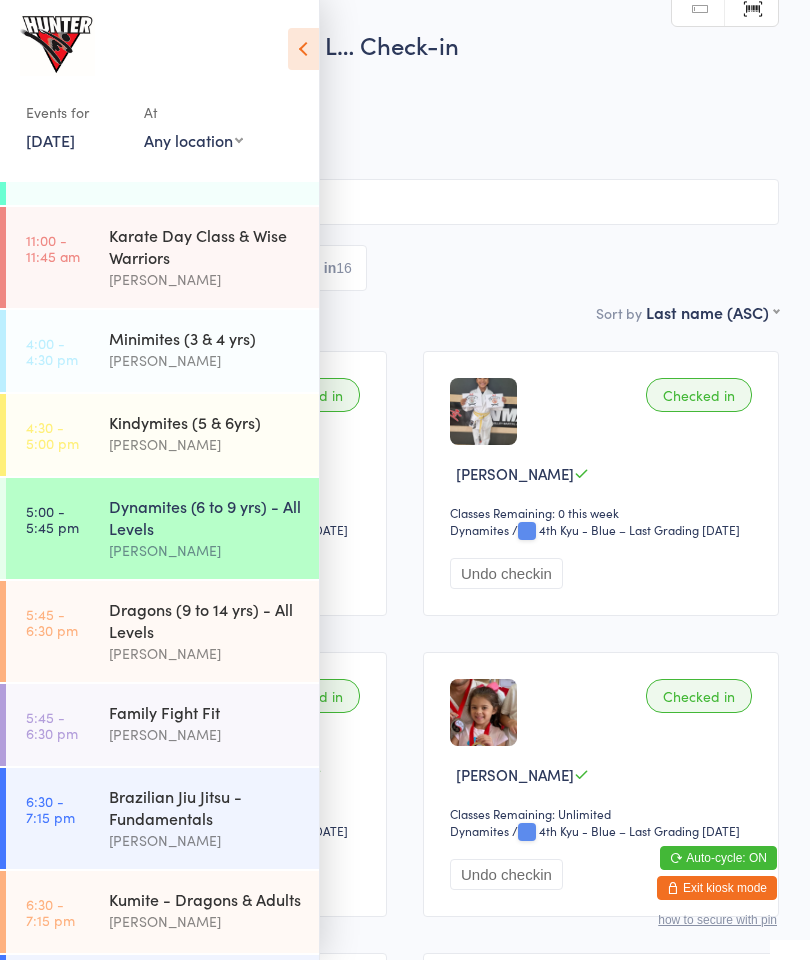 click on "Dragons (9 to 14 yrs) - All Levels" at bounding box center (205, 620) 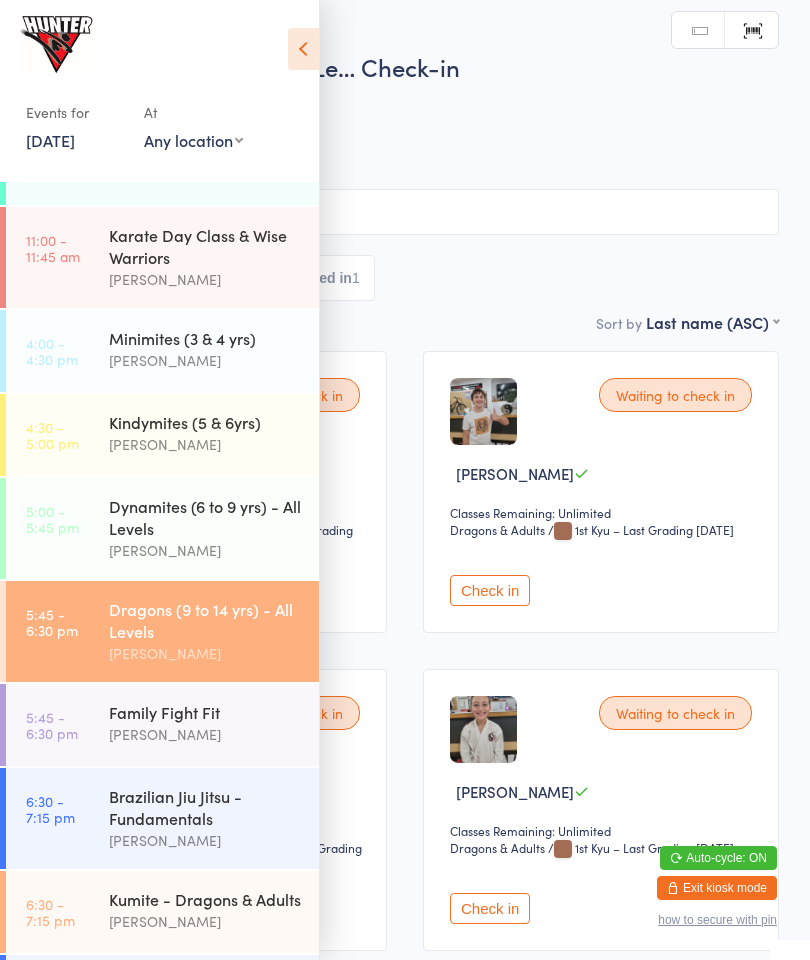 click at bounding box center (303, 49) 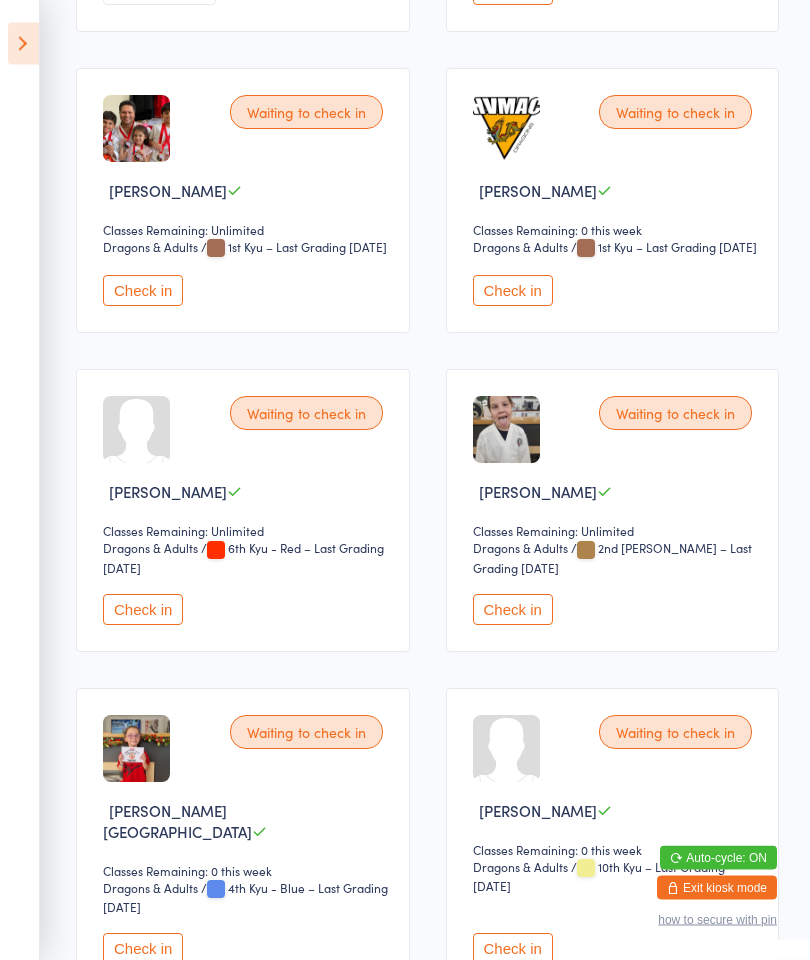 scroll, scrollTop: 2175, scrollLeft: 0, axis: vertical 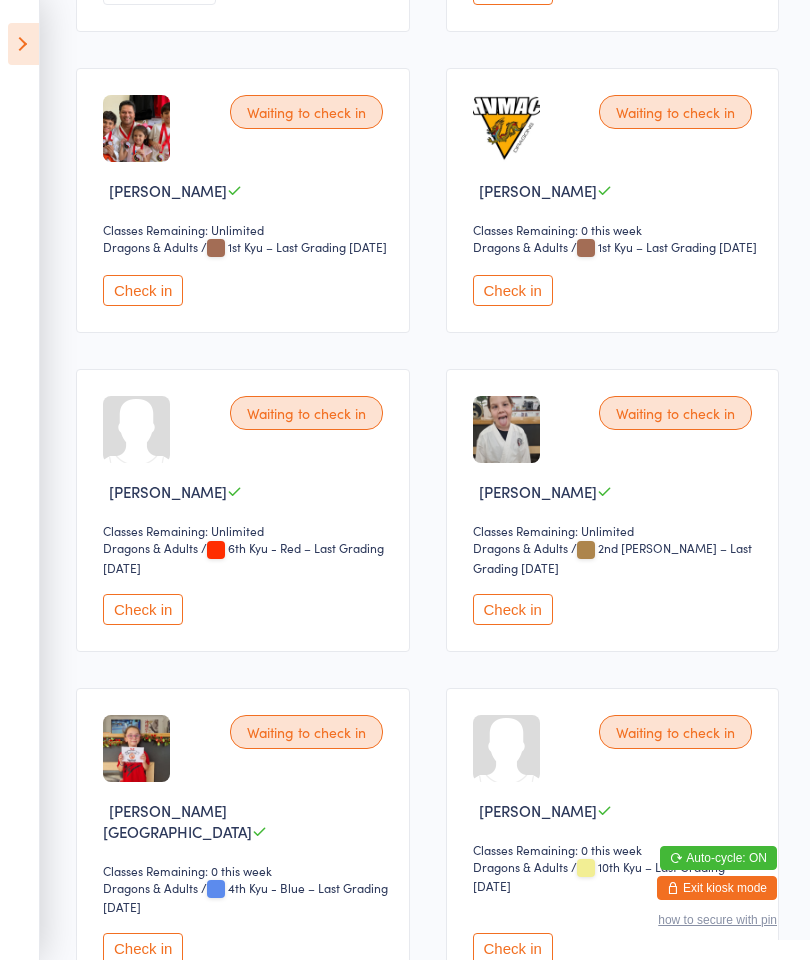 click on "Check in" at bounding box center [143, 609] 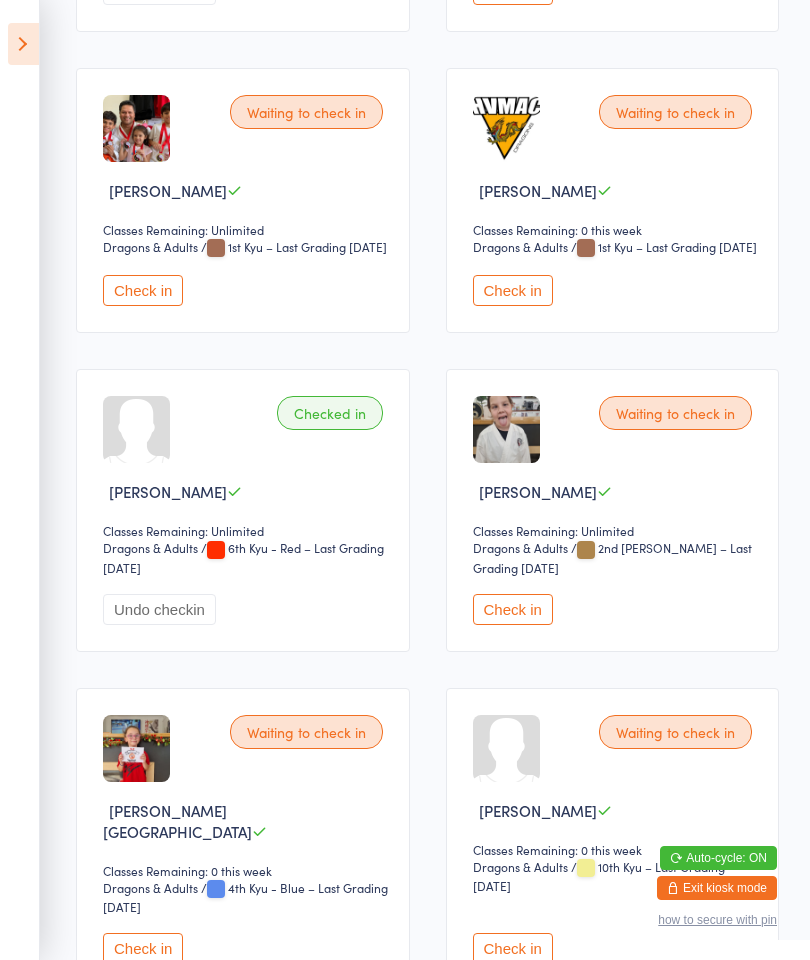 click at bounding box center (23, 44) 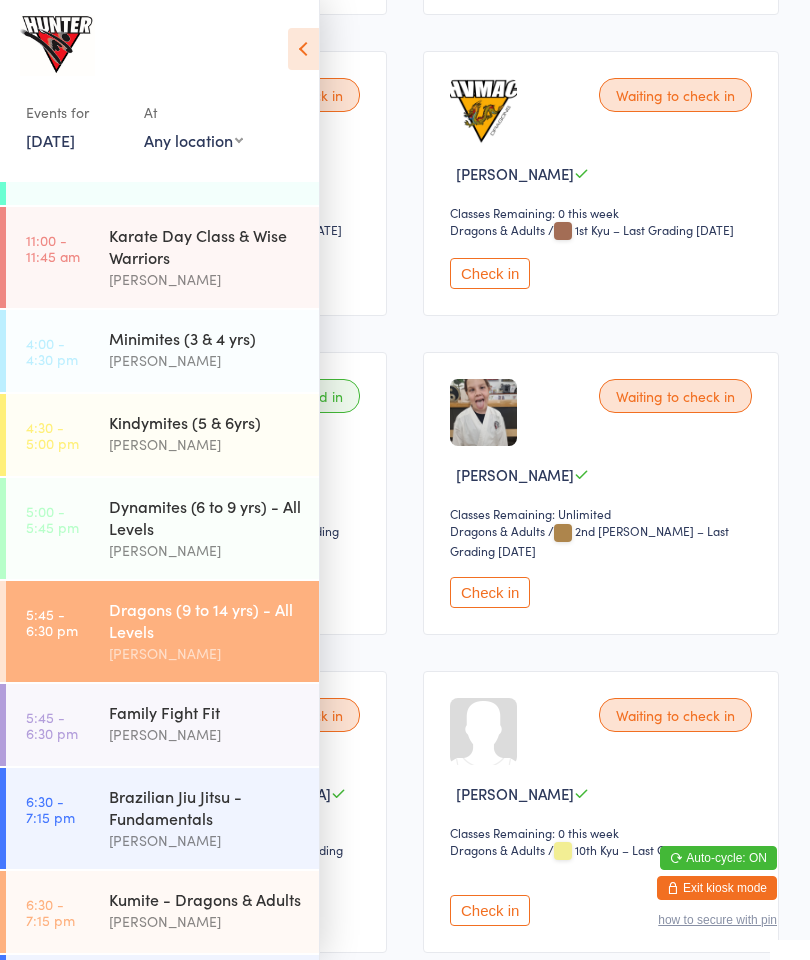 click on "Kumite - Dragons & Adults" at bounding box center [205, 899] 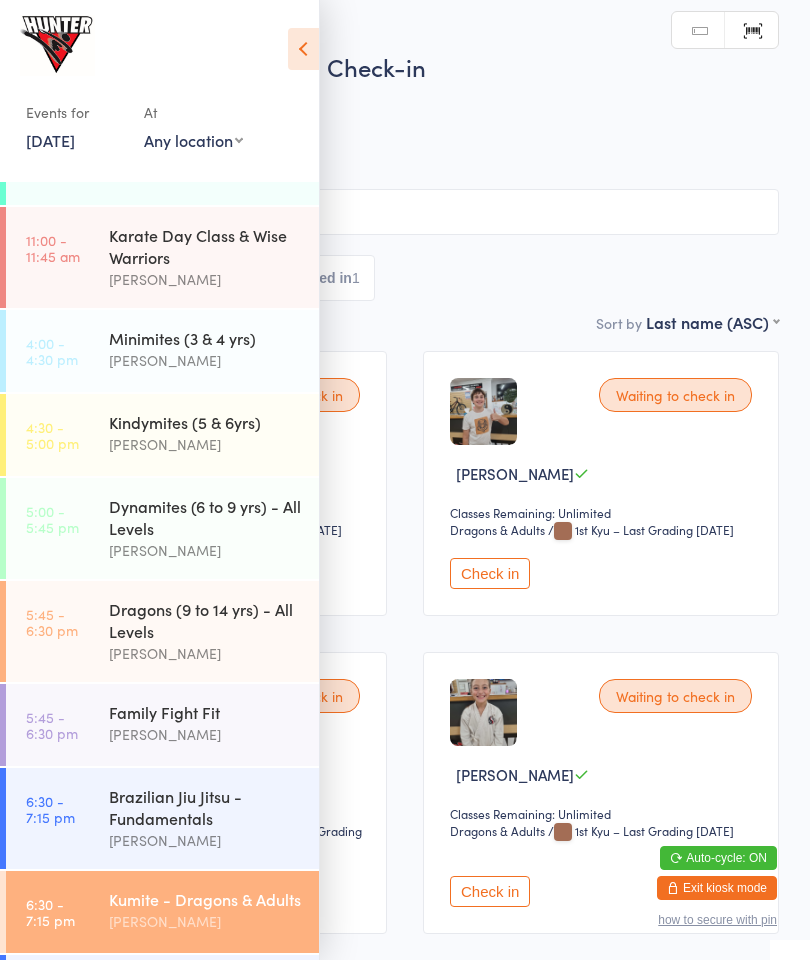 click at bounding box center (303, 49) 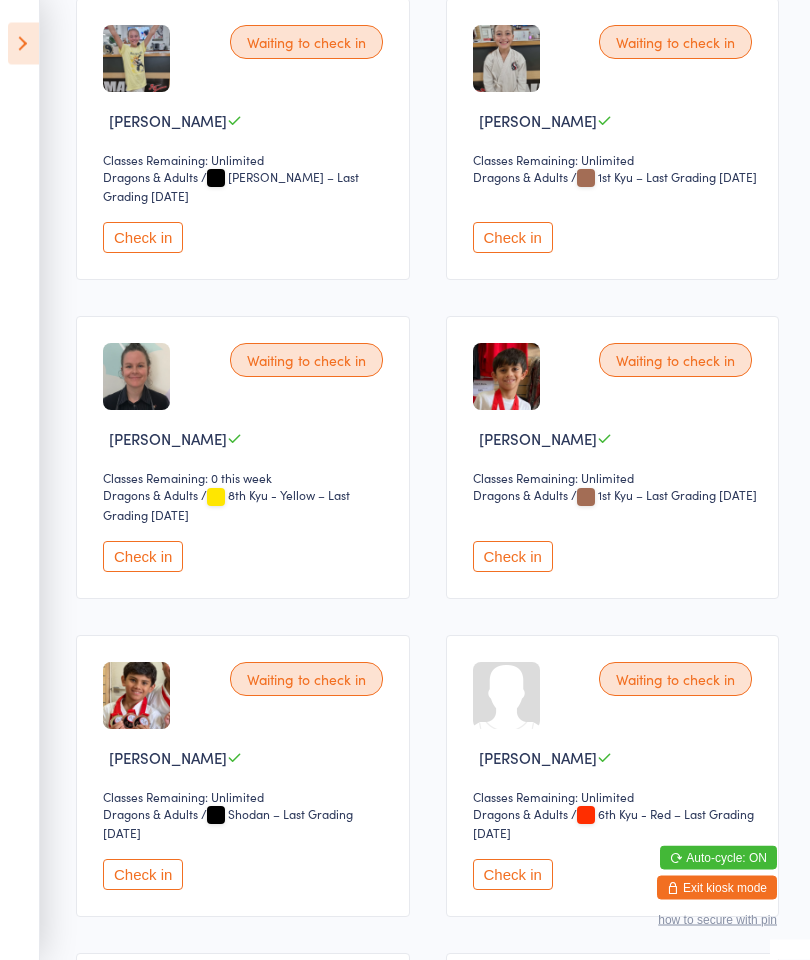 scroll, scrollTop: 654, scrollLeft: 0, axis: vertical 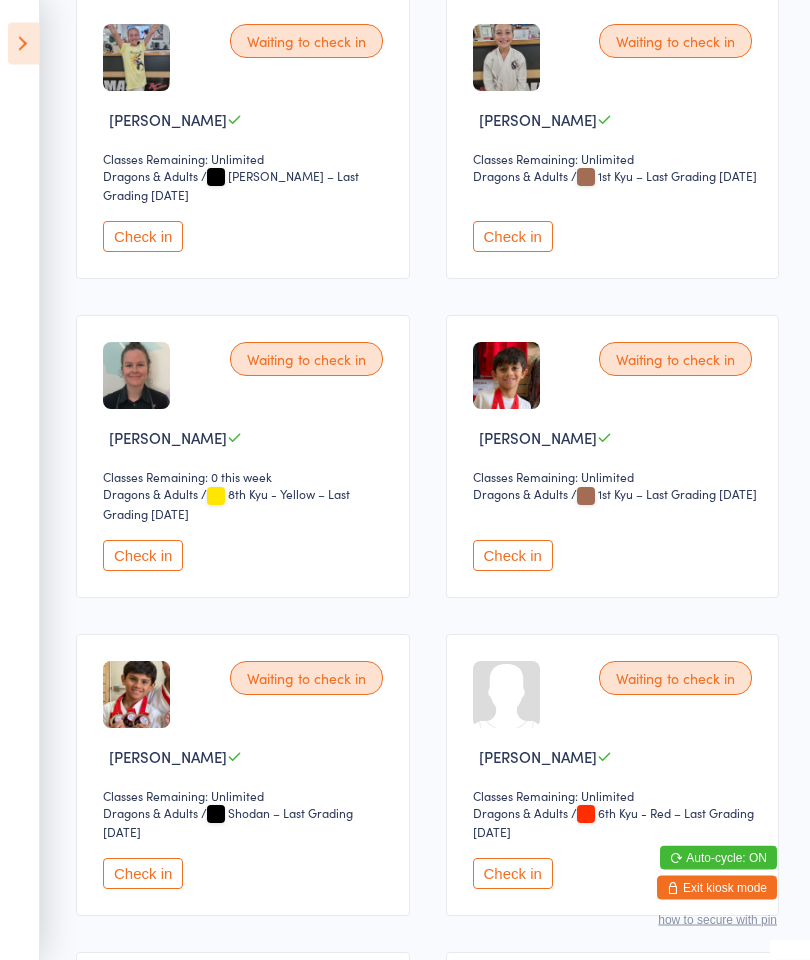 click on "Waiting to check in [PERSON_NAME]  Classes Remaining: Unlimited Dragons & Adults  Dragons & Adults   /  6th Kyu - Red – Last Grading [DATE]   Check in" at bounding box center [613, 776] 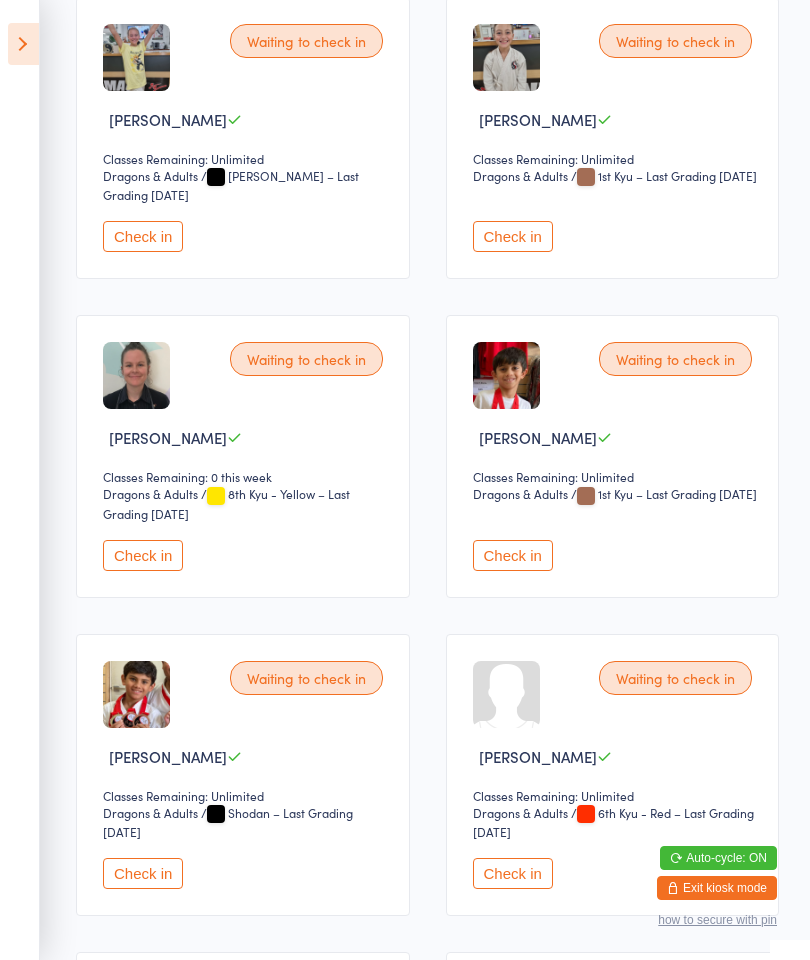click on "Check in" at bounding box center [513, 873] 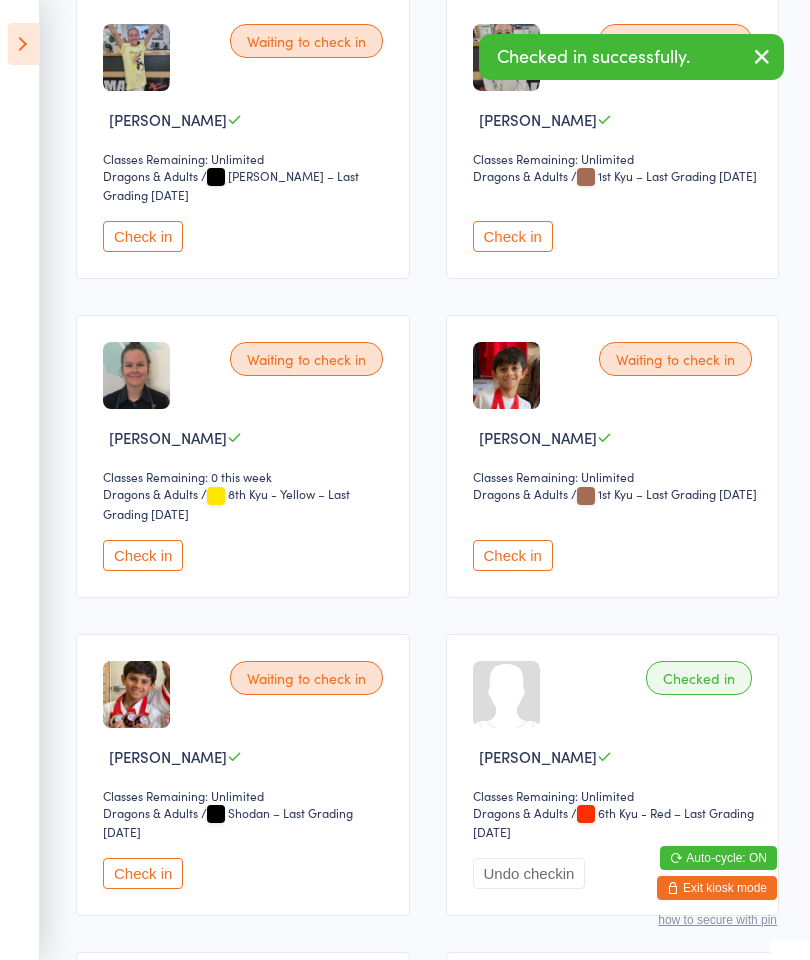 click at bounding box center [23, 44] 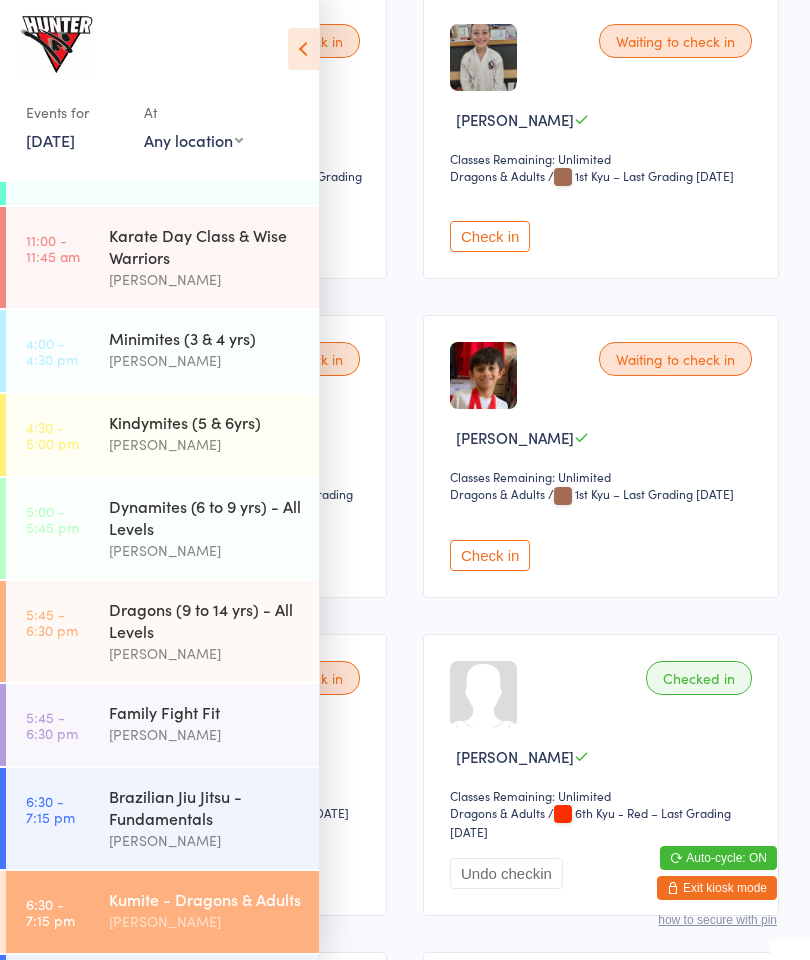 click at bounding box center [303, 49] 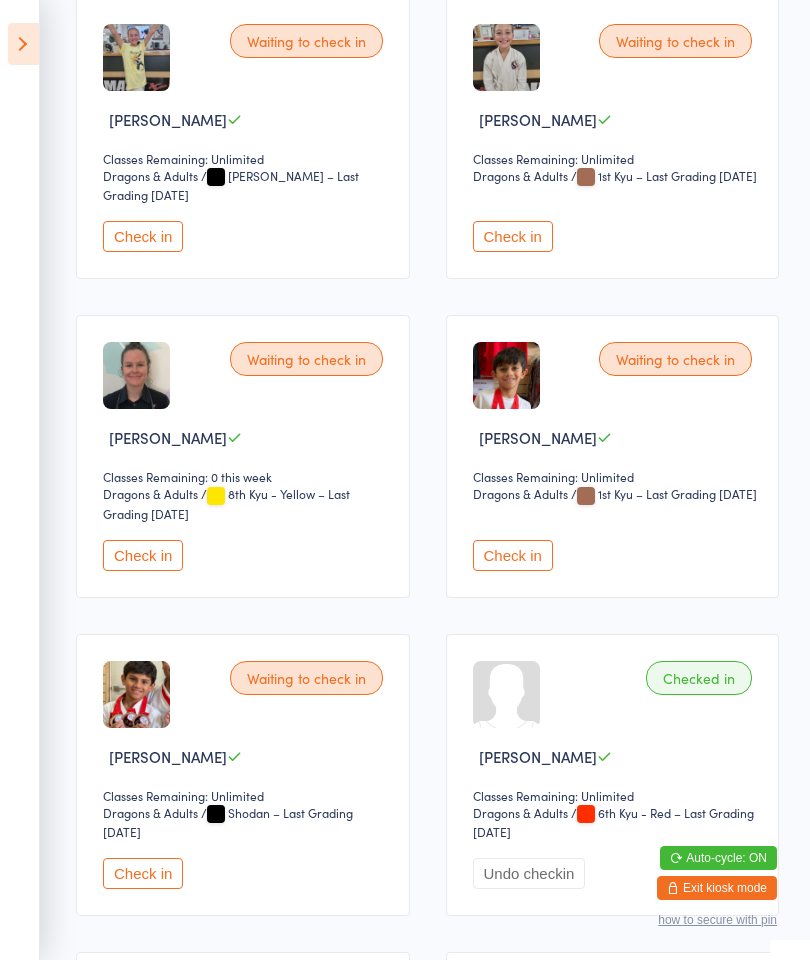 click at bounding box center (23, 44) 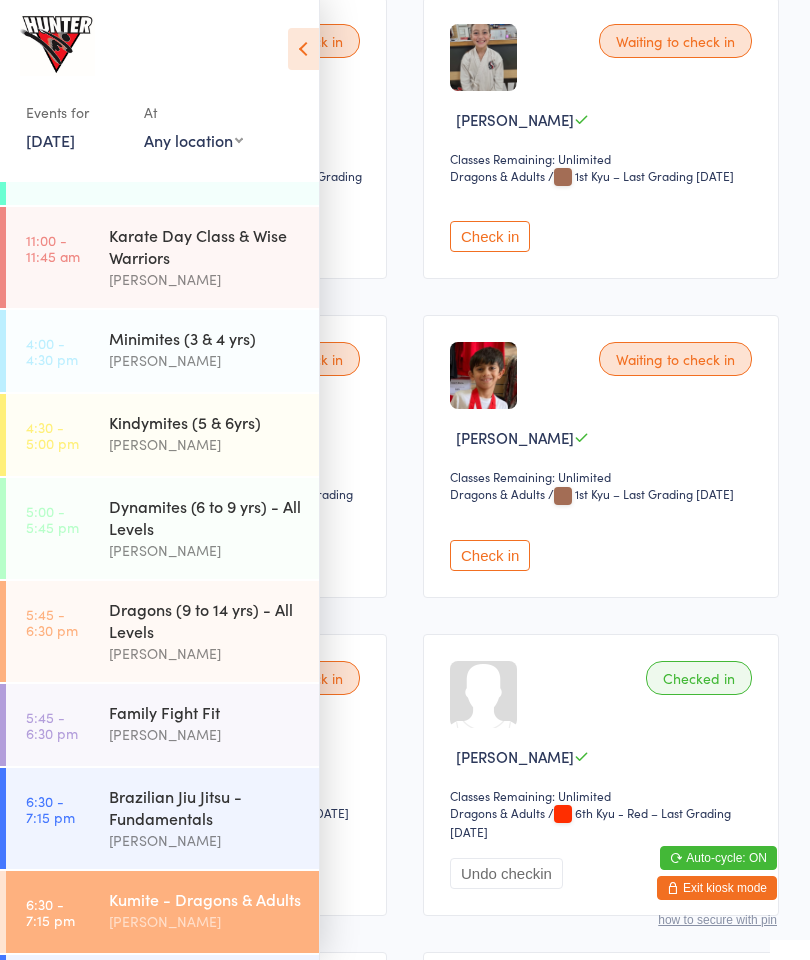 click at bounding box center [303, 49] 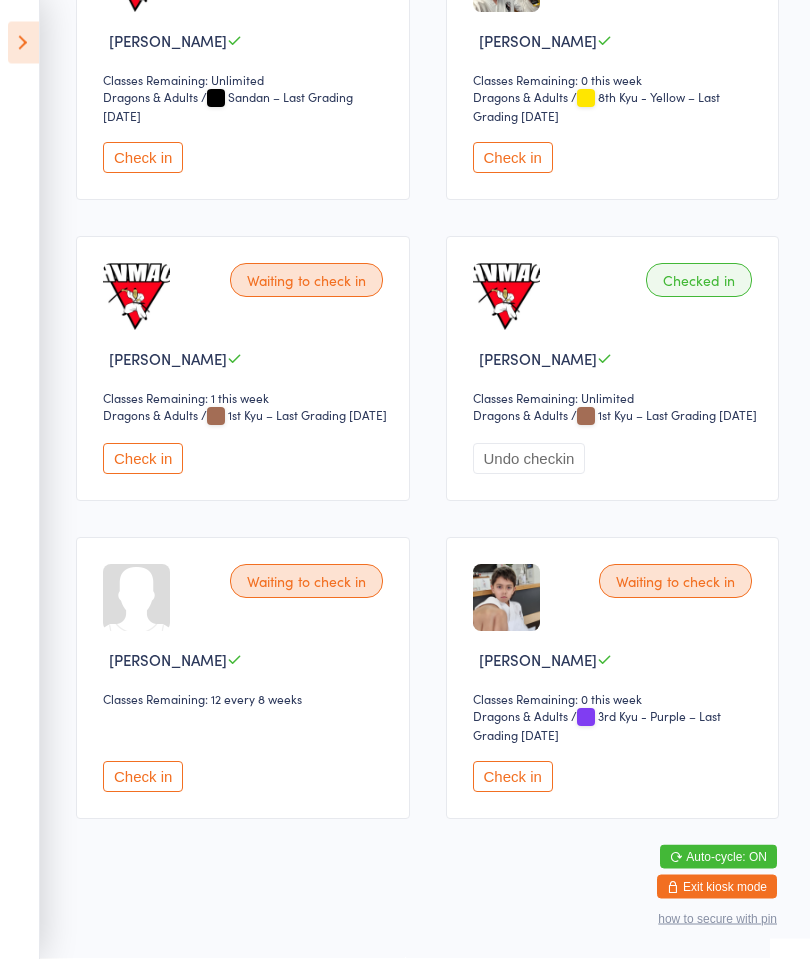 scroll, scrollTop: 1702, scrollLeft: 0, axis: vertical 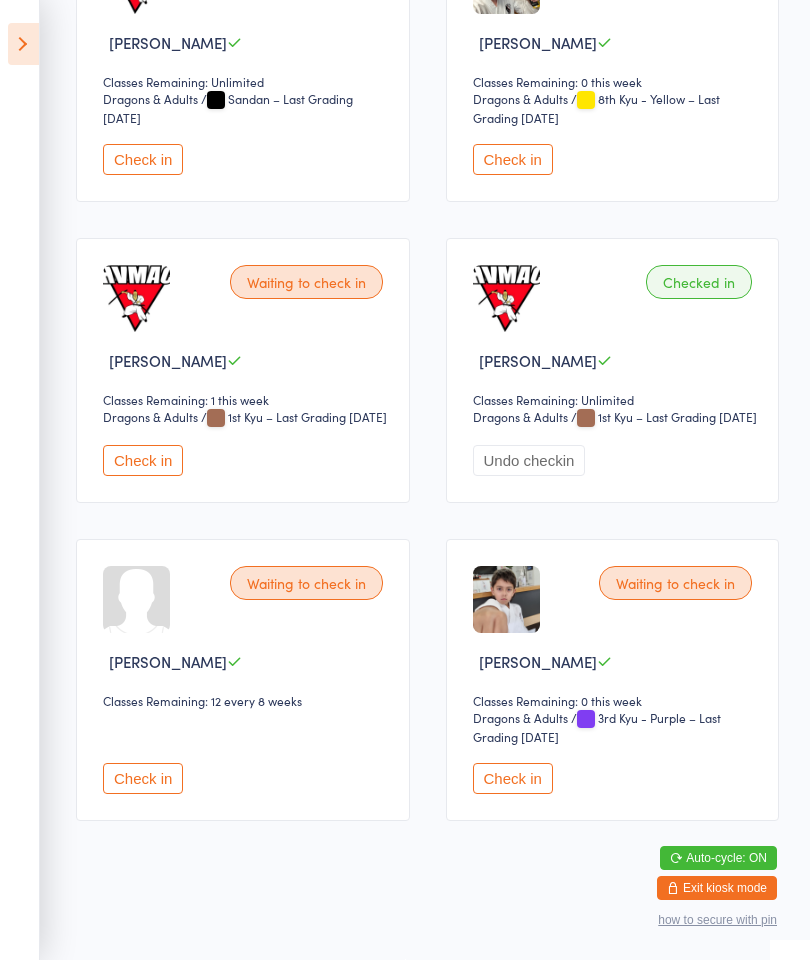 click on "Check in" at bounding box center (513, 778) 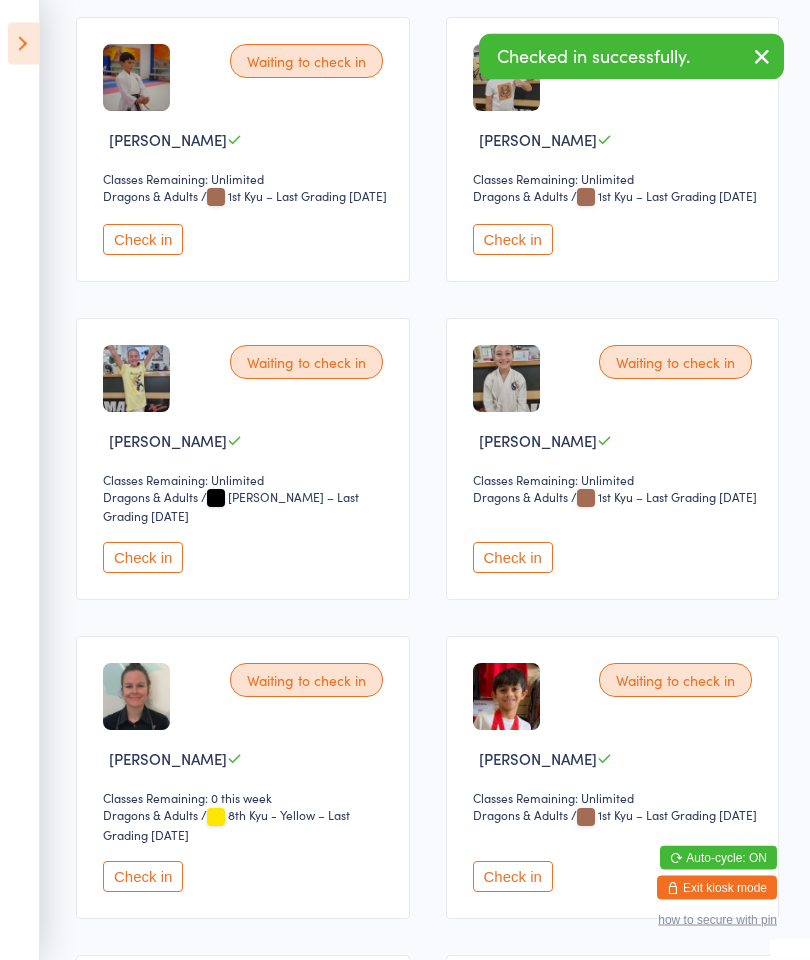 scroll, scrollTop: 0, scrollLeft: 0, axis: both 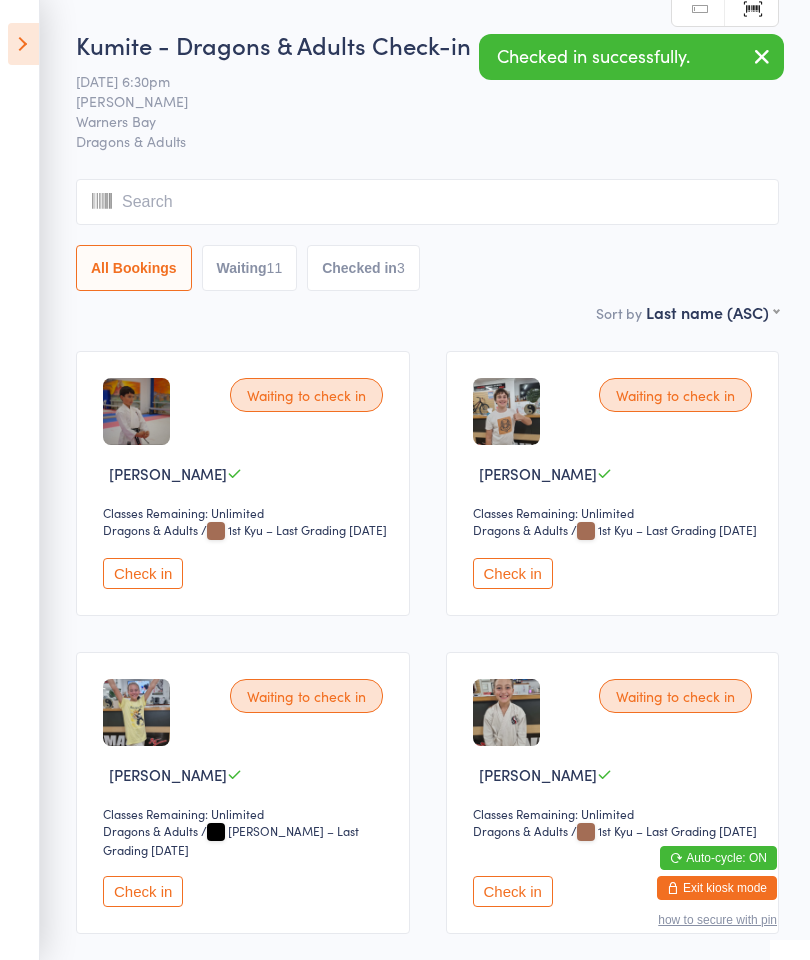 click on "Events for [DATE] [DATE]
[DATE]
Sun Mon Tue Wed Thu Fri Sat
27
29
30
01
02
03
04
05
28
06
07
08
09
10
11
12
29
13
14
15
16
17
18
19
30
20
21
22
23
24
25
26
31
27
28
29
30
31
01
02" at bounding box center (20, 480) 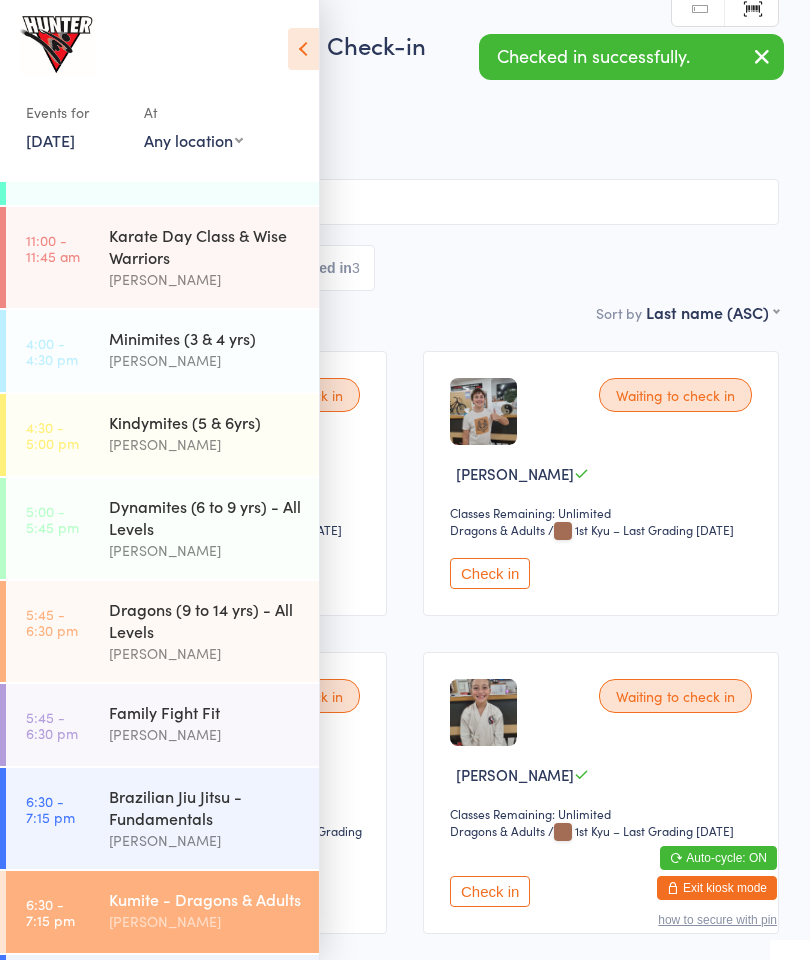 click on "5:45 - 6:30 pm Dragons (9 to 14 yrs) - All Levels [PERSON_NAME]" at bounding box center (162, 631) 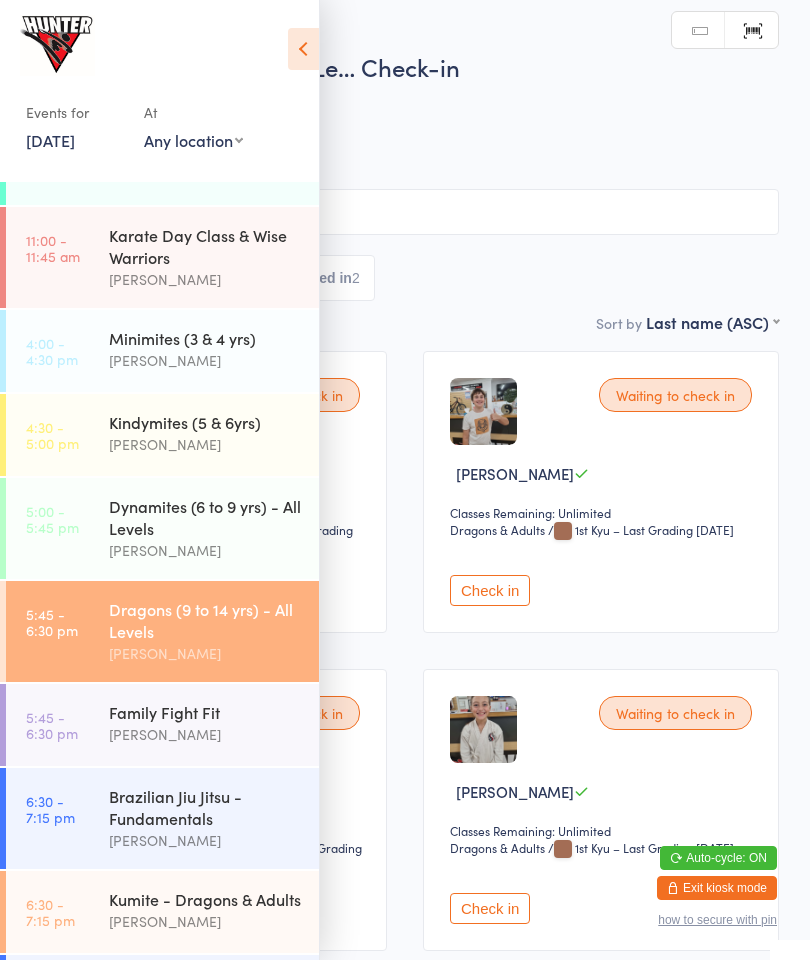click at bounding box center [303, 49] 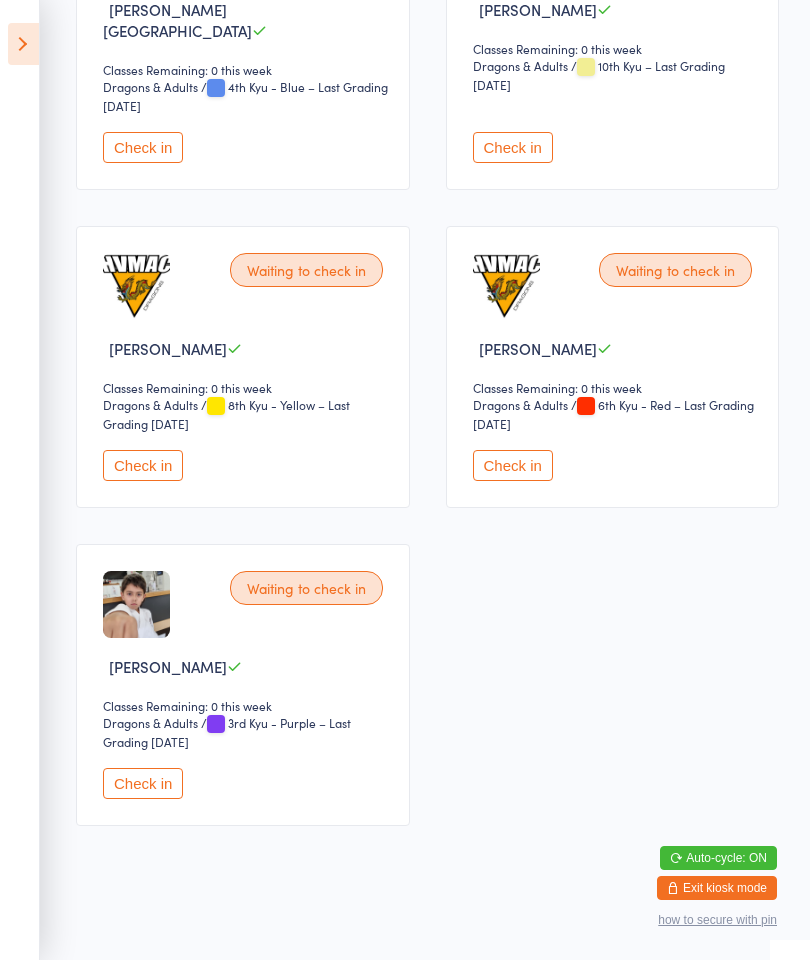 scroll, scrollTop: 2999, scrollLeft: 0, axis: vertical 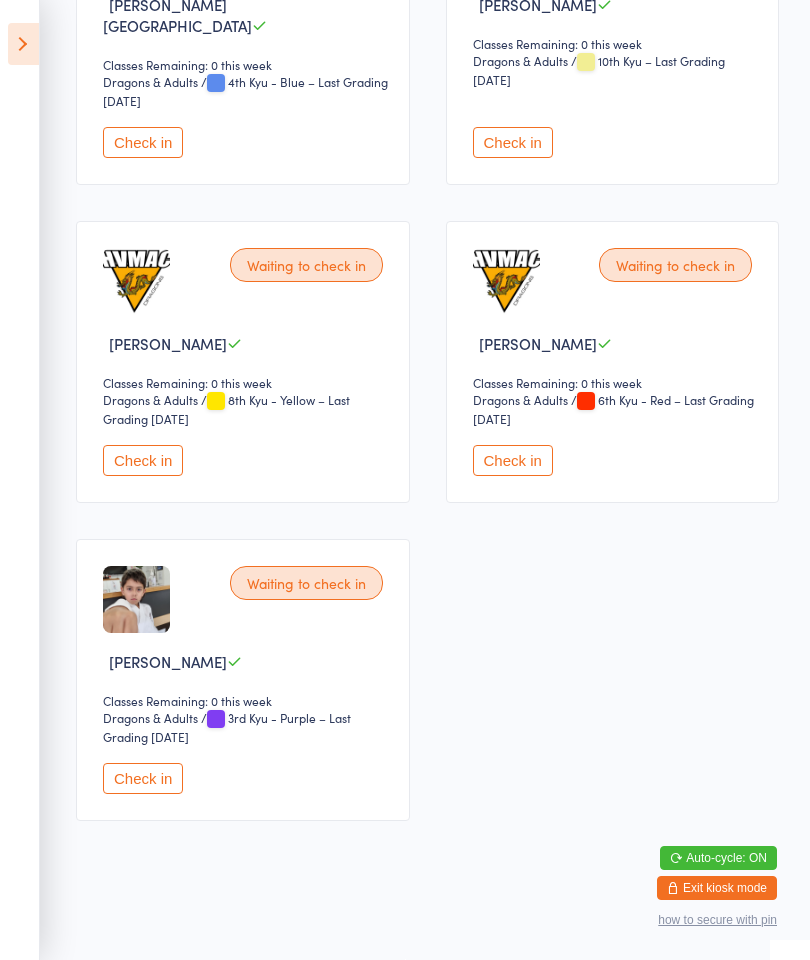 click on "Waiting to check in [PERSON_NAME]  Classes Remaining: 0 this week Dragons & Adults  Dragons & Adults   /  3rd Kyu - Purple – Last Grading [DATE]   Check in" at bounding box center [243, 680] 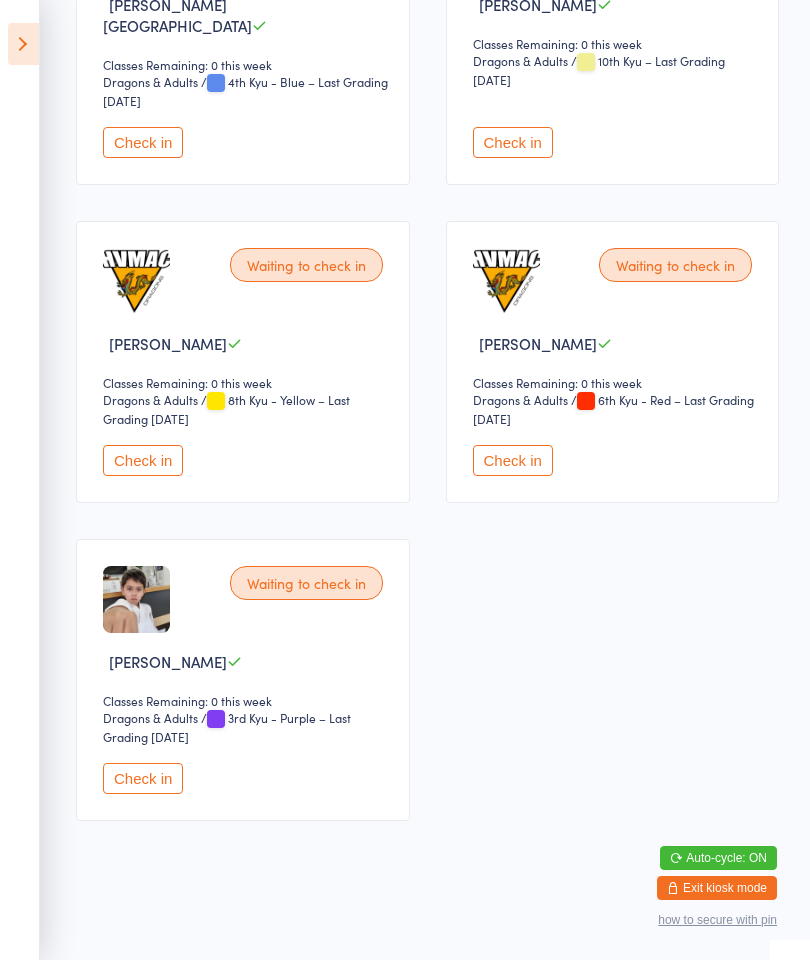 click on "Check in" at bounding box center [143, 778] 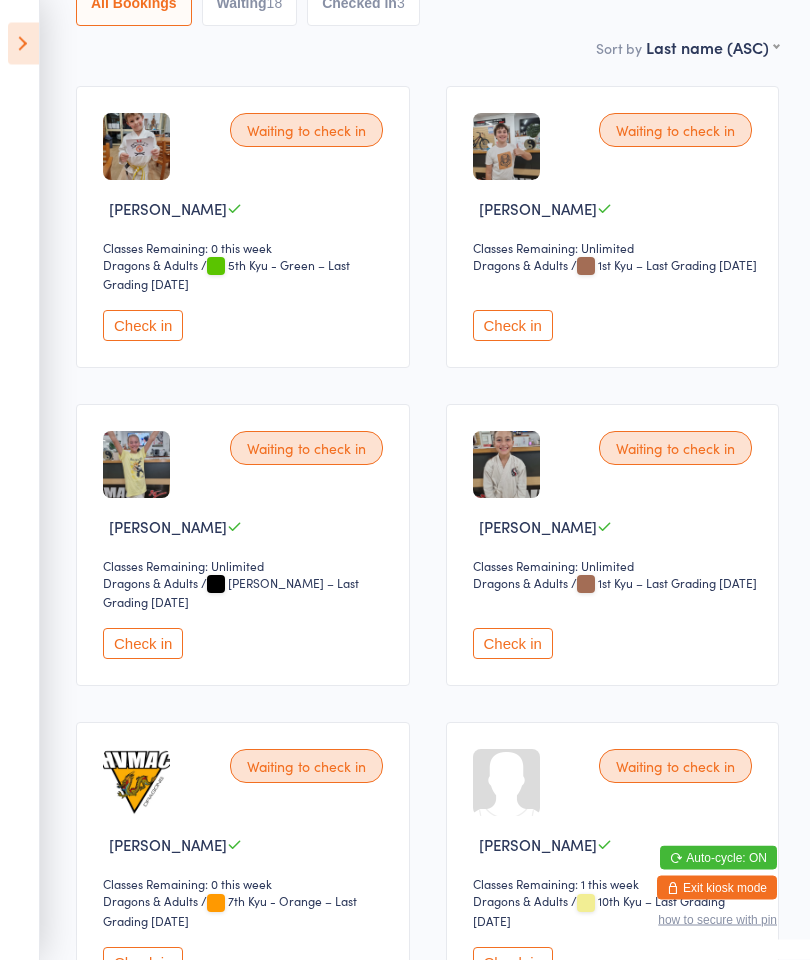 scroll, scrollTop: 265, scrollLeft: 0, axis: vertical 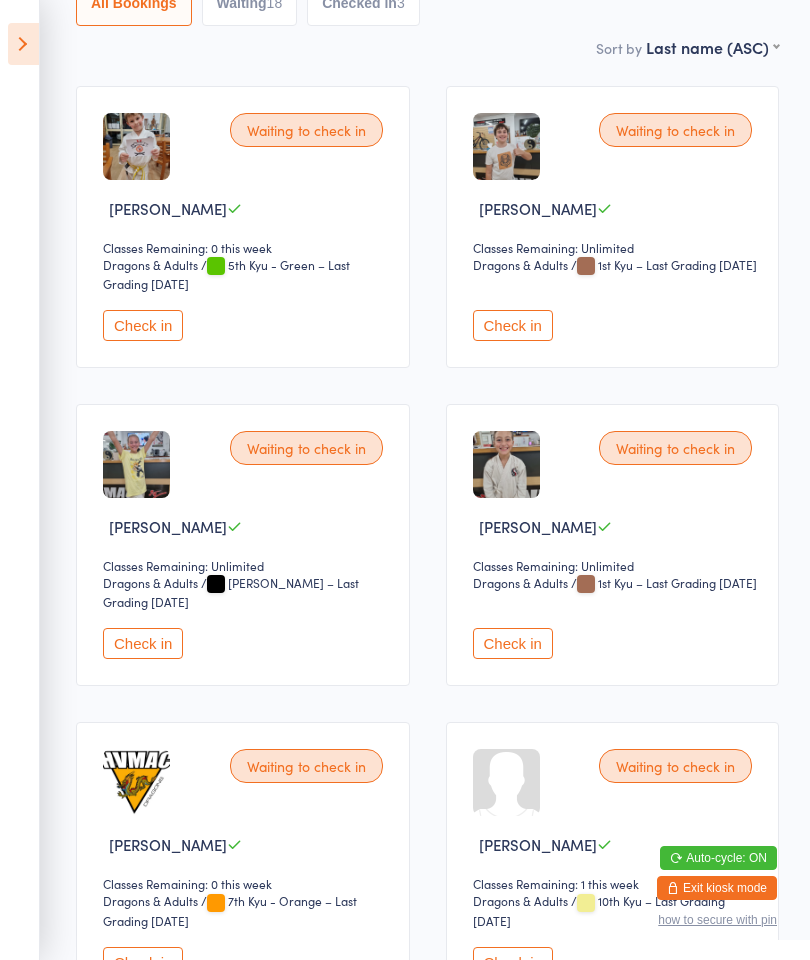 click on "Check in" at bounding box center (143, 643) 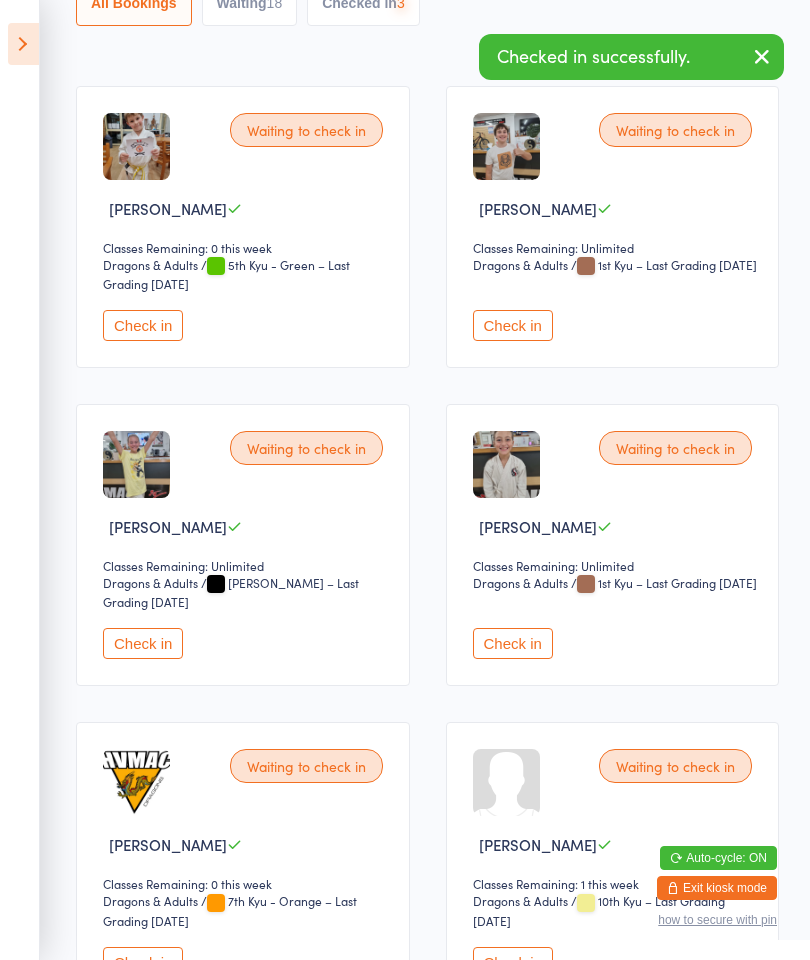 click on "Check in" at bounding box center [513, 643] 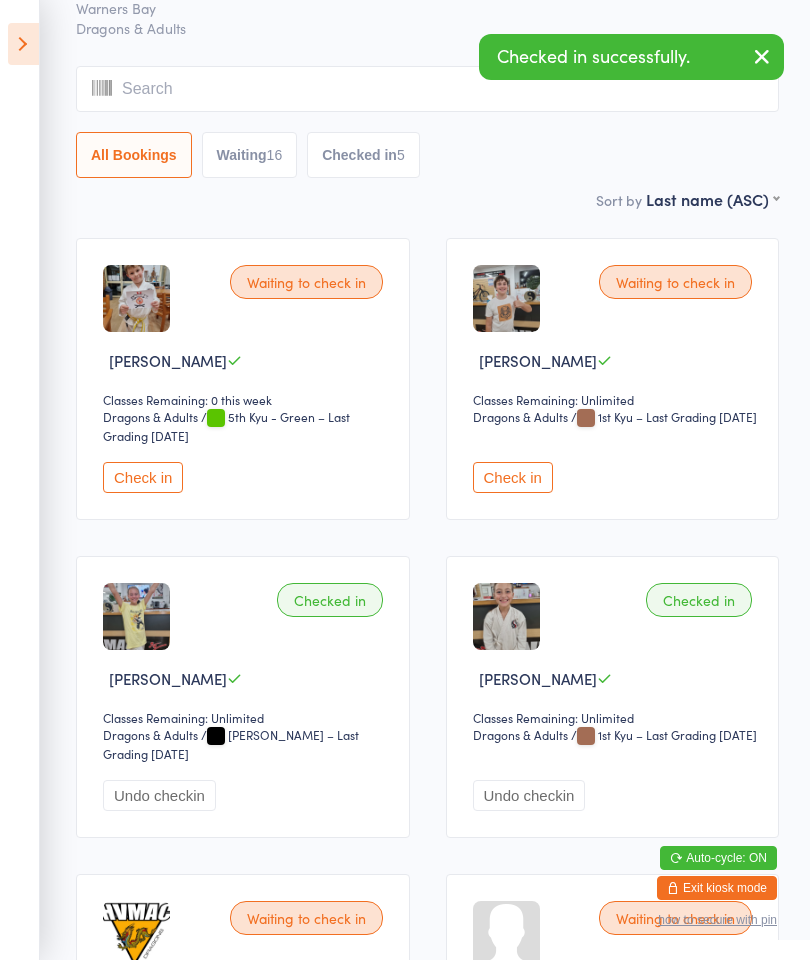 scroll, scrollTop: 0, scrollLeft: 0, axis: both 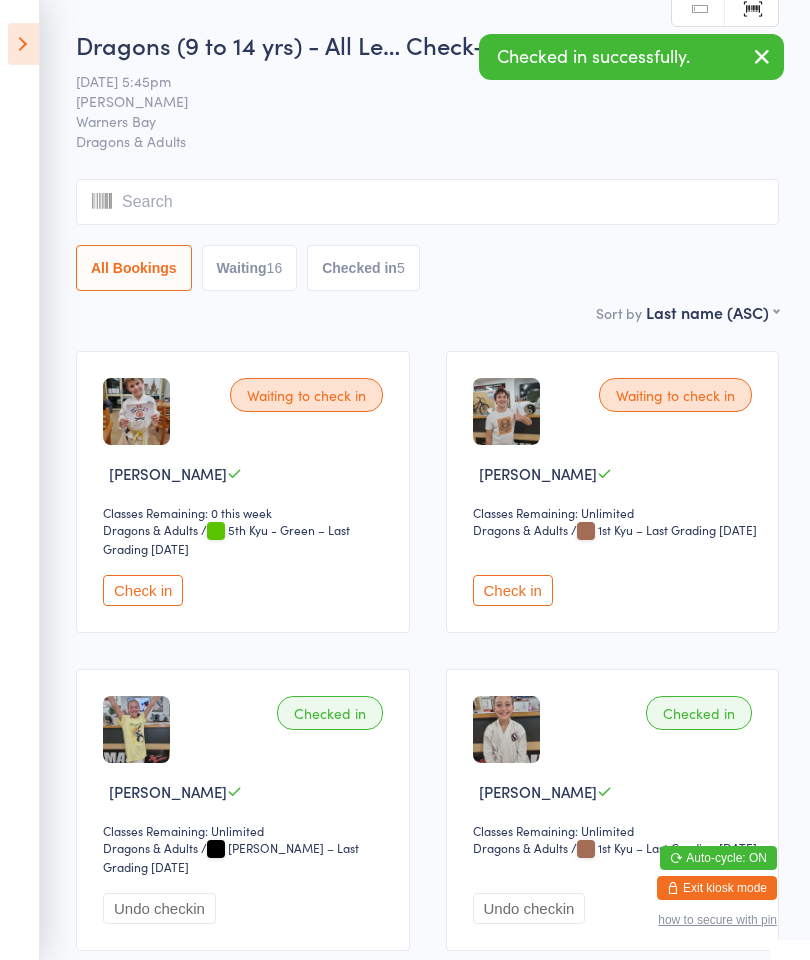 click at bounding box center (23, 44) 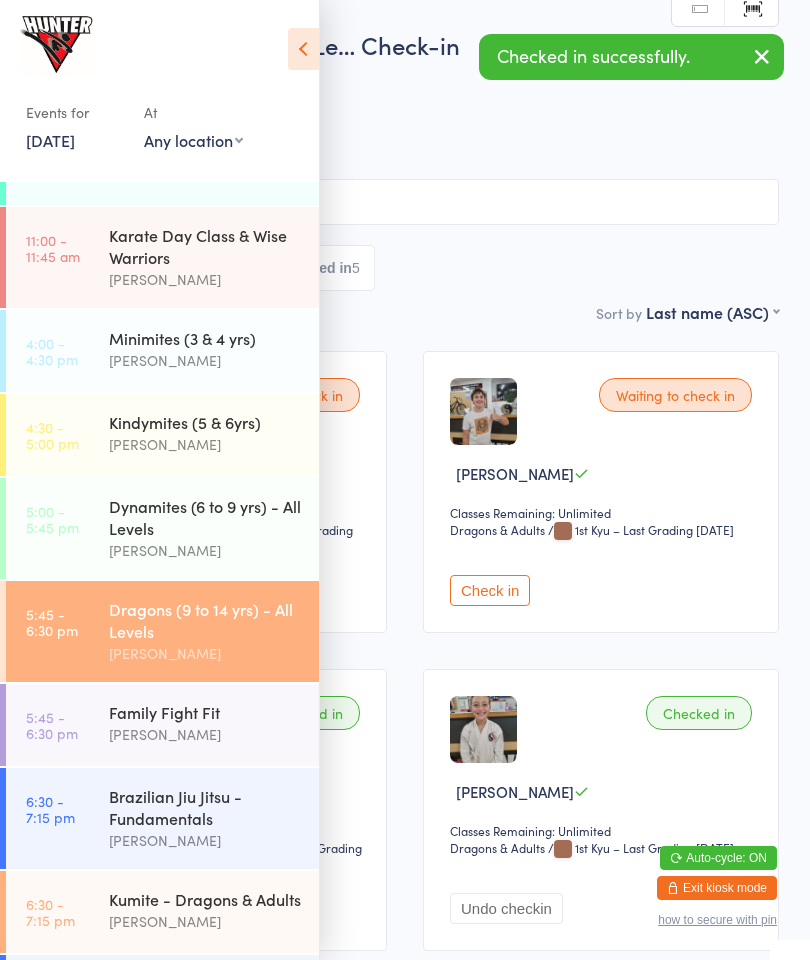 click on "Kumite - Dragons & Adults" at bounding box center (205, 899) 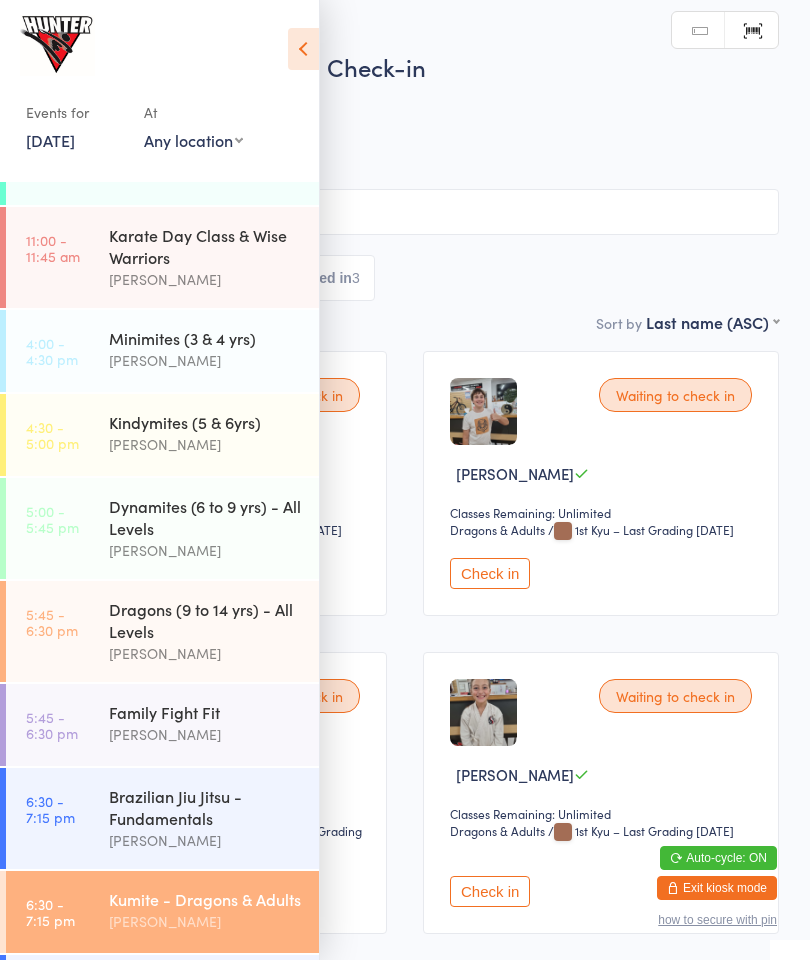 click on "Events for [DATE] [DATE]
[DATE]
Sun Mon Tue Wed Thu Fri Sat
27
29
30
01
02
03
04
05
28
06
07
08
09
10
11
12
29
13
14
15
16
17
18
19
30
20
21
22
23
24
25
26
31
27
28
29
30
31
01
02" at bounding box center (159, 87) 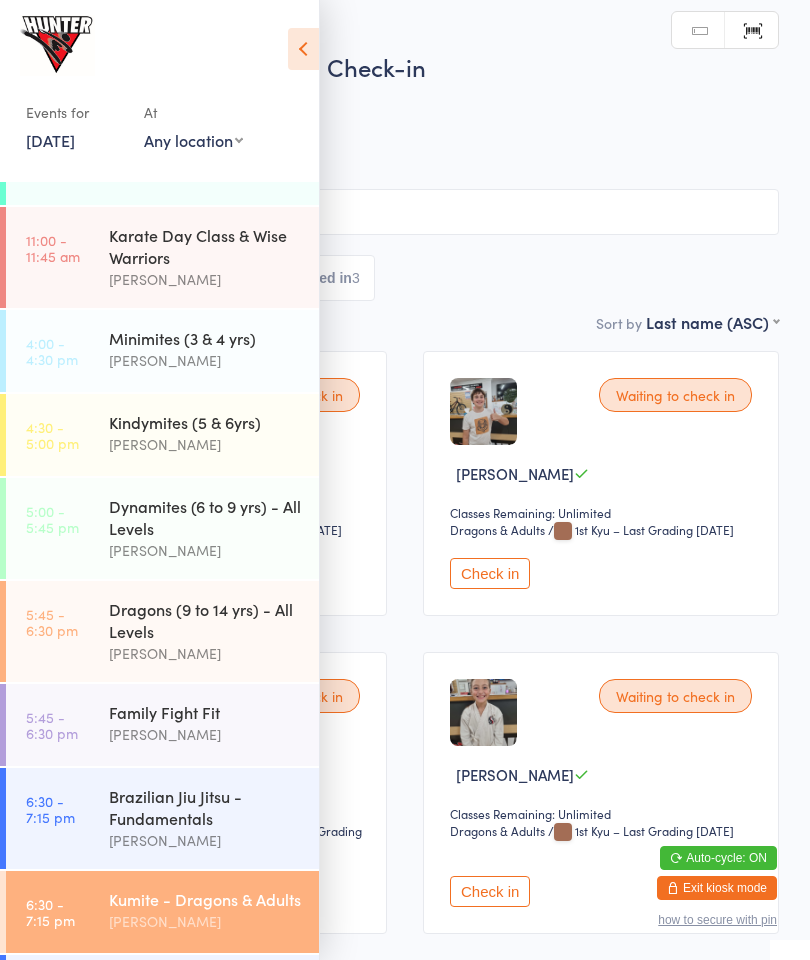 click at bounding box center (303, 49) 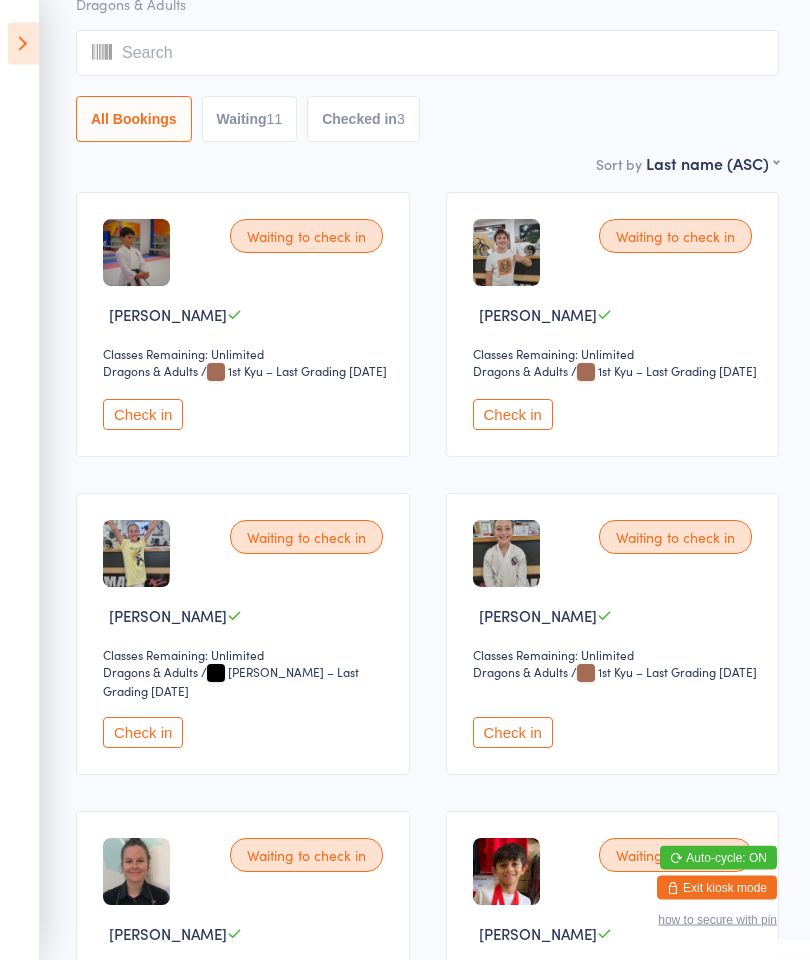 scroll, scrollTop: 150, scrollLeft: 0, axis: vertical 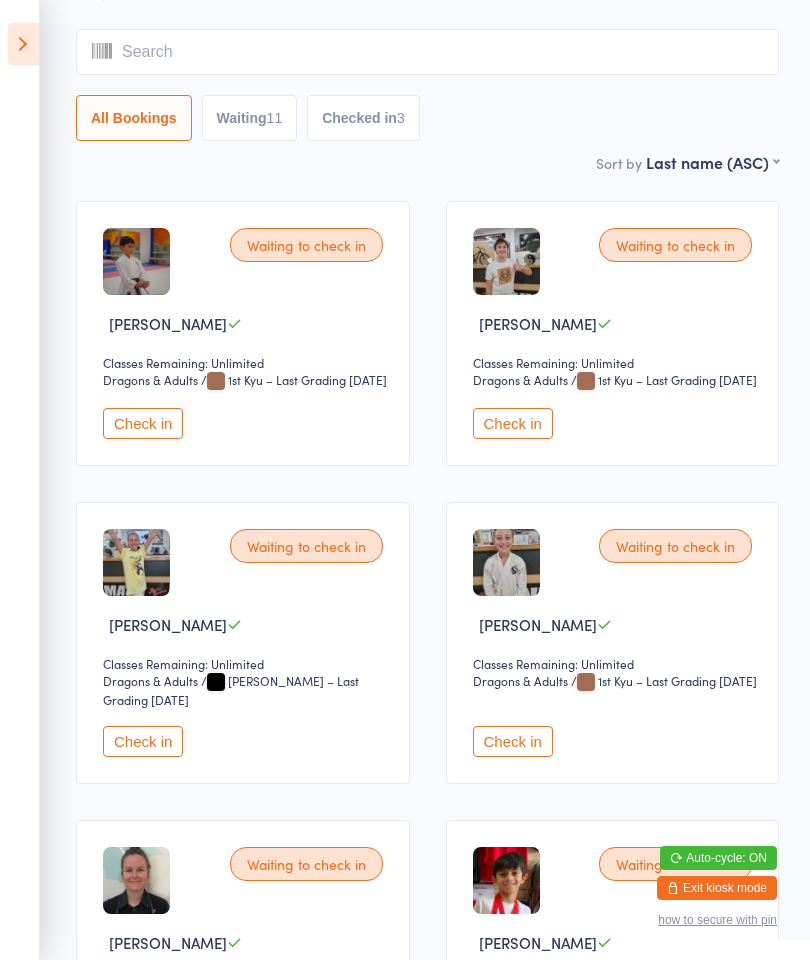 click on "Check in" at bounding box center [143, 741] 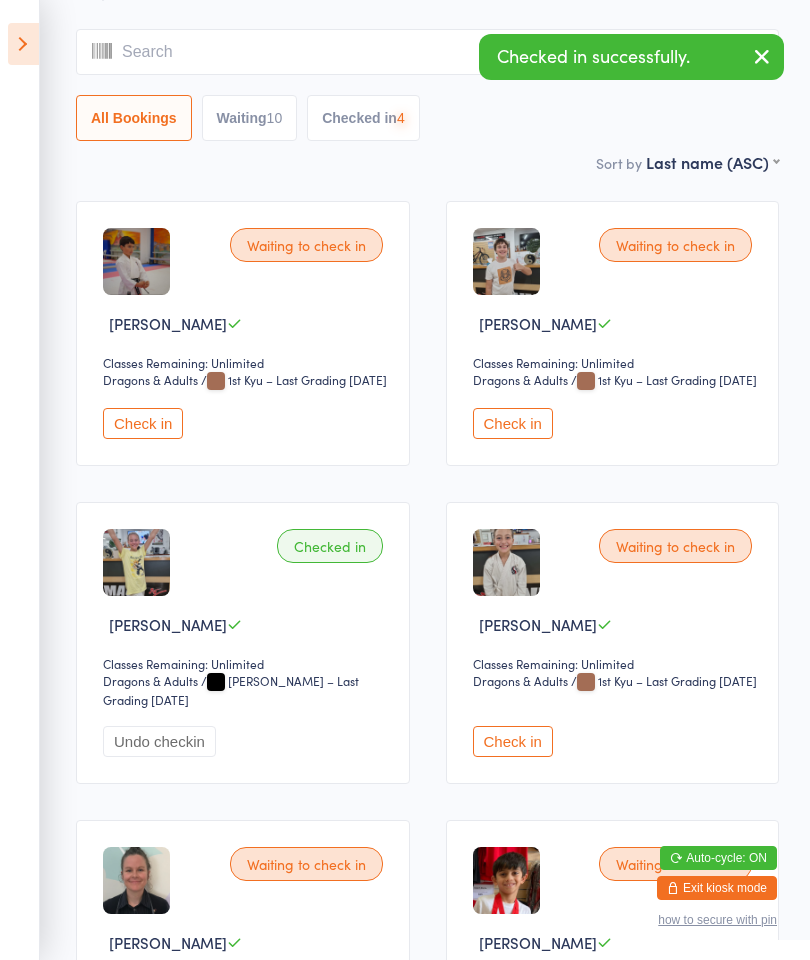 click on "Check in" at bounding box center (513, 741) 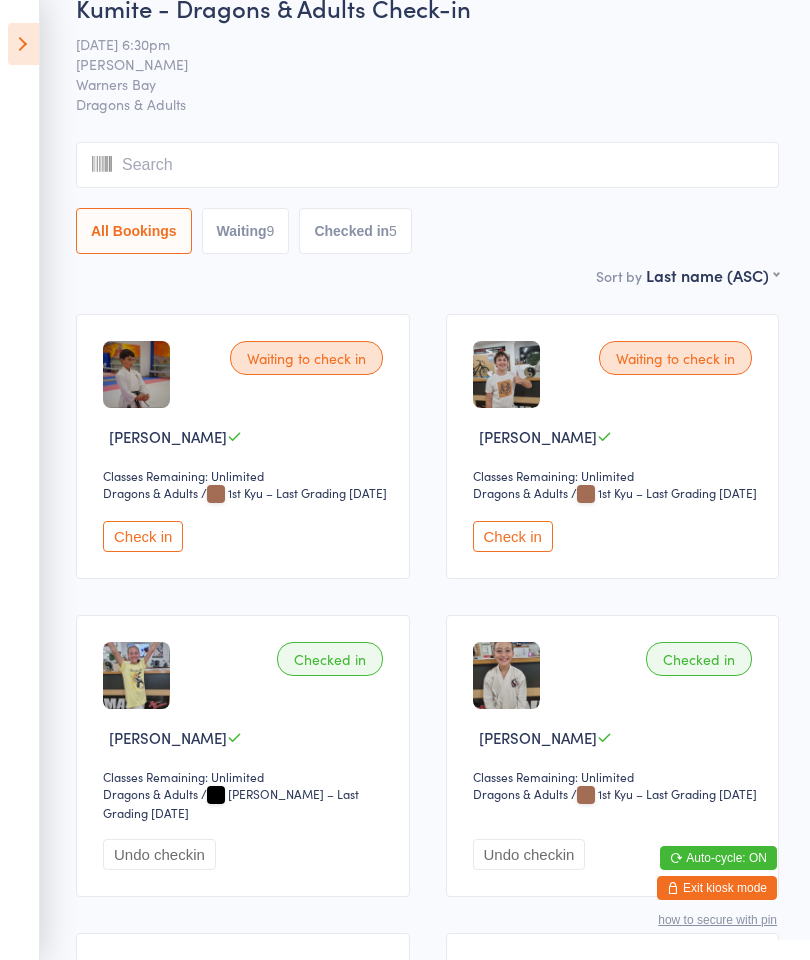 scroll, scrollTop: 0, scrollLeft: 0, axis: both 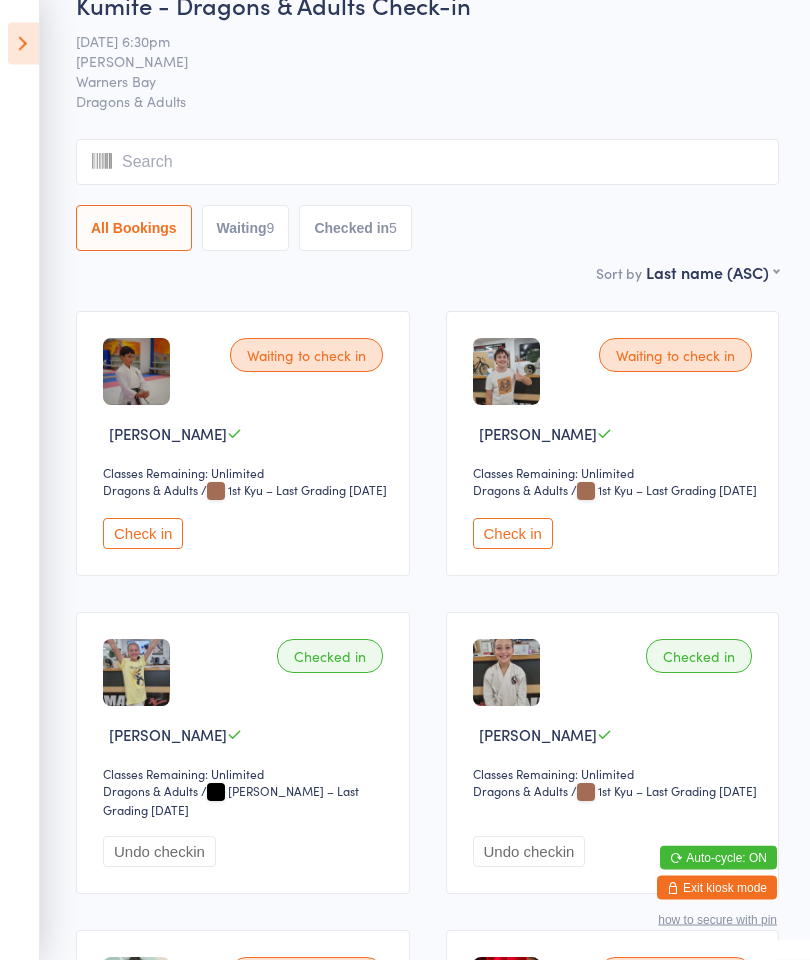 click at bounding box center [23, 44] 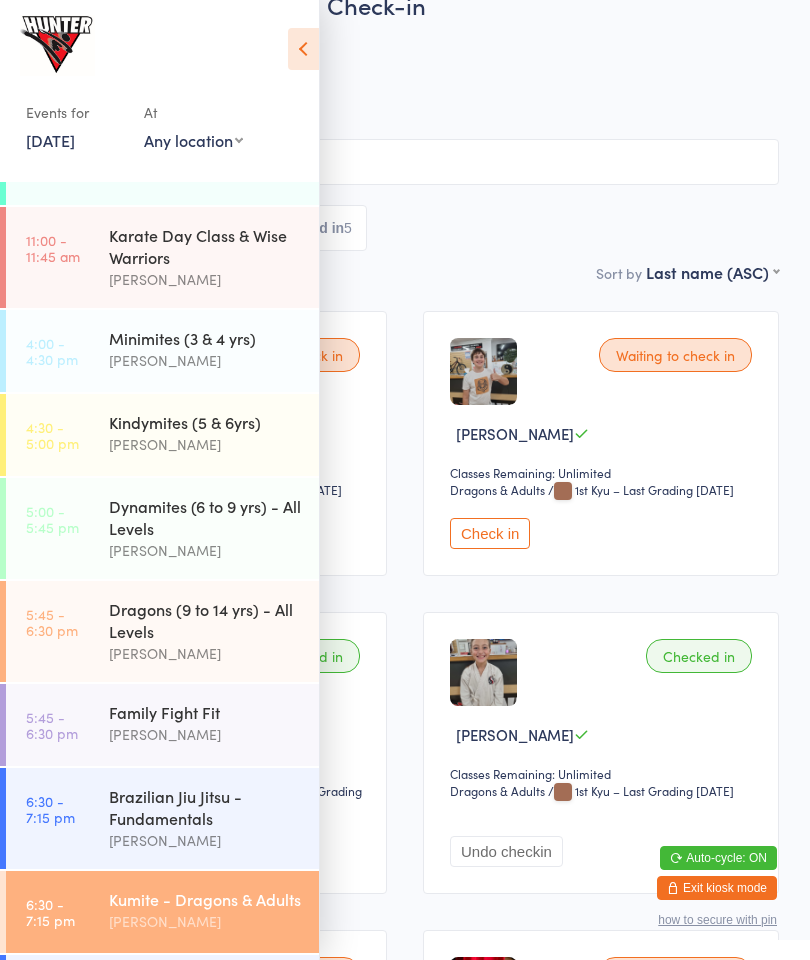 click on "Dragons (9 to 14 yrs) - All Levels" at bounding box center [205, 620] 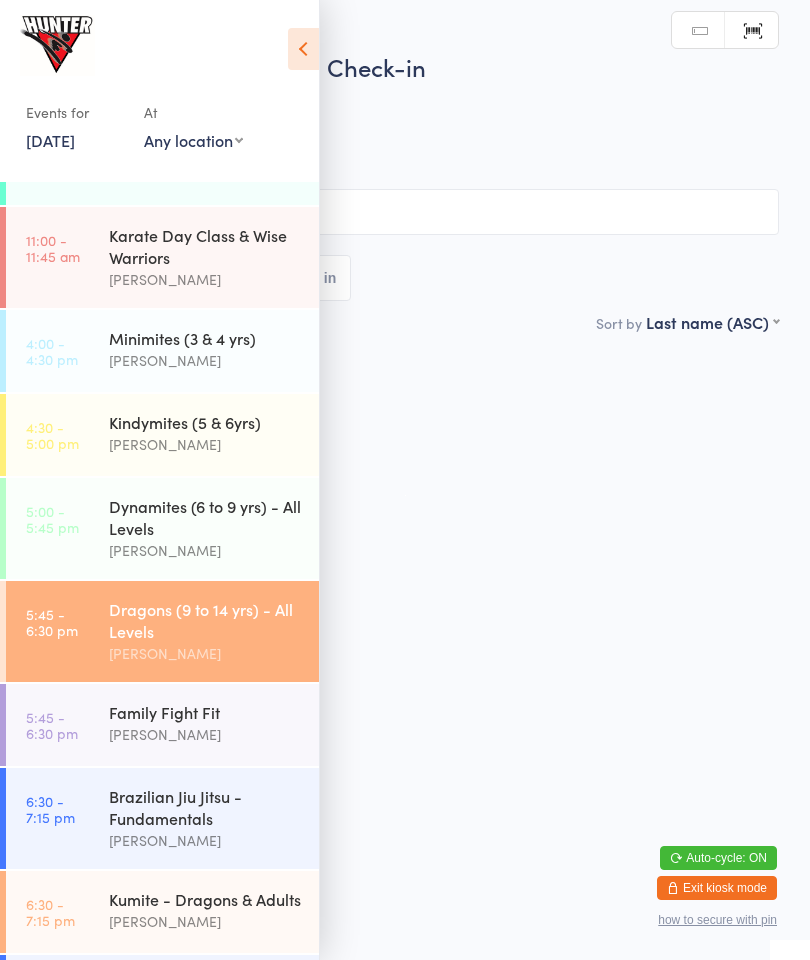 scroll, scrollTop: 0, scrollLeft: 0, axis: both 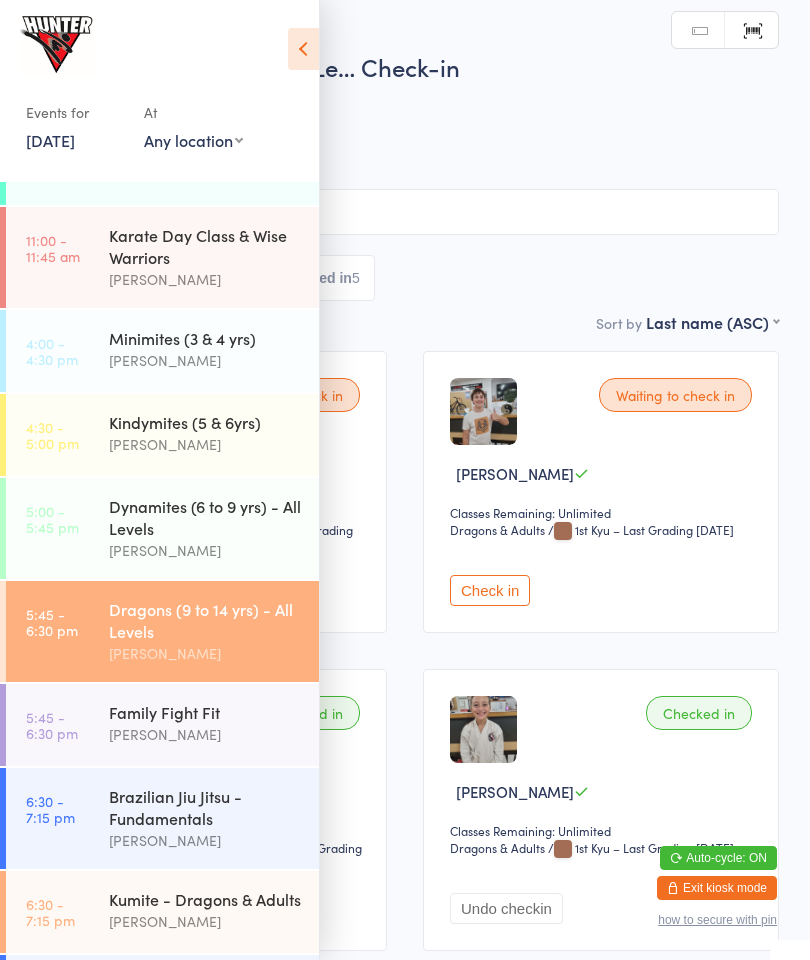 click at bounding box center (303, 49) 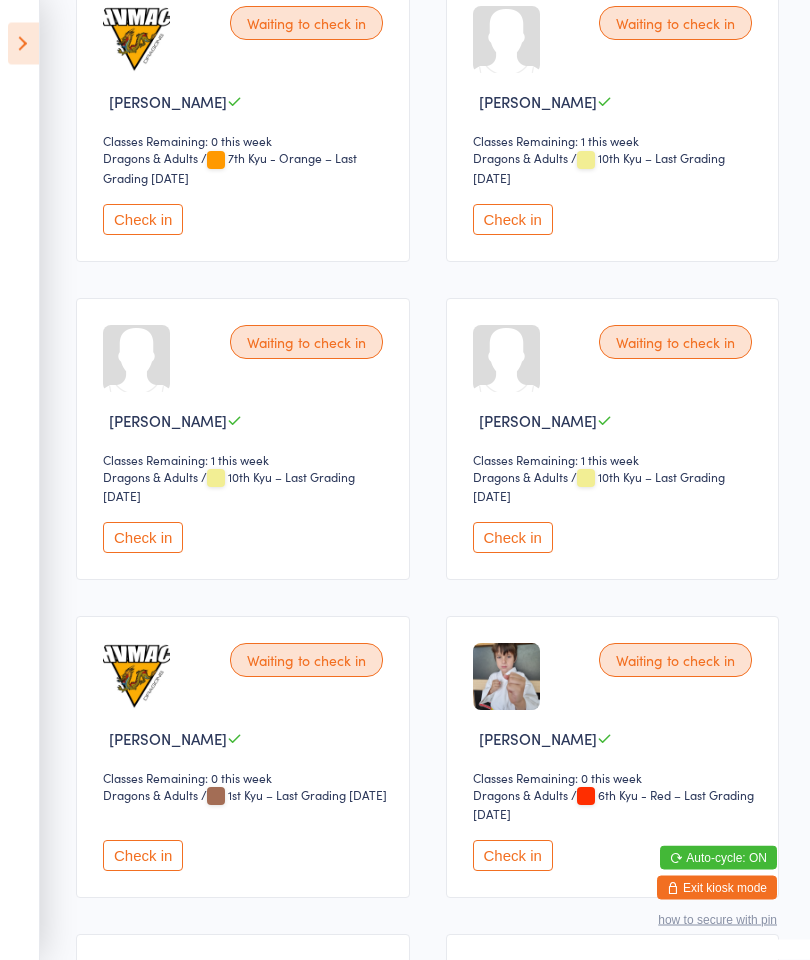 scroll, scrollTop: 1021, scrollLeft: 0, axis: vertical 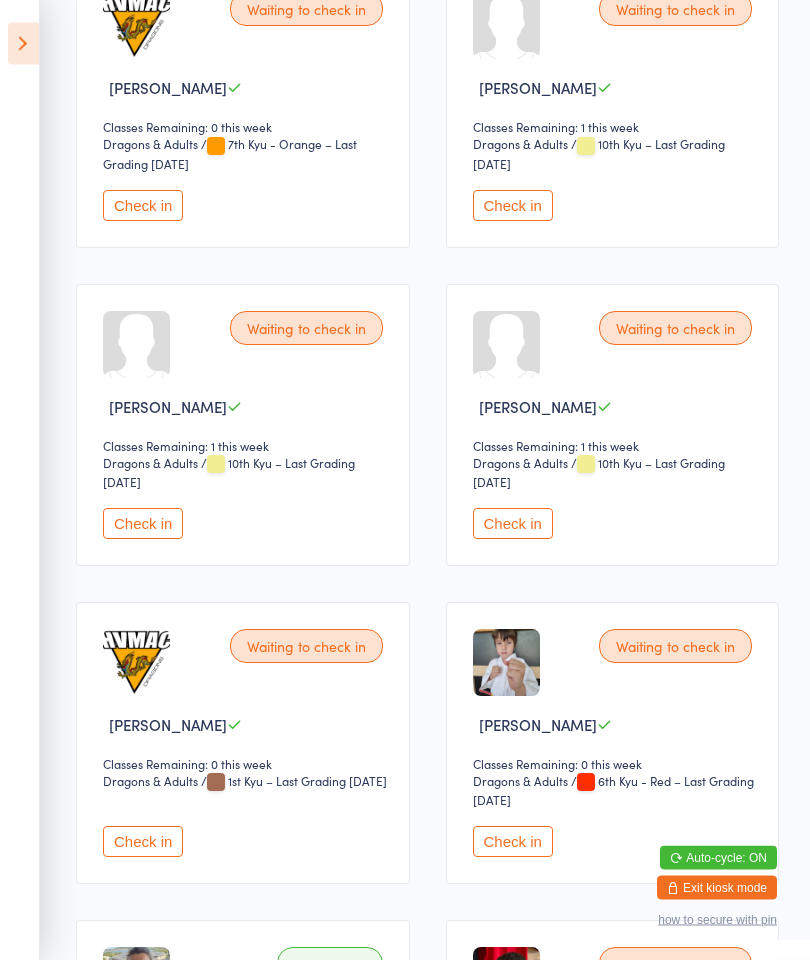 click on "Waiting to check in [PERSON_NAME]  Classes Remaining: 0 this week Dragons & Adults  Dragons & Adults   /  1st Kyu – Last Grading [DATE]   Check in" at bounding box center [243, 744] 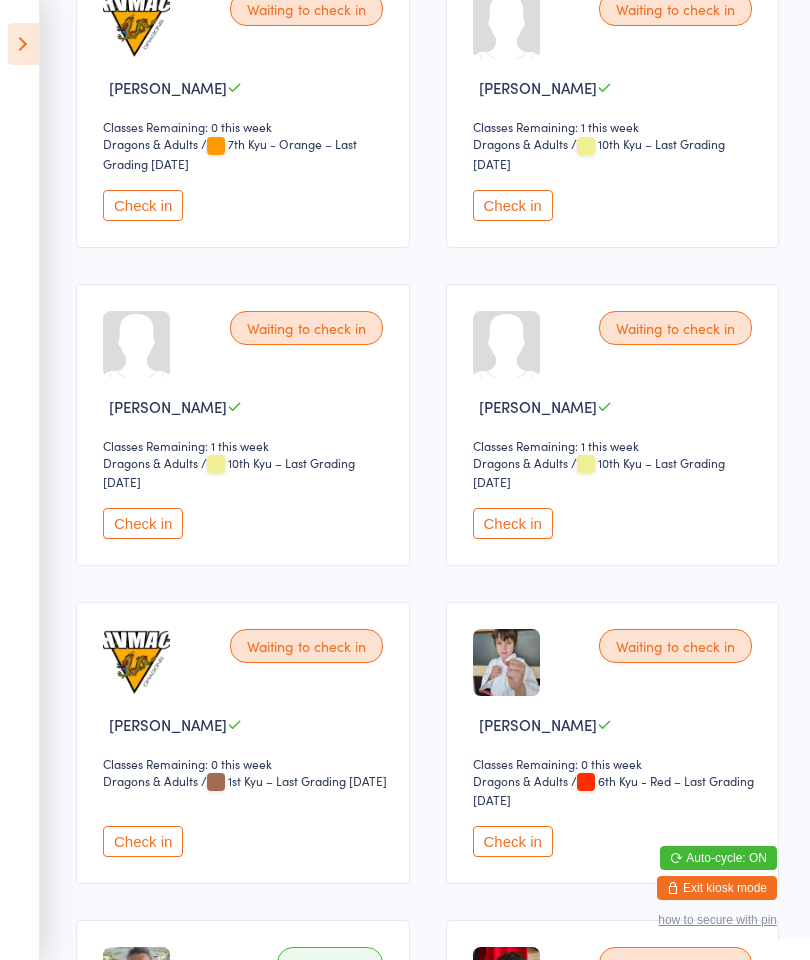 click on "Check in" at bounding box center (143, 841) 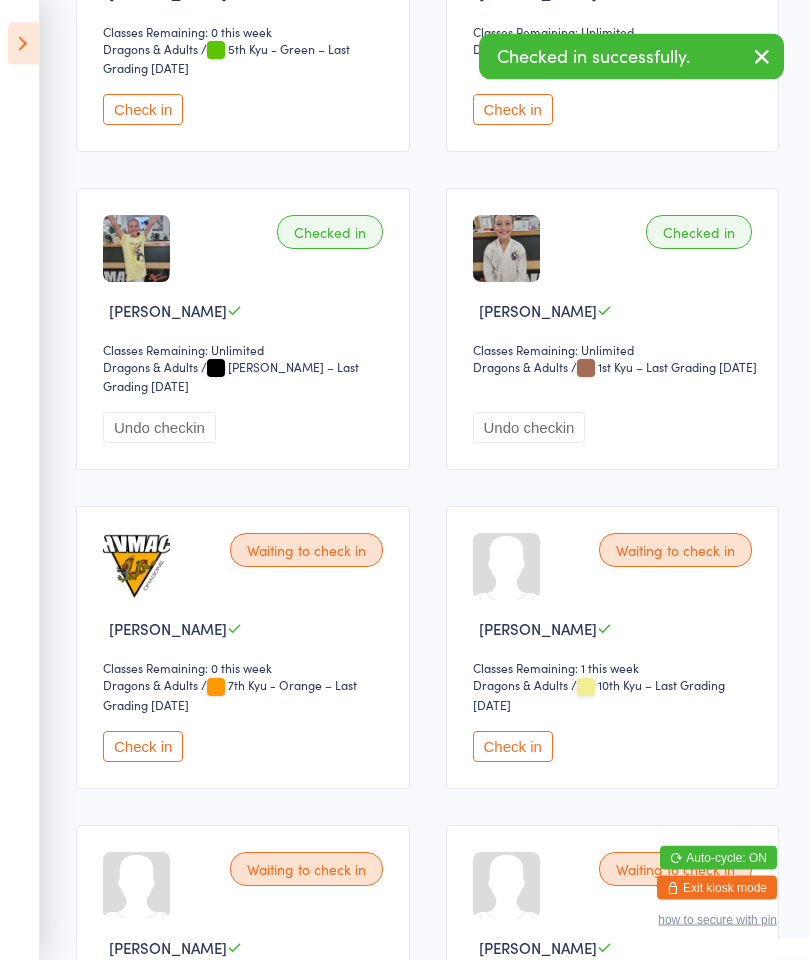 scroll, scrollTop: 0, scrollLeft: 0, axis: both 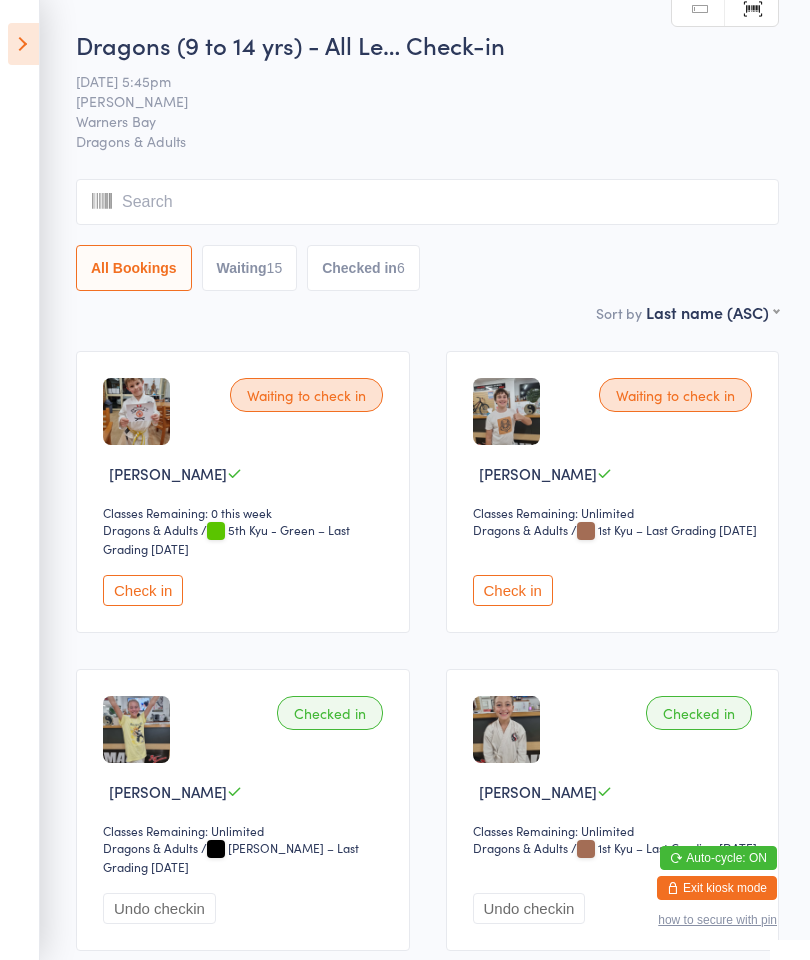 click on "Check in" at bounding box center [143, 590] 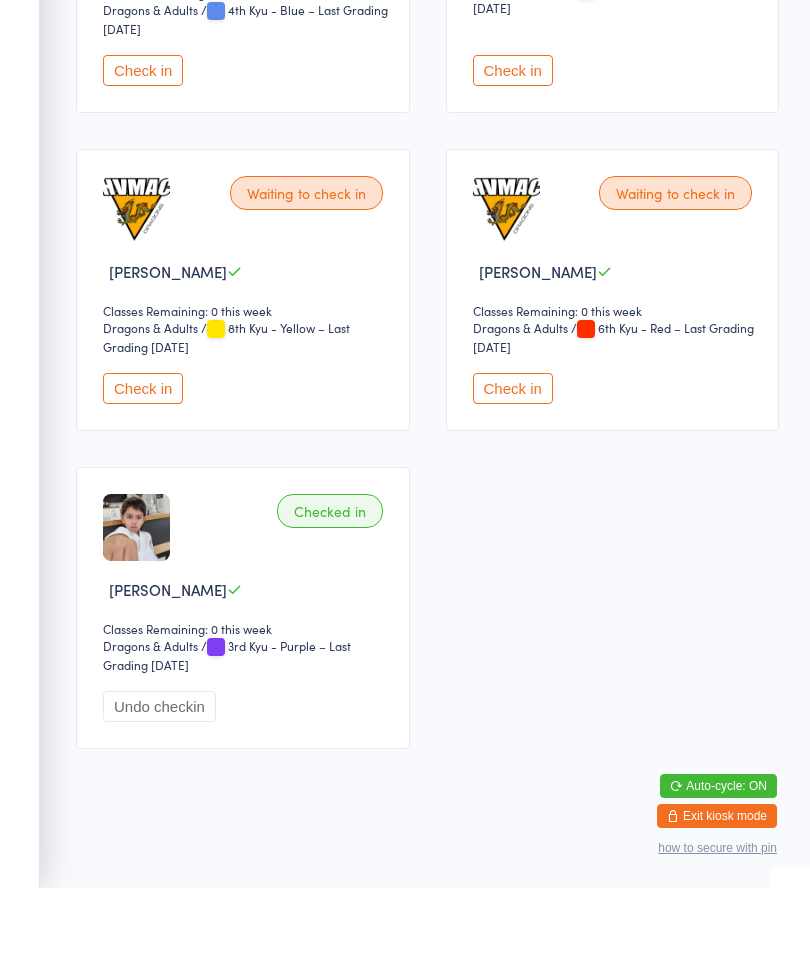 scroll, scrollTop: 2999, scrollLeft: 0, axis: vertical 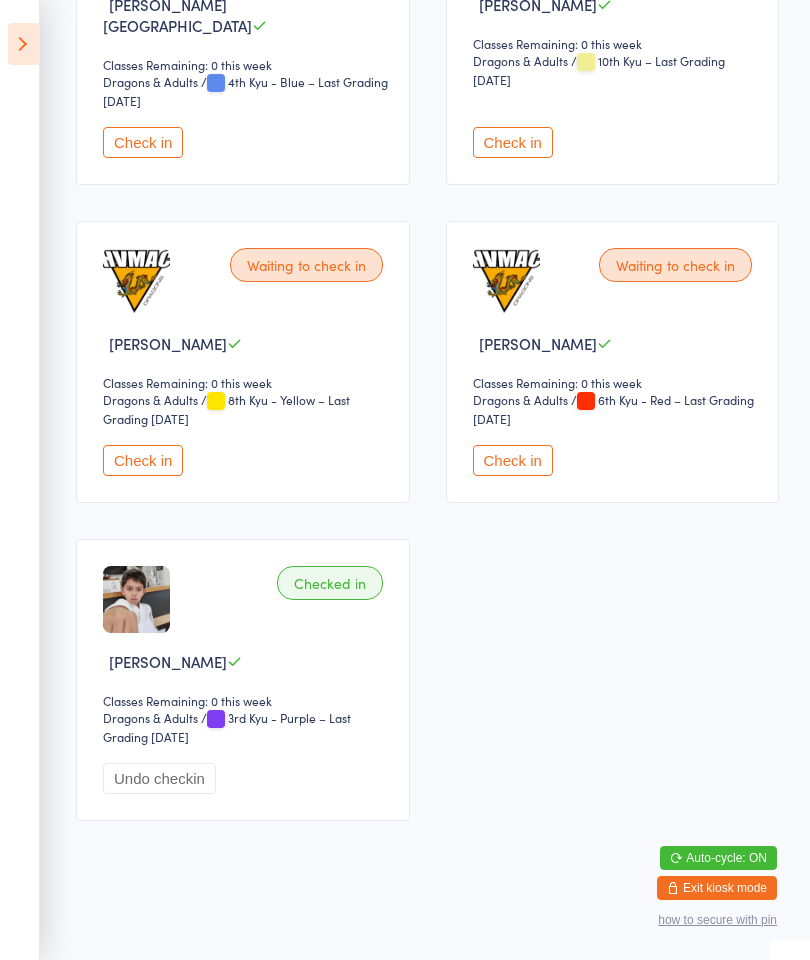 click on "Check in" at bounding box center (513, 460) 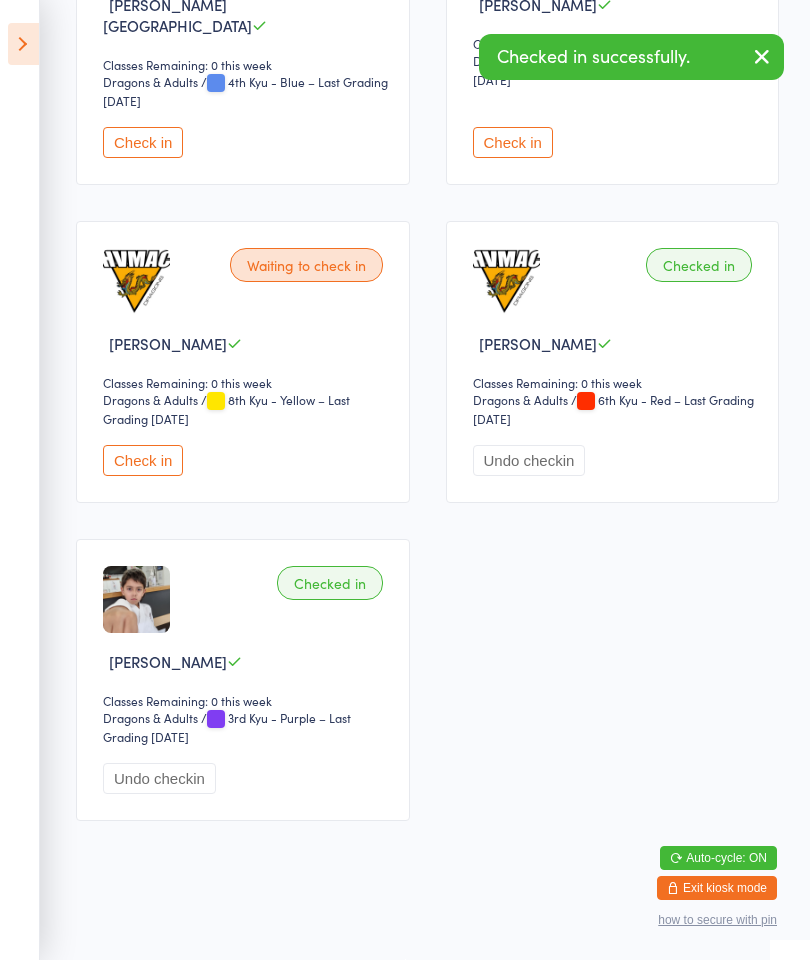 click at bounding box center [23, 44] 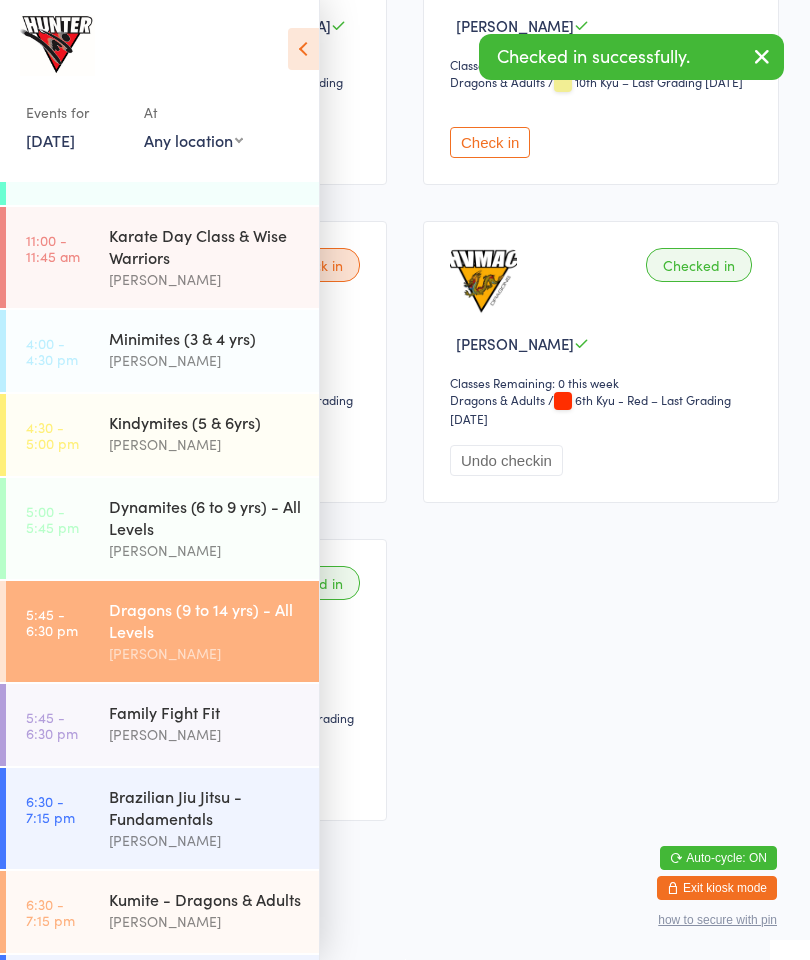 click on "[PERSON_NAME]" at bounding box center [205, 734] 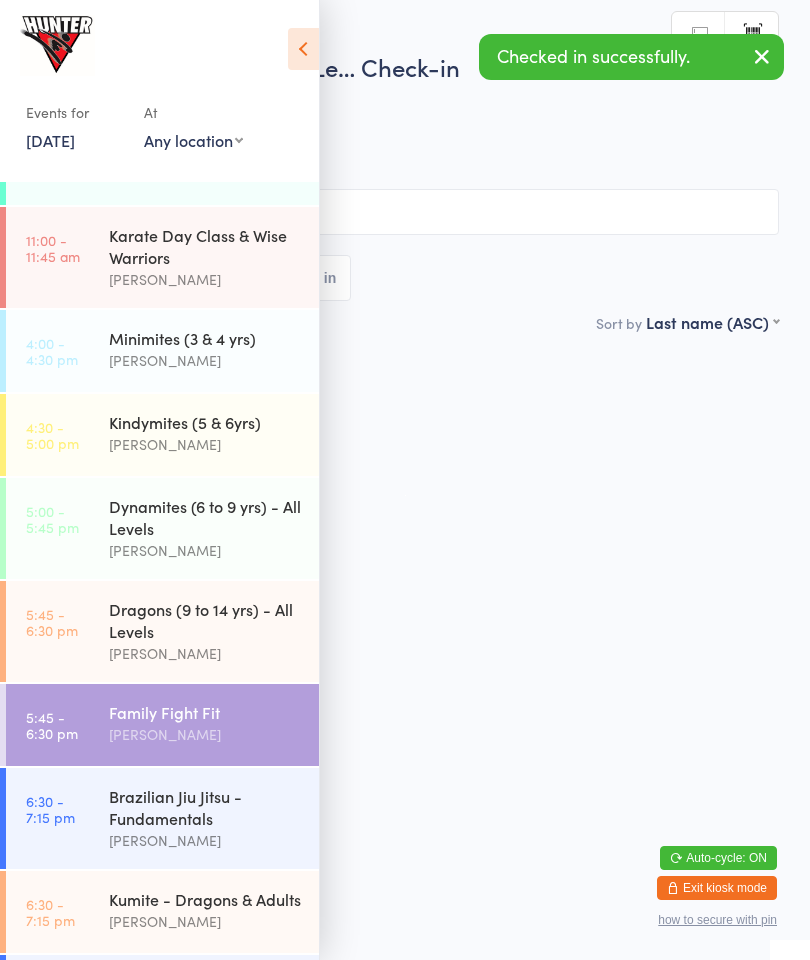 scroll, scrollTop: 0, scrollLeft: 0, axis: both 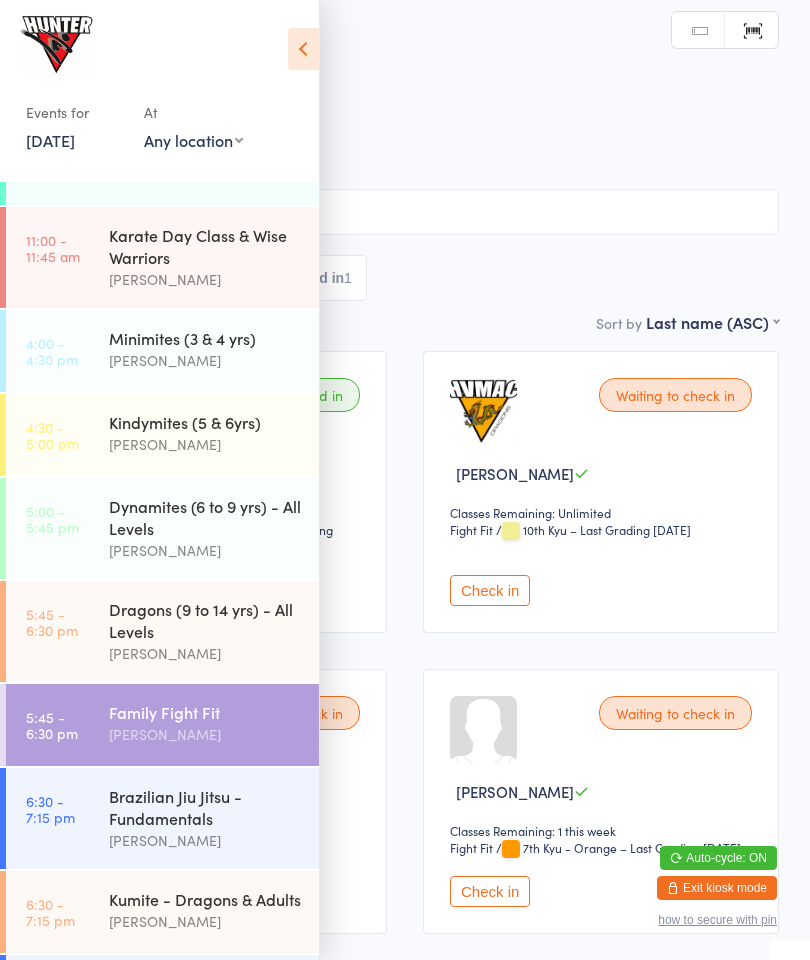 click at bounding box center [303, 49] 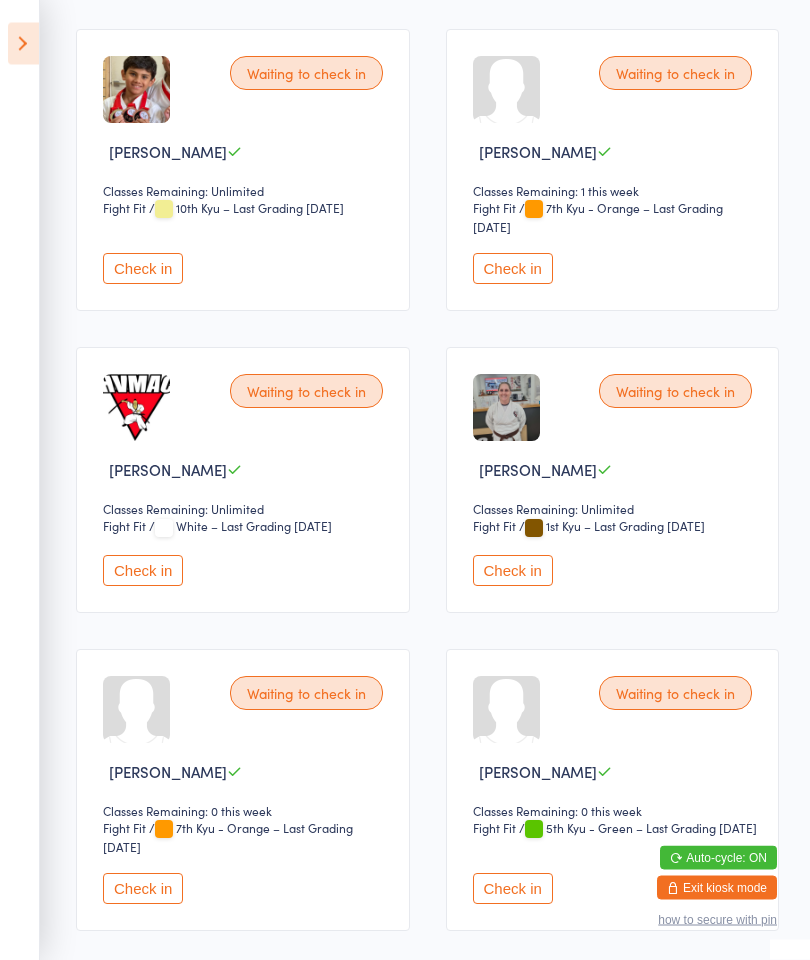 scroll, scrollTop: 712, scrollLeft: 0, axis: vertical 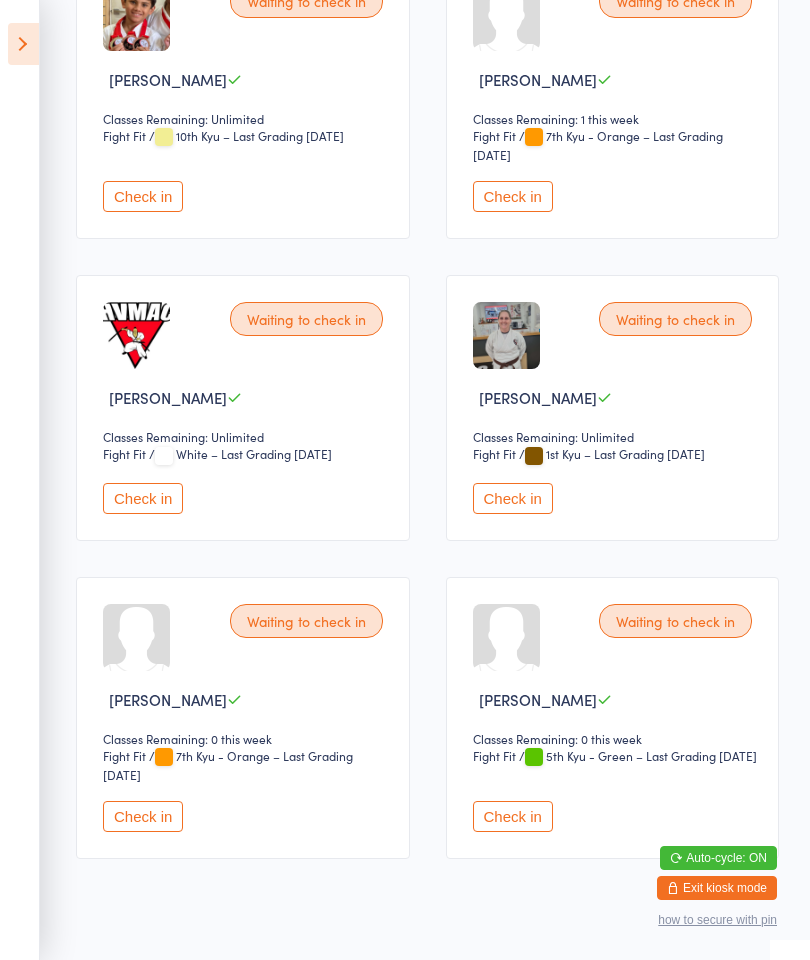 click on "Check in" at bounding box center [513, 816] 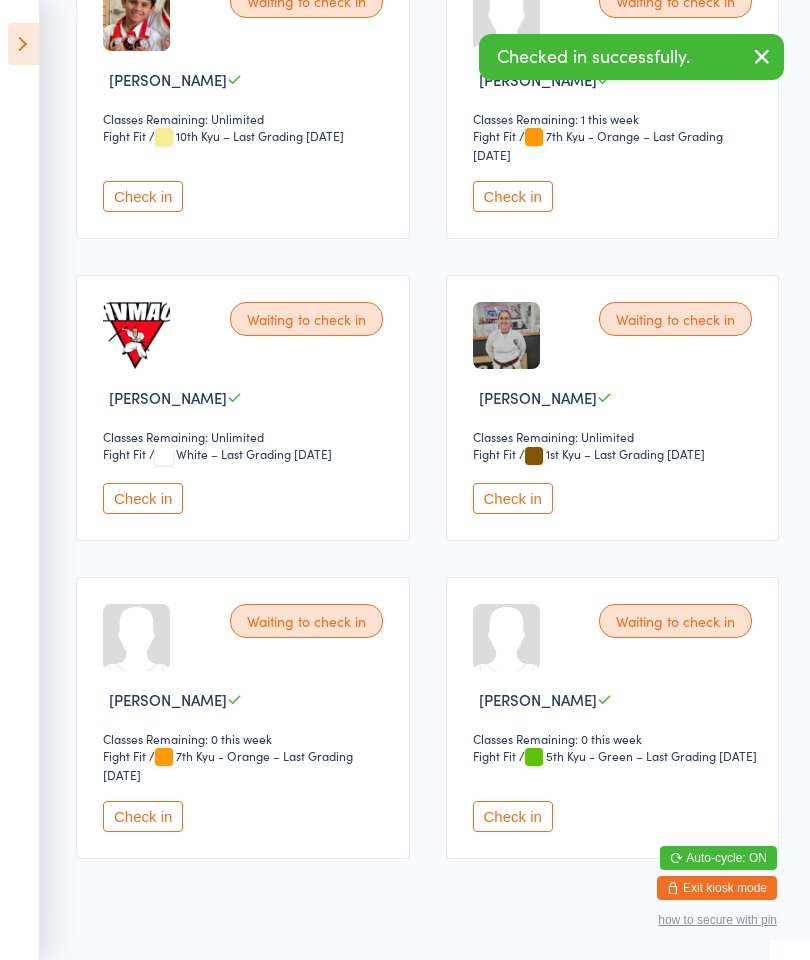 click on "Check in" at bounding box center (143, 816) 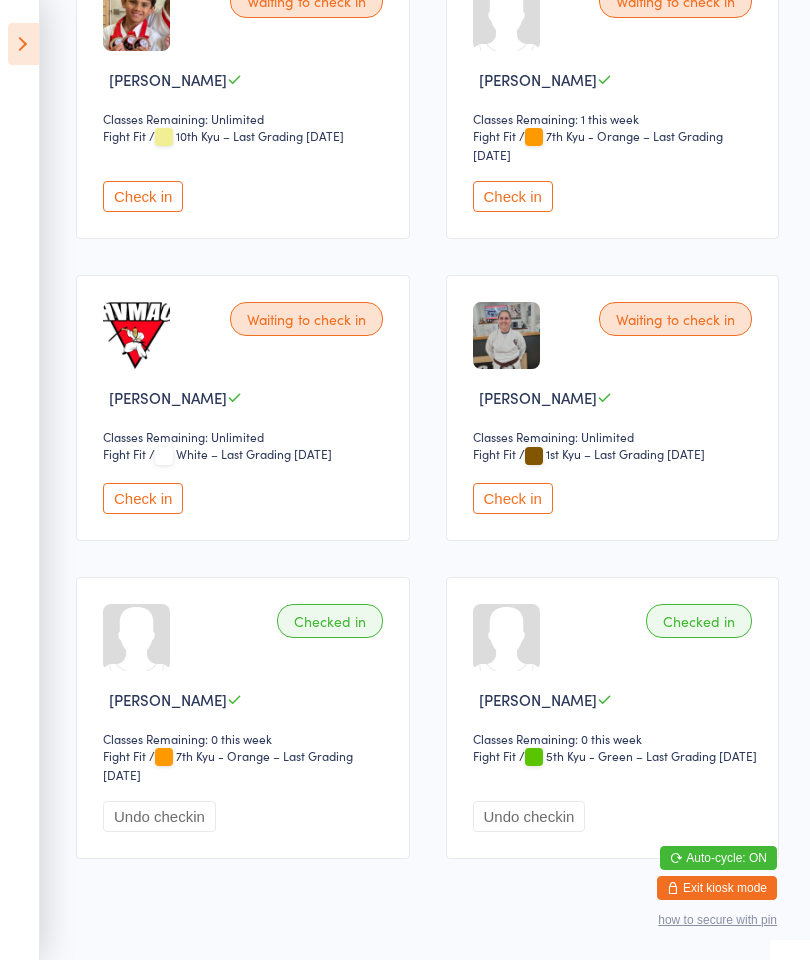 click on "Family Fight Fit Check-in [DATE] 5:45pm  [PERSON_NAME]  Warners Bay  Fight Fit  Manual search Scanner input All Bookings Waiting  5 Checked in  3 Sort by   Last name (ASC) First name (ASC) First name (DESC) Last name (ASC) Last name (DESC) Check in time (ASC) Check in time (DESC) Rank (ASC) Rank (DESC) Checked in [PERSON_NAME]  Classes Remaining: Unlimited Fight Fit  Fight Fit   /  2nd [PERSON_NAME] – Last Grading [DATE]   Undo checkin Waiting to check in [GEOGRAPHIC_DATA][PERSON_NAME]  Classes Remaining: Unlimited Fight Fit  Fight Fit   /  10th Kyu – Last Grading [DATE]   Check in Waiting to check in [PERSON_NAME]  Classes Remaining: Unlimited Fight Fit  Fight Fit   /  10th Kyu – Last Grading [DATE]   Check in Waiting to check in [PERSON_NAME]  Classes Remaining: 1 this week Fight Fit  Fight Fit   /  7th Kyu - Orange – Last Grading [DATE]   Check in Waiting to check in [PERSON_NAME]  Classes Remaining: Unlimited Fight Fit  Fight Fit   /  White – Last Grading [DATE]   Check in Fight Fit" at bounding box center (405, 96) 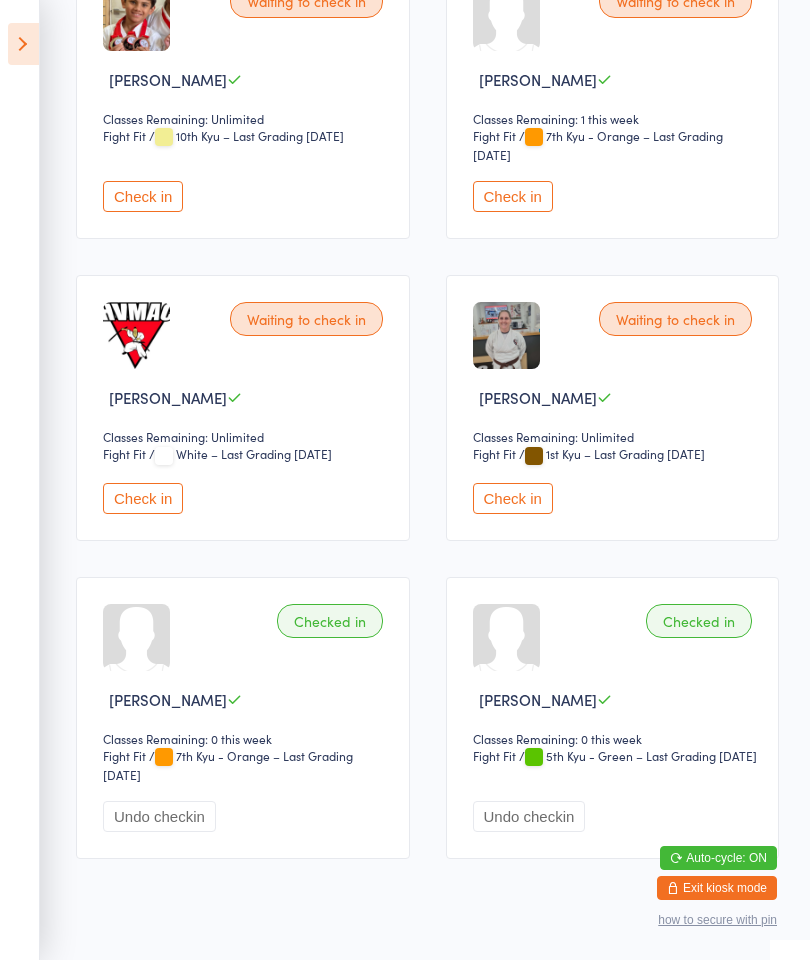 click at bounding box center (23, 44) 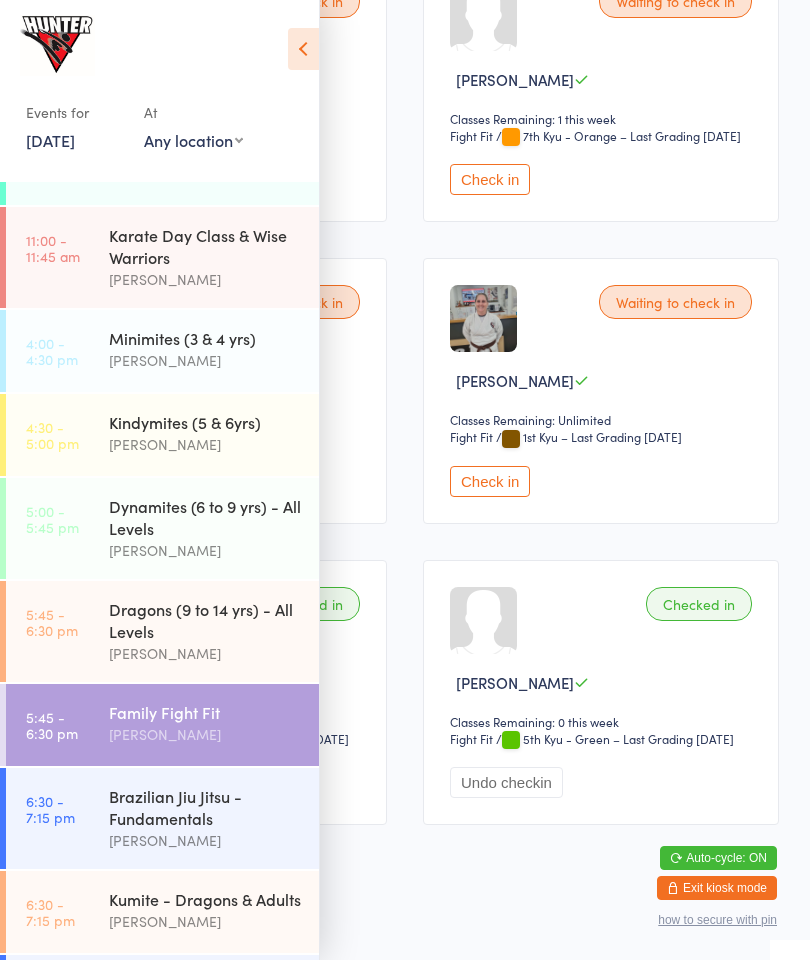 click on "Dragons (9 to 14 yrs) - All Levels" at bounding box center (205, 620) 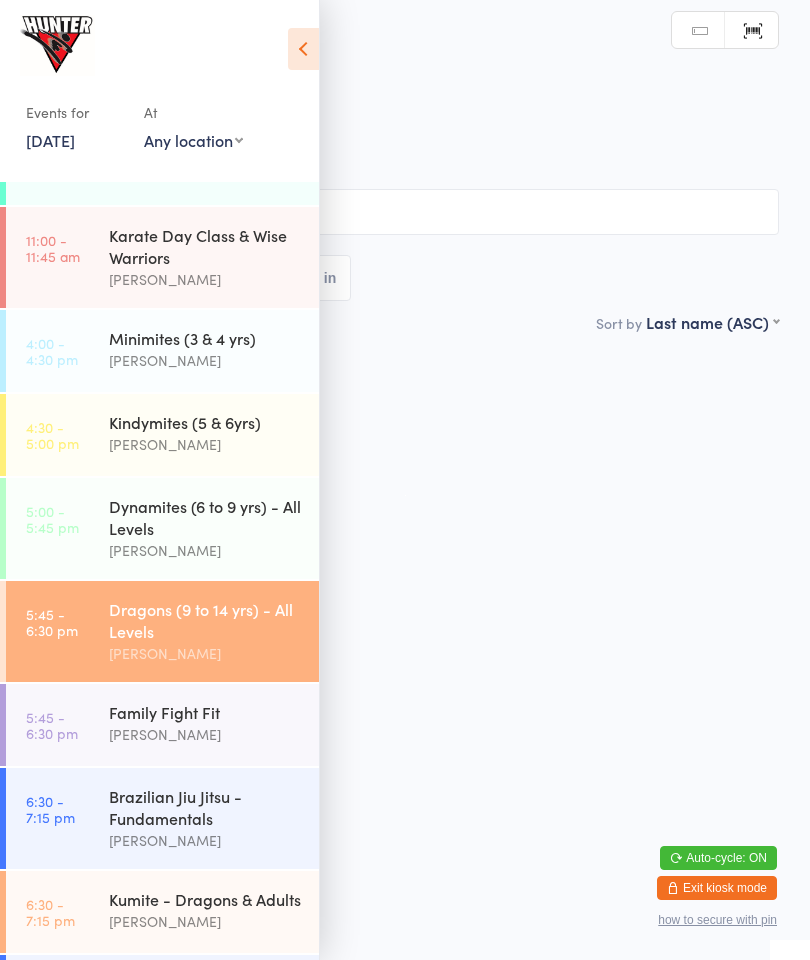 scroll, scrollTop: 0, scrollLeft: 0, axis: both 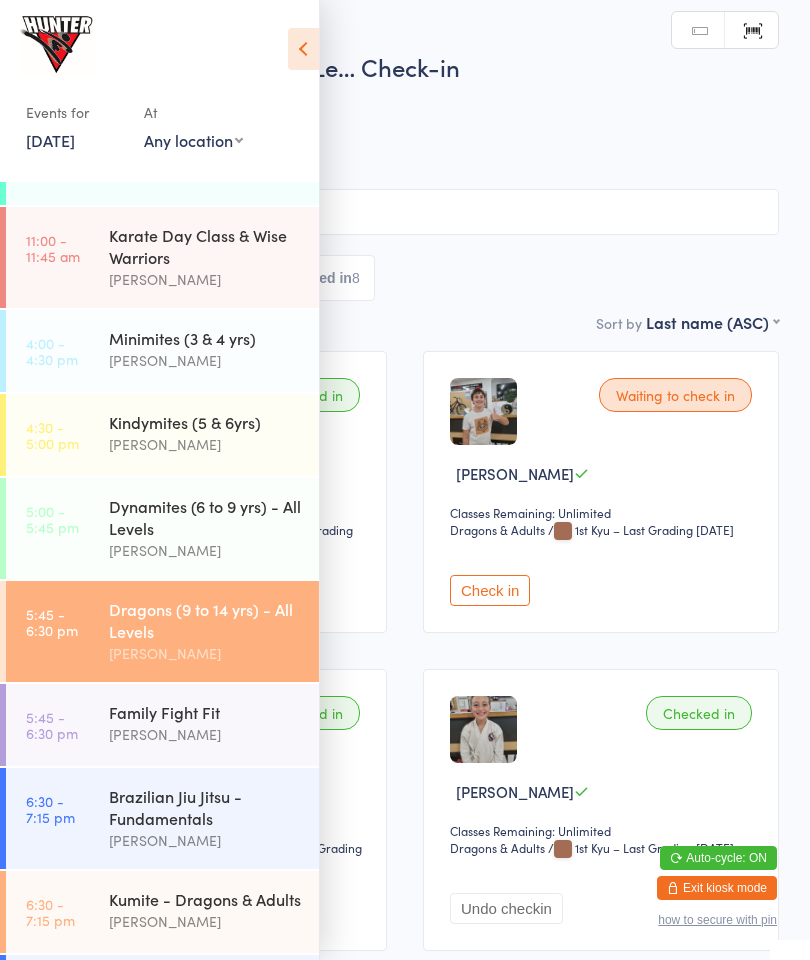 click at bounding box center (303, 49) 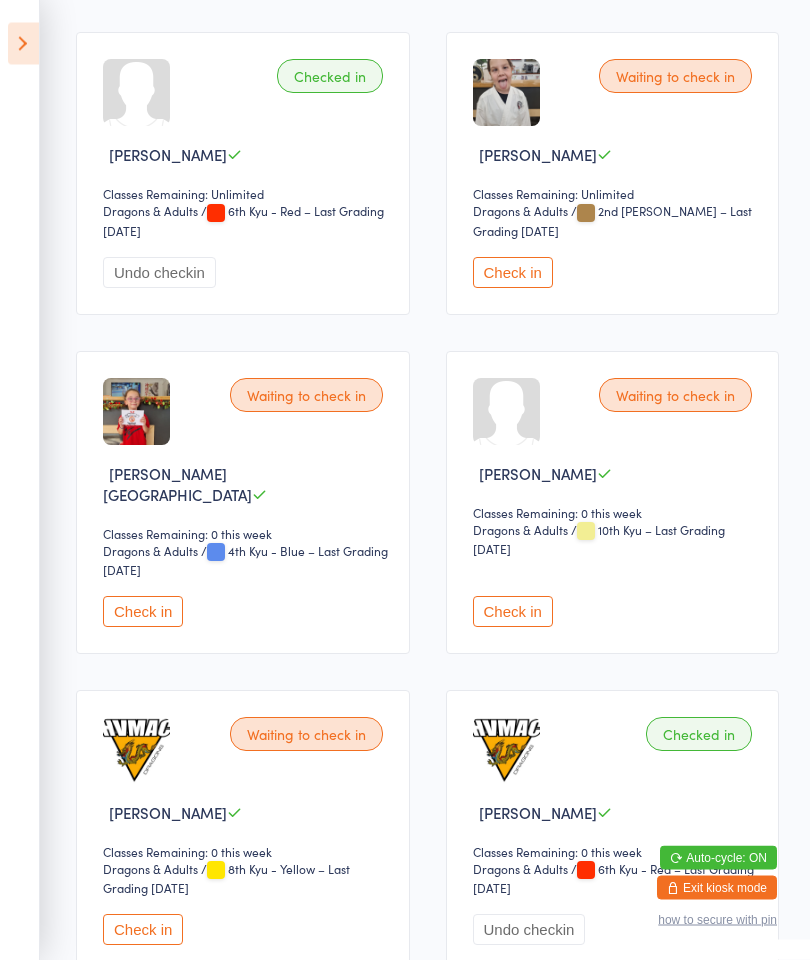 scroll, scrollTop: 2531, scrollLeft: 0, axis: vertical 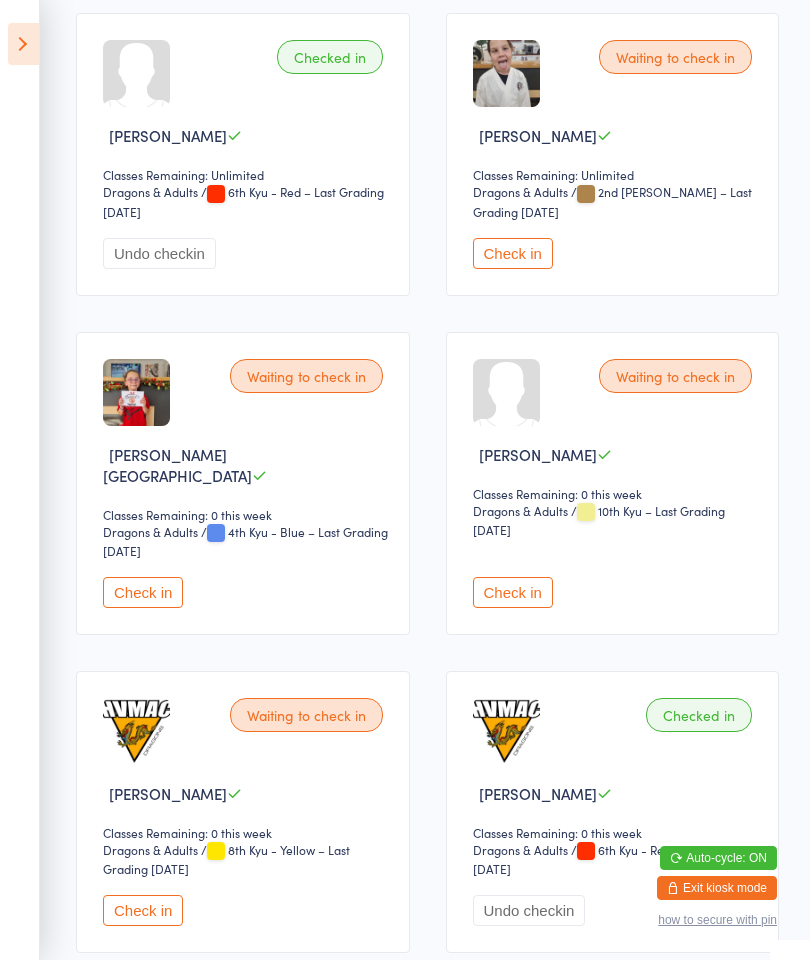 click on "Check in" at bounding box center [513, 592] 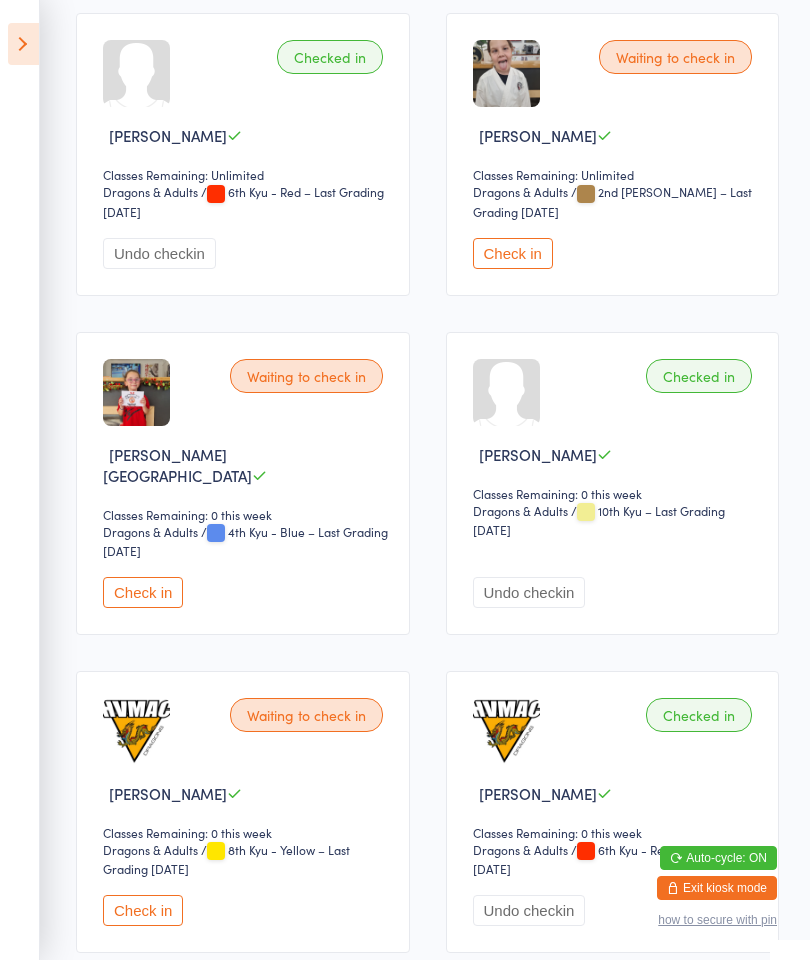 click at bounding box center (23, 44) 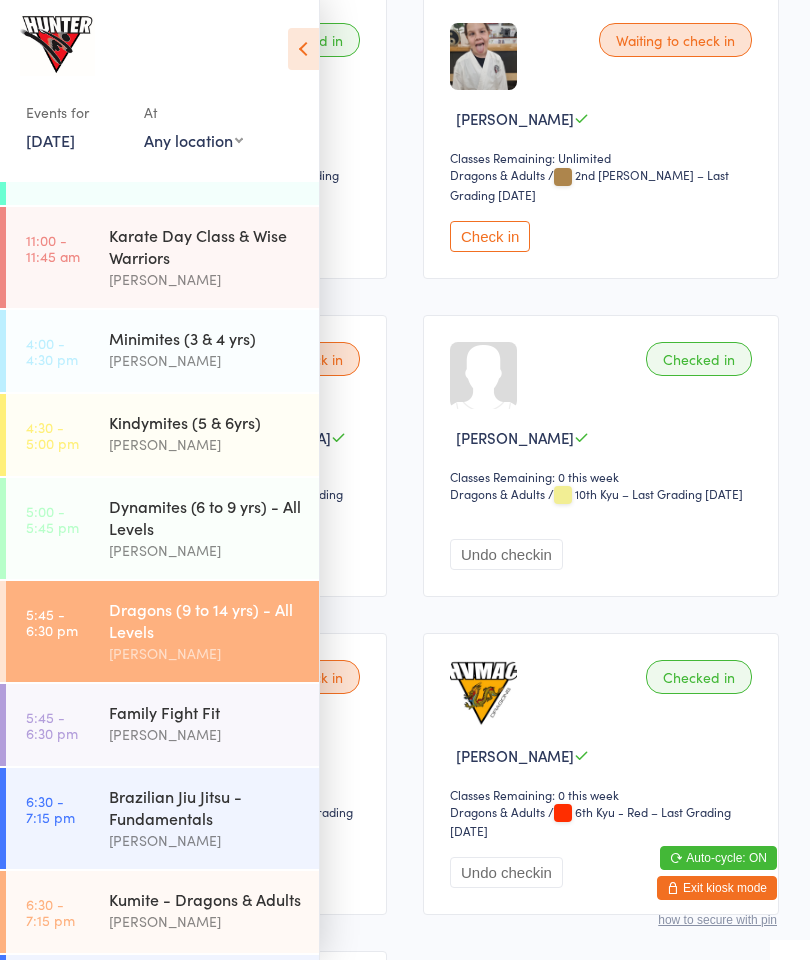 click on "[PERSON_NAME]" at bounding box center (205, 734) 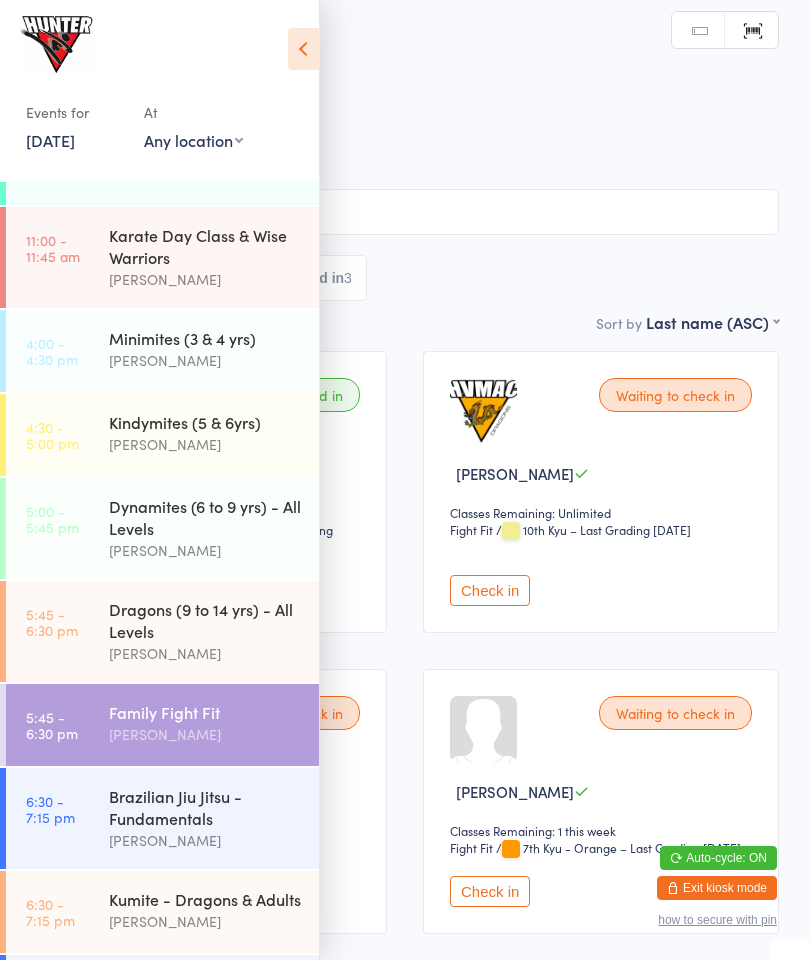 click at bounding box center (303, 49) 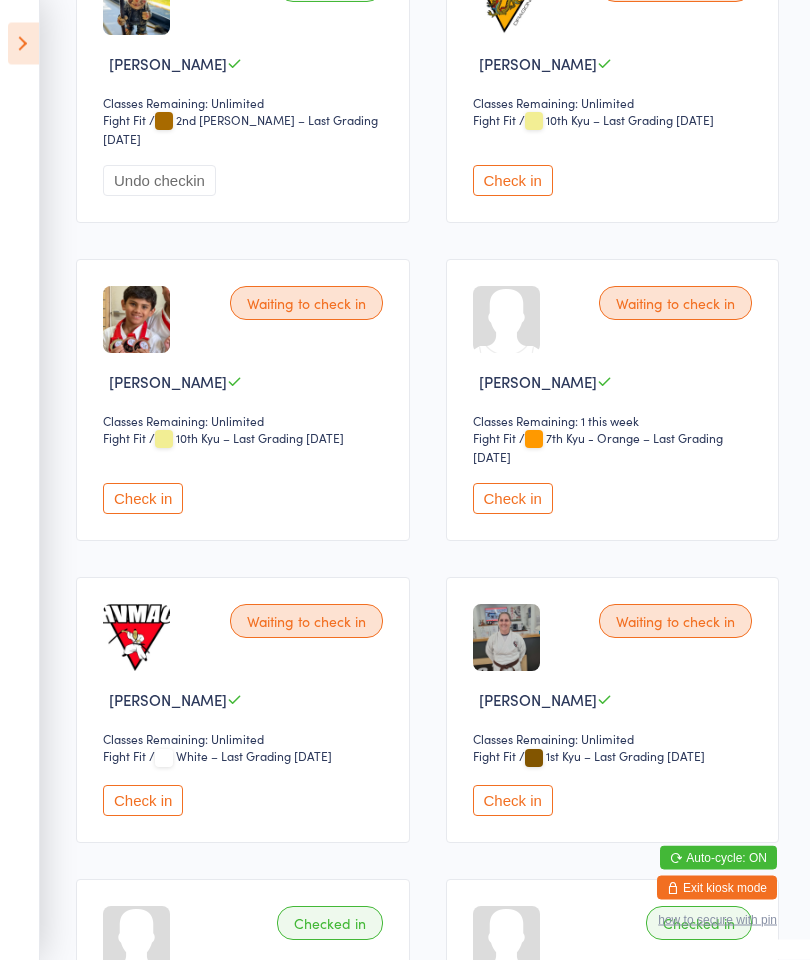 scroll, scrollTop: 410, scrollLeft: 0, axis: vertical 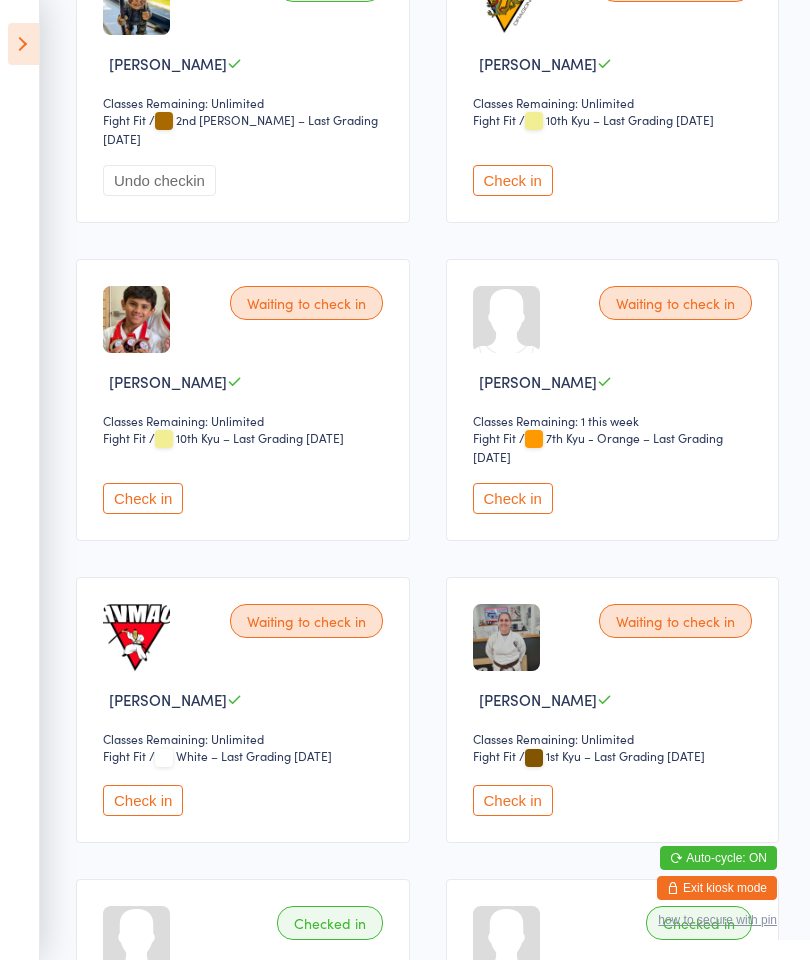 click on "Check in" at bounding box center [513, 800] 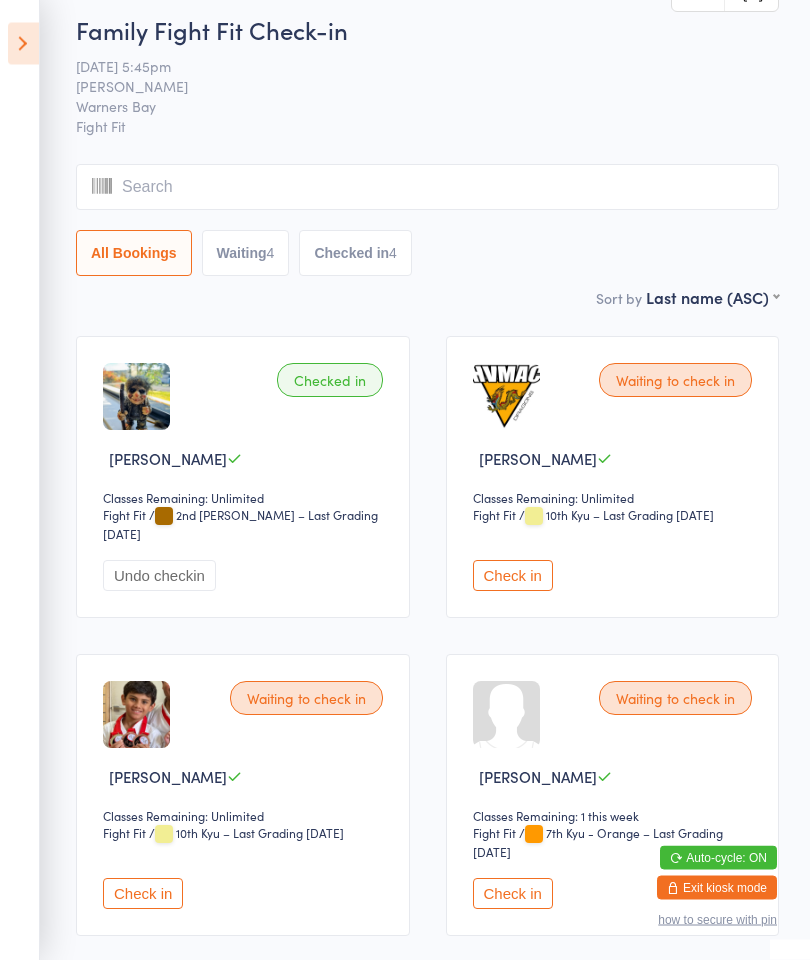 scroll, scrollTop: 0, scrollLeft: 0, axis: both 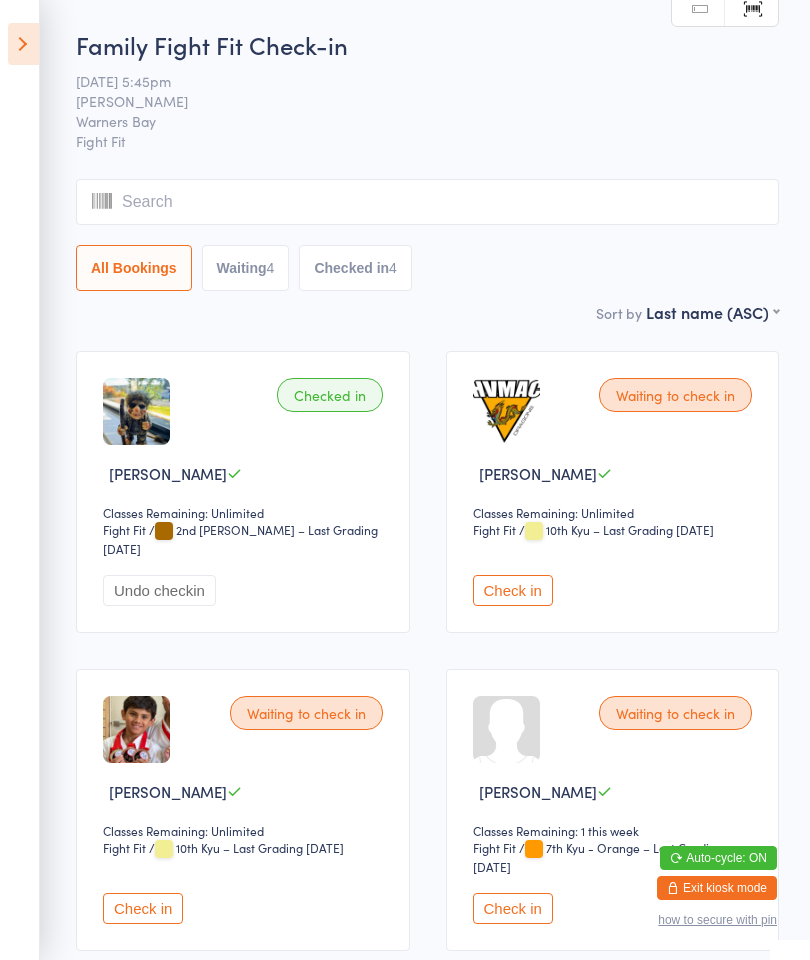 click on "All Bookings Waiting  4 Checked in  4" at bounding box center (427, 235) 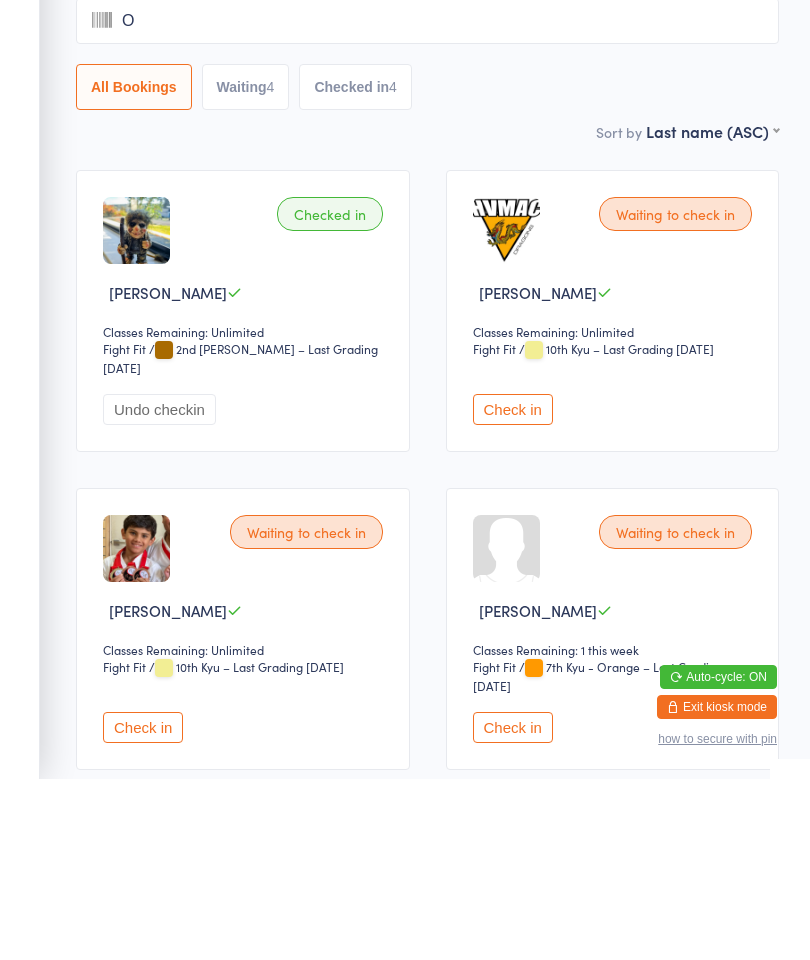 type on "Ol" 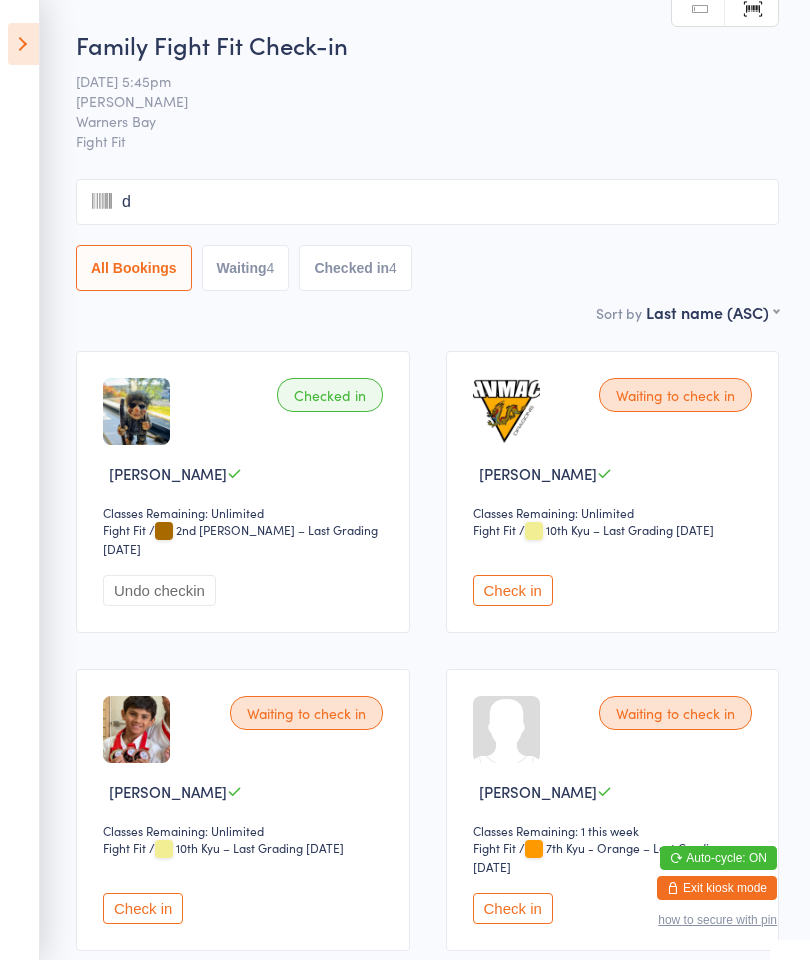 type on "de" 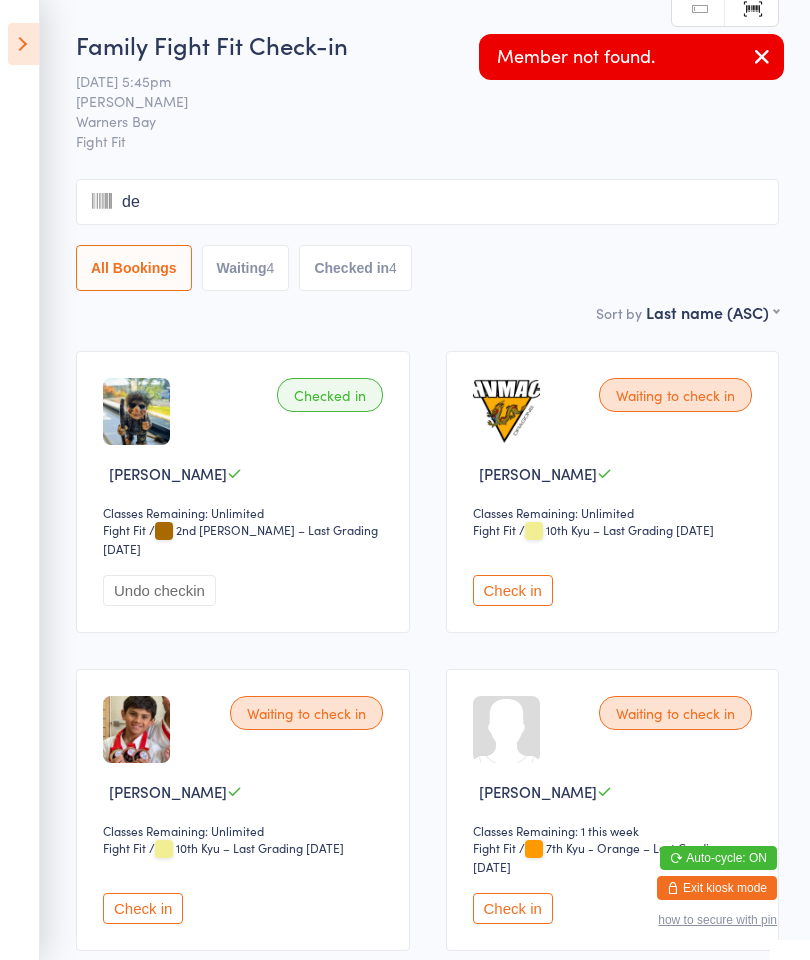type 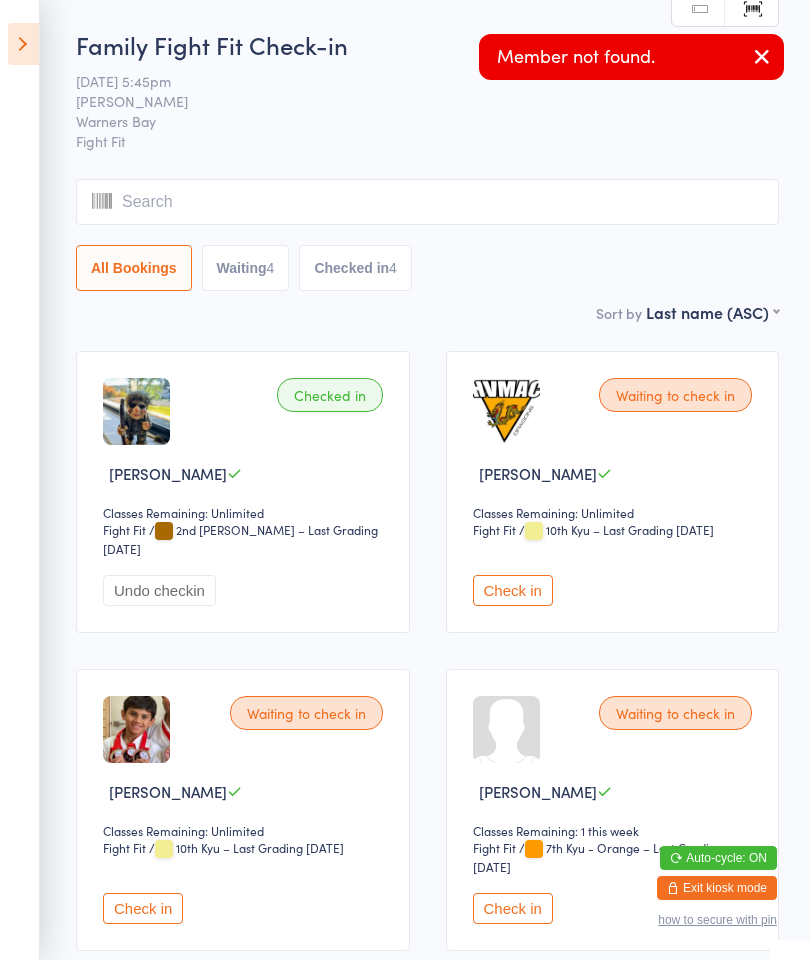click at bounding box center [23, 44] 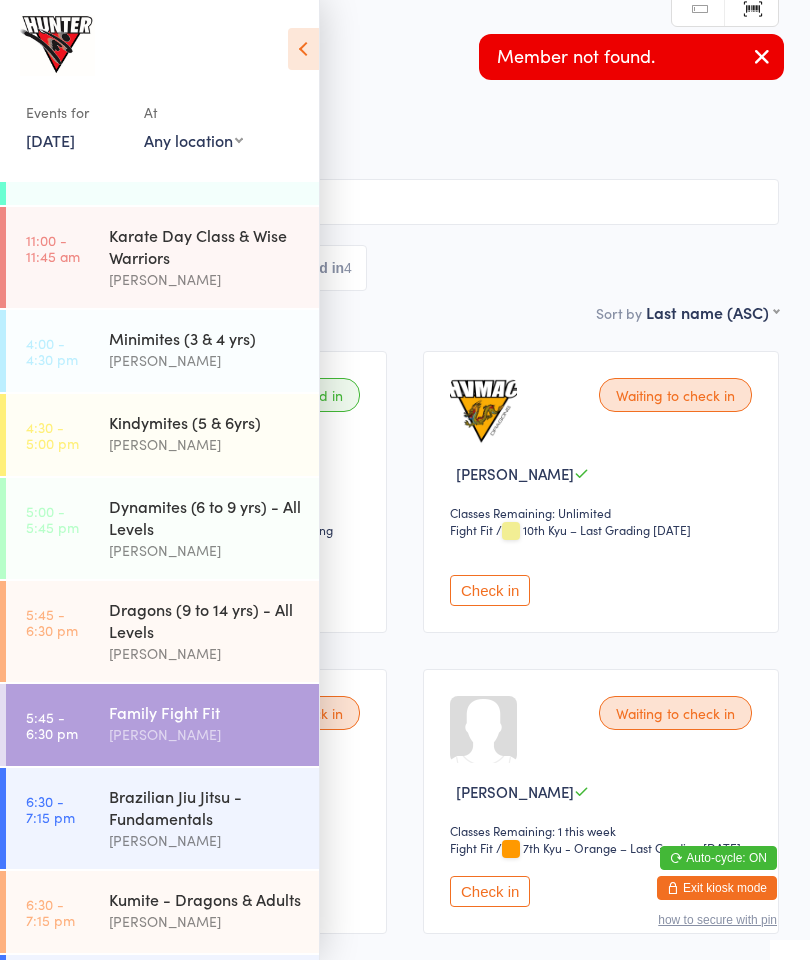 click on "Kumite - Dragons & Adults" at bounding box center [205, 899] 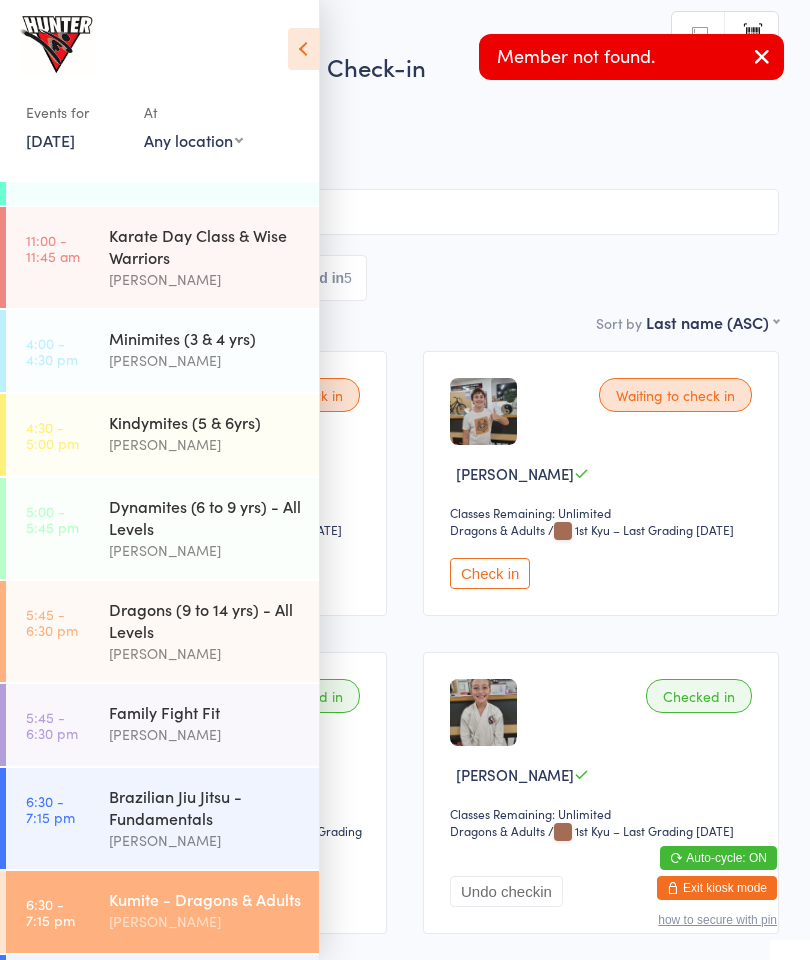 click at bounding box center (303, 49) 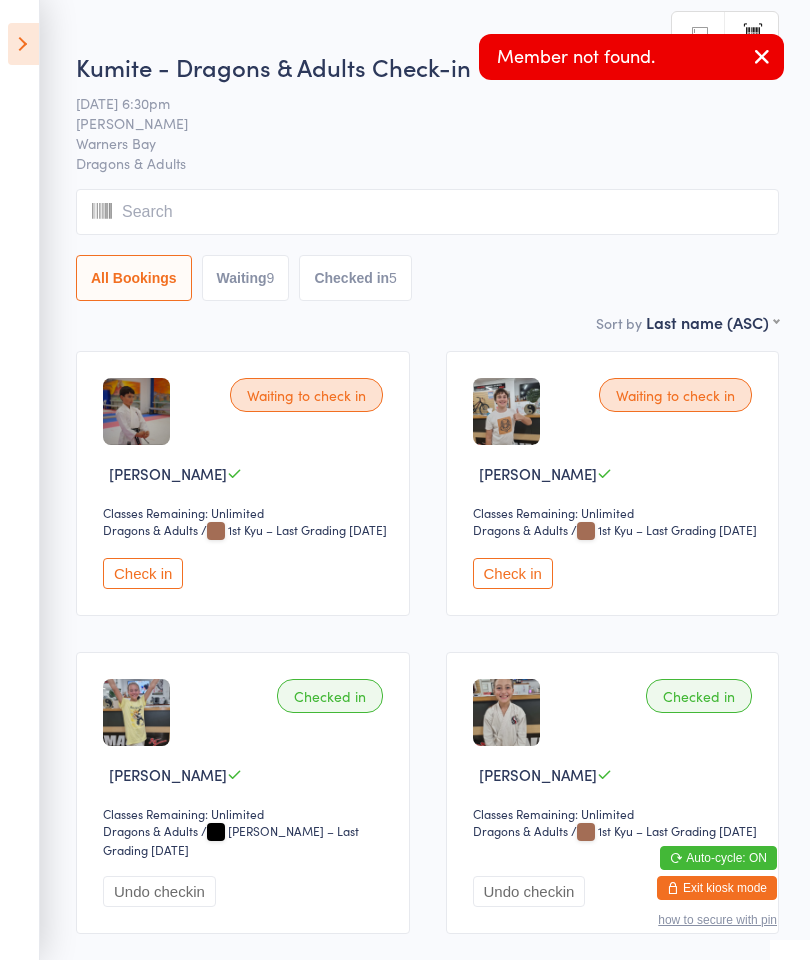 click on "Checked in  5" at bounding box center [355, 278] 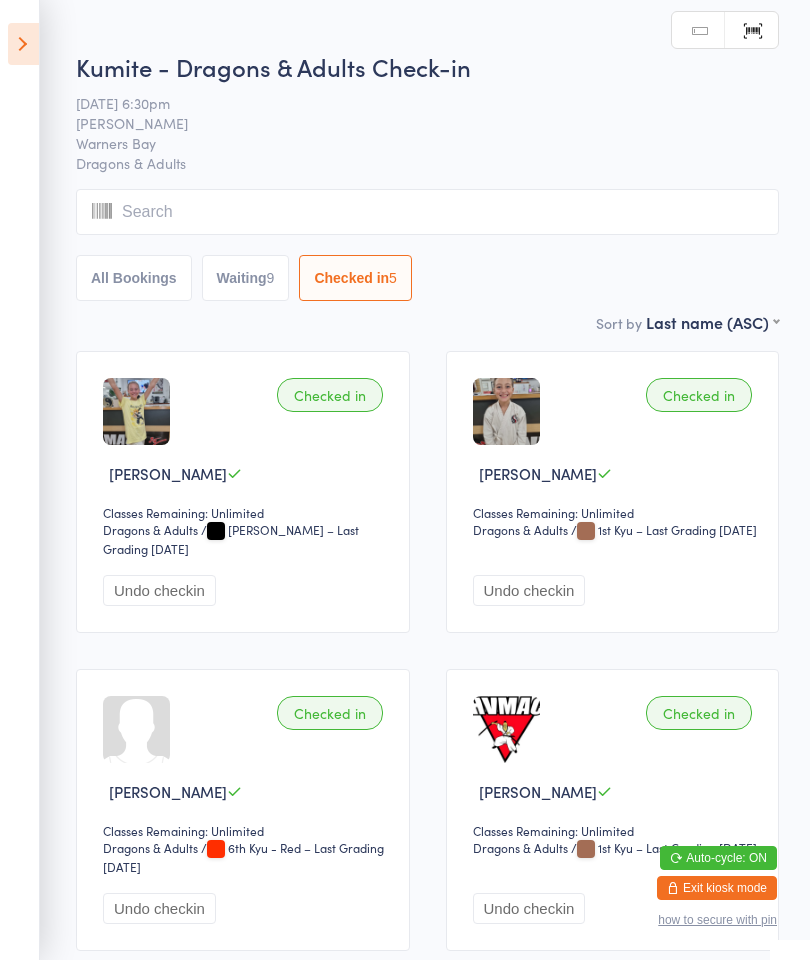 click on "All Bookings" at bounding box center (134, 278) 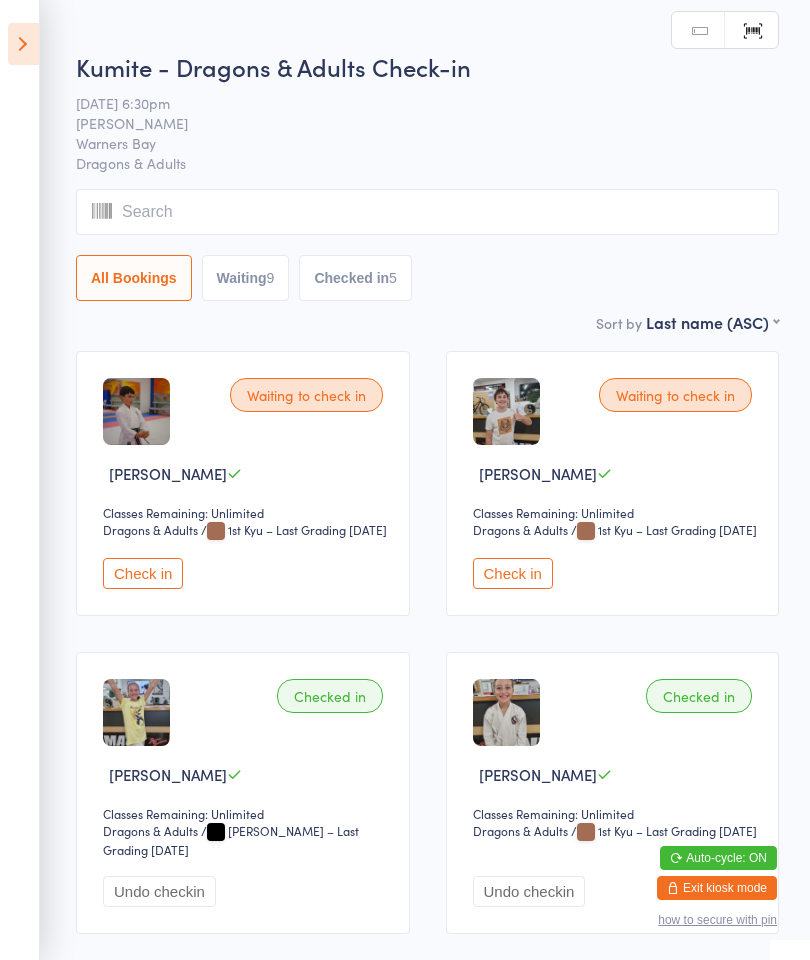 click at bounding box center [427, 212] 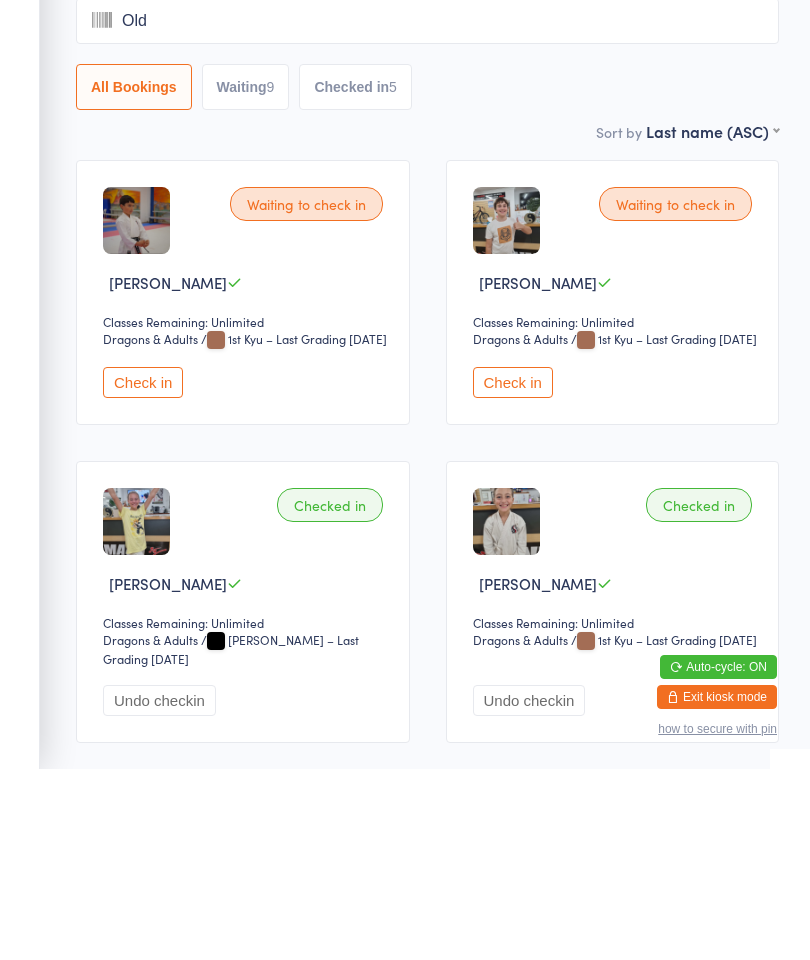 type on "Olde" 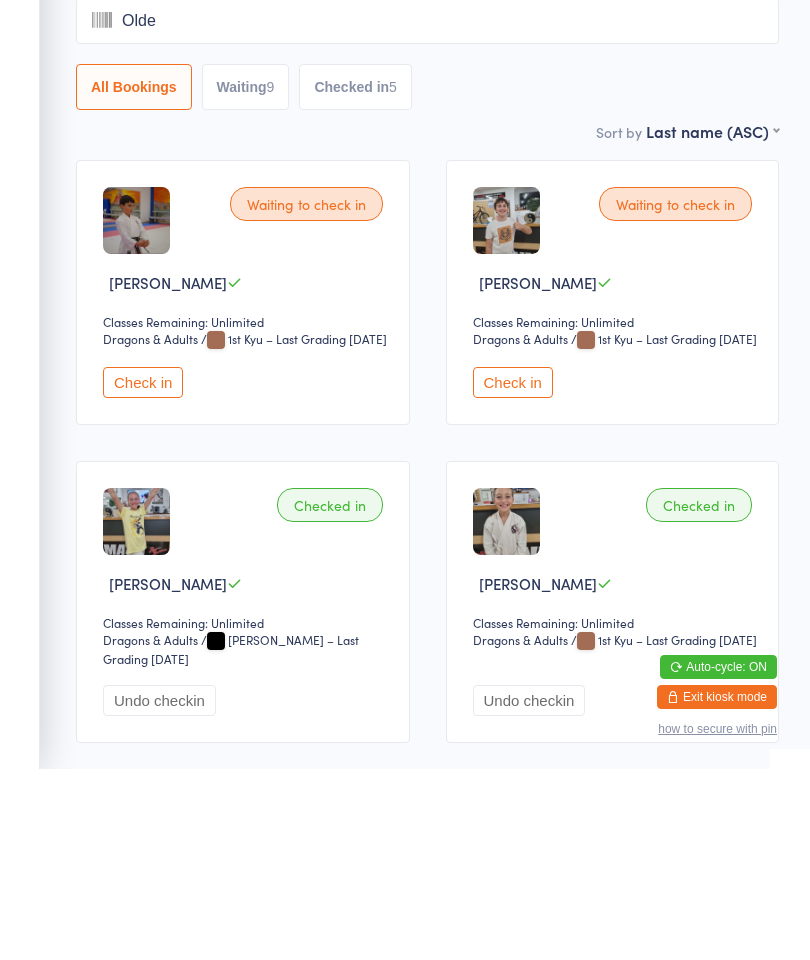 type 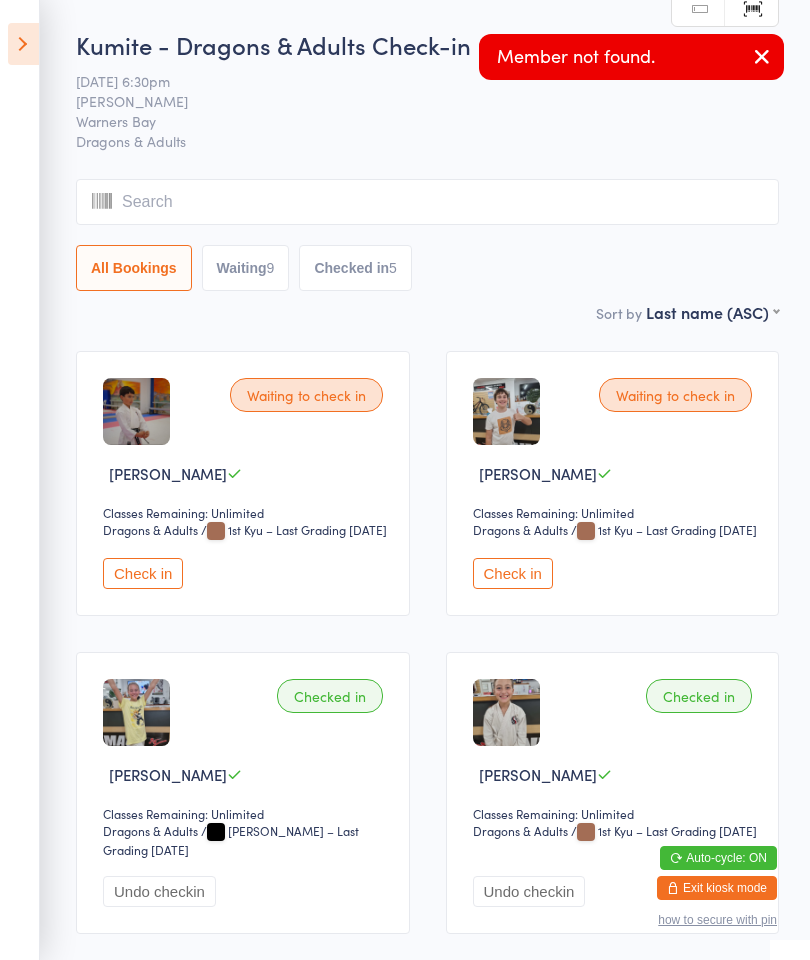 click at bounding box center [762, 56] 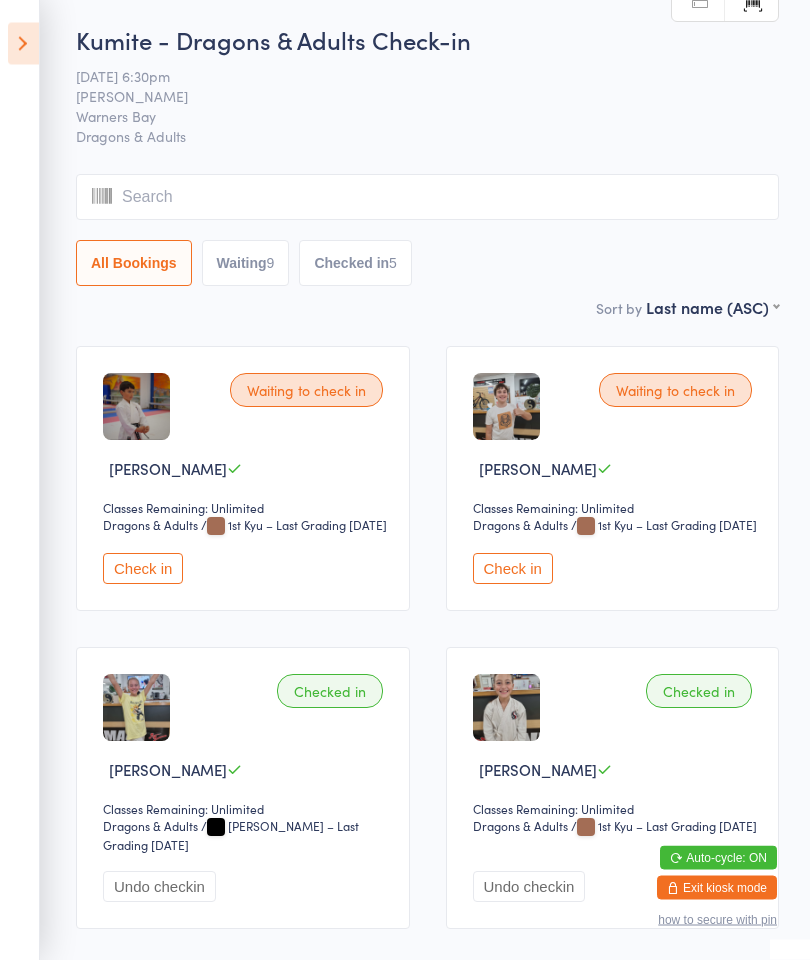 scroll, scrollTop: 0, scrollLeft: 0, axis: both 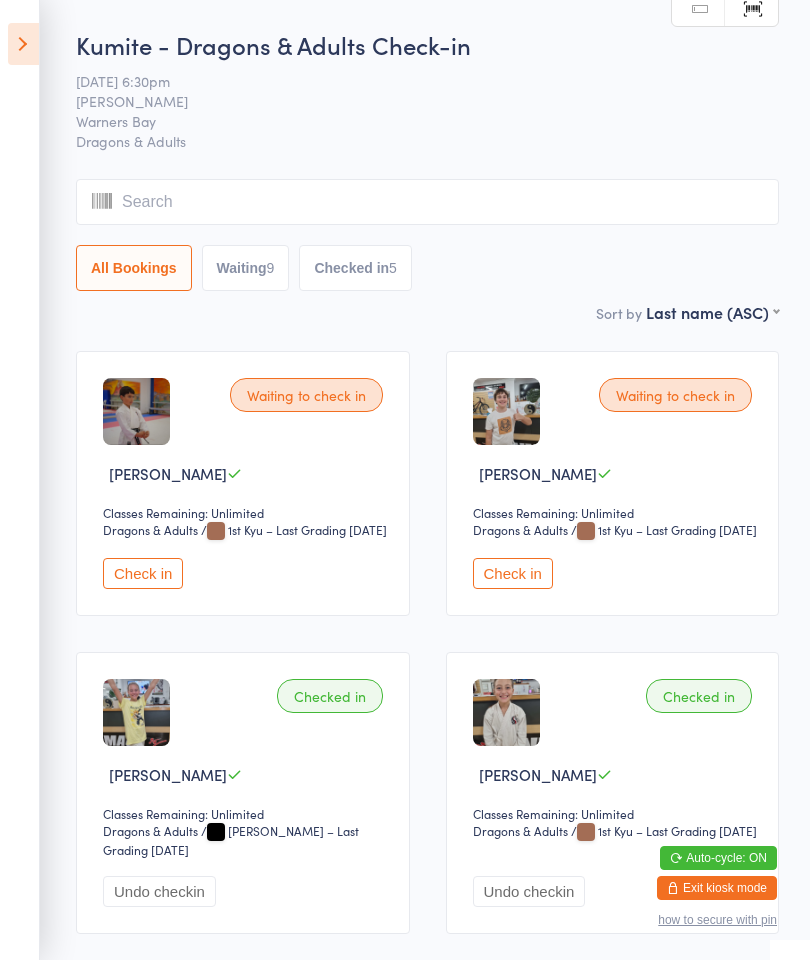 click at bounding box center [23, 44] 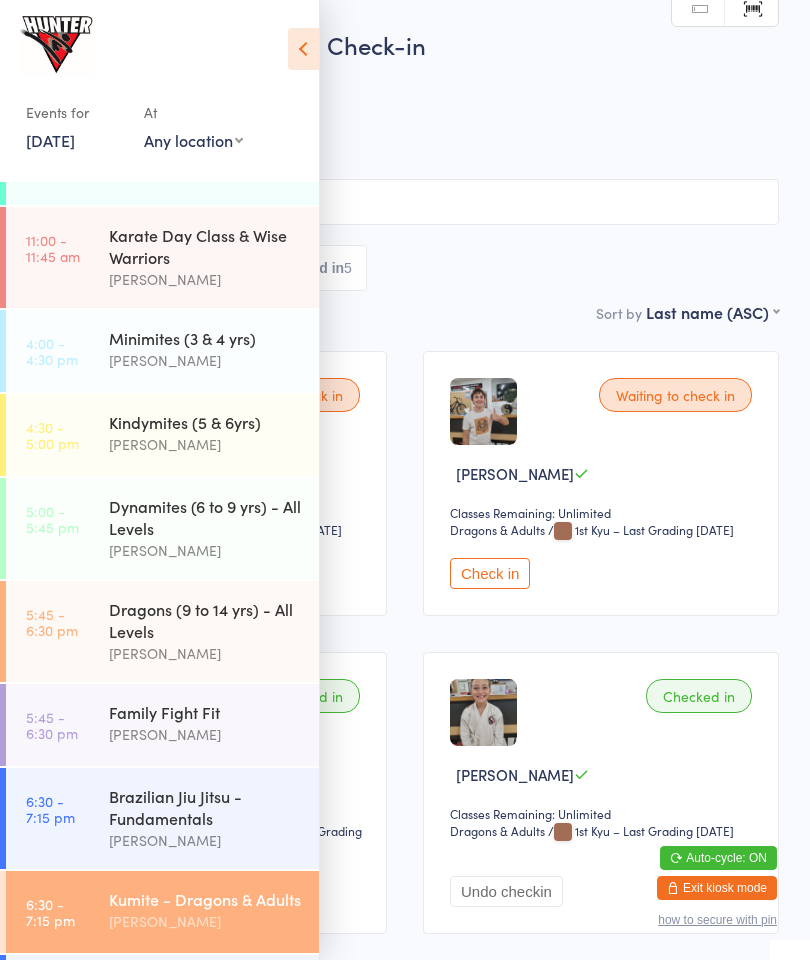 click on "[PERSON_NAME]" at bounding box center [205, 734] 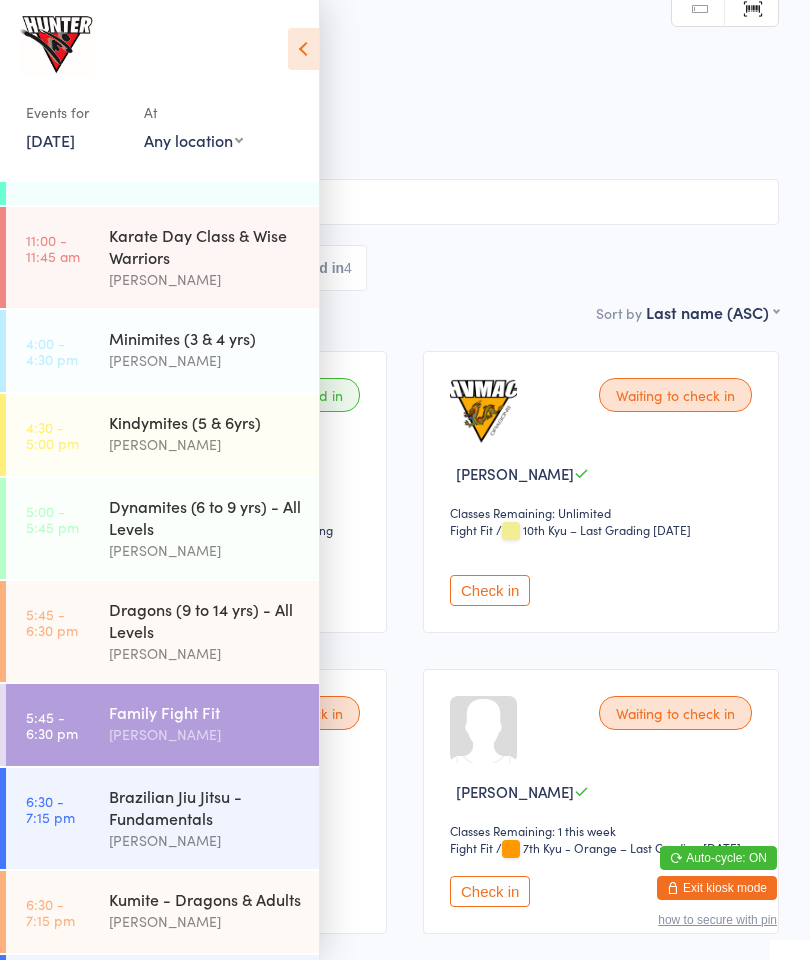 click at bounding box center [303, 49] 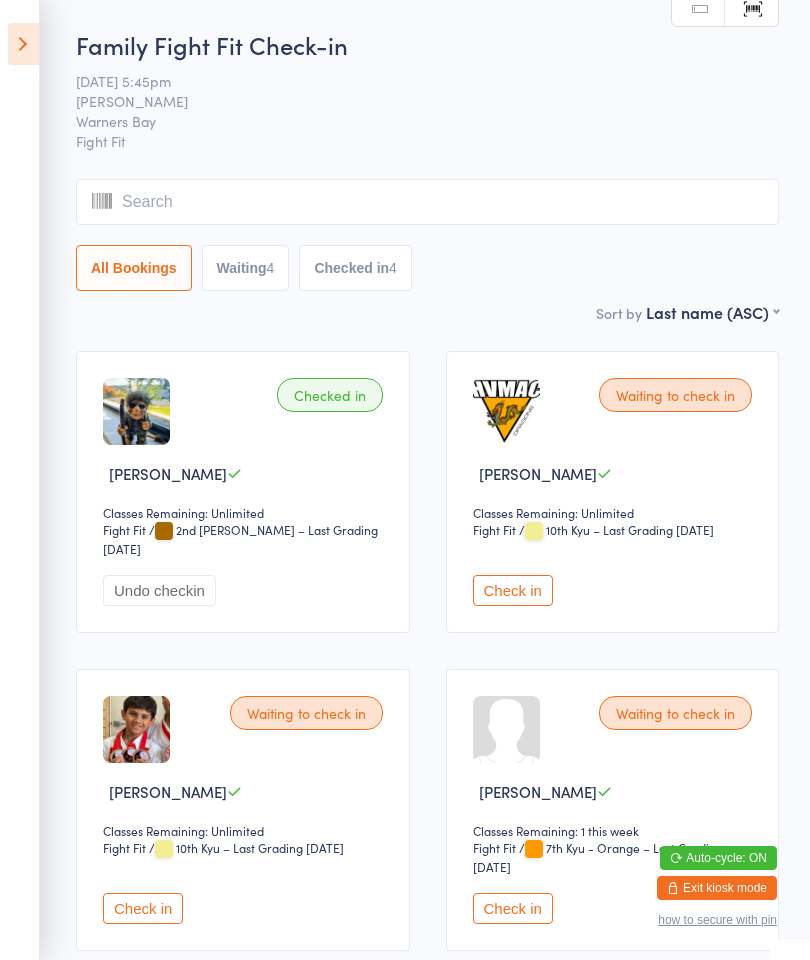 click on "Events for [DATE] [DATE]
[DATE]
Sun Mon Tue Wed Thu Fri Sat
27
29
30
01
02
03
04
05
28
06
07
08
09
10
11
12
29
13
14
15
16
17
18
19
30
20
21
22
23
24
25
26
31
27
28
29
30
31
01
02" at bounding box center (20, 480) 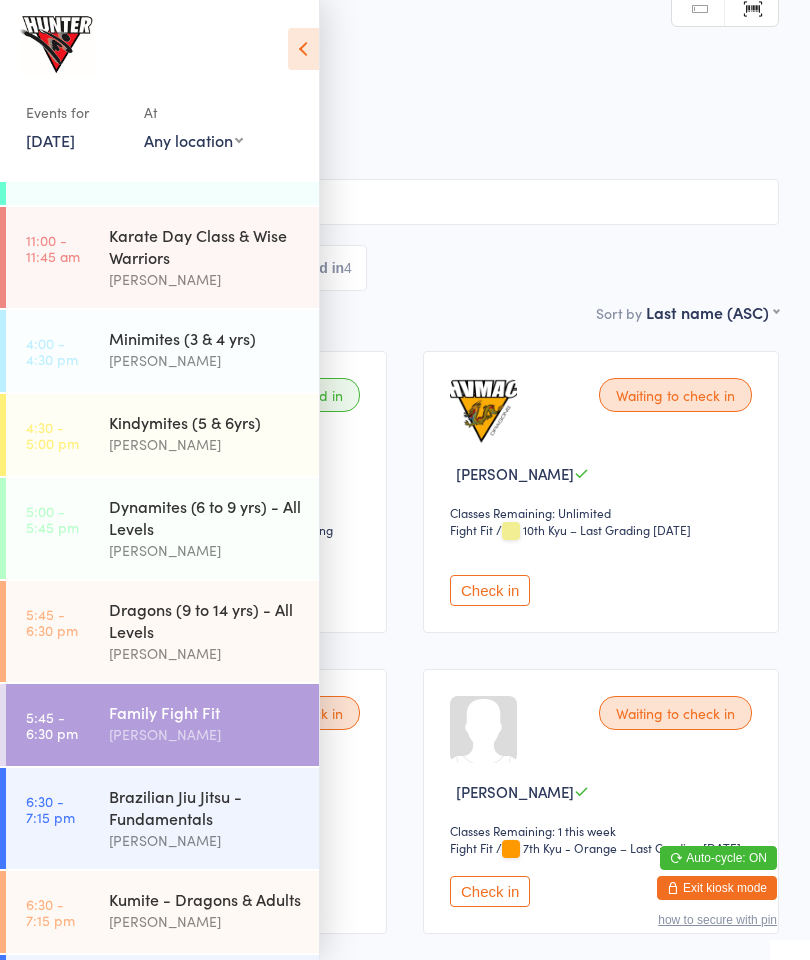 click on "5:45 - 6:30 pm" at bounding box center [52, 622] 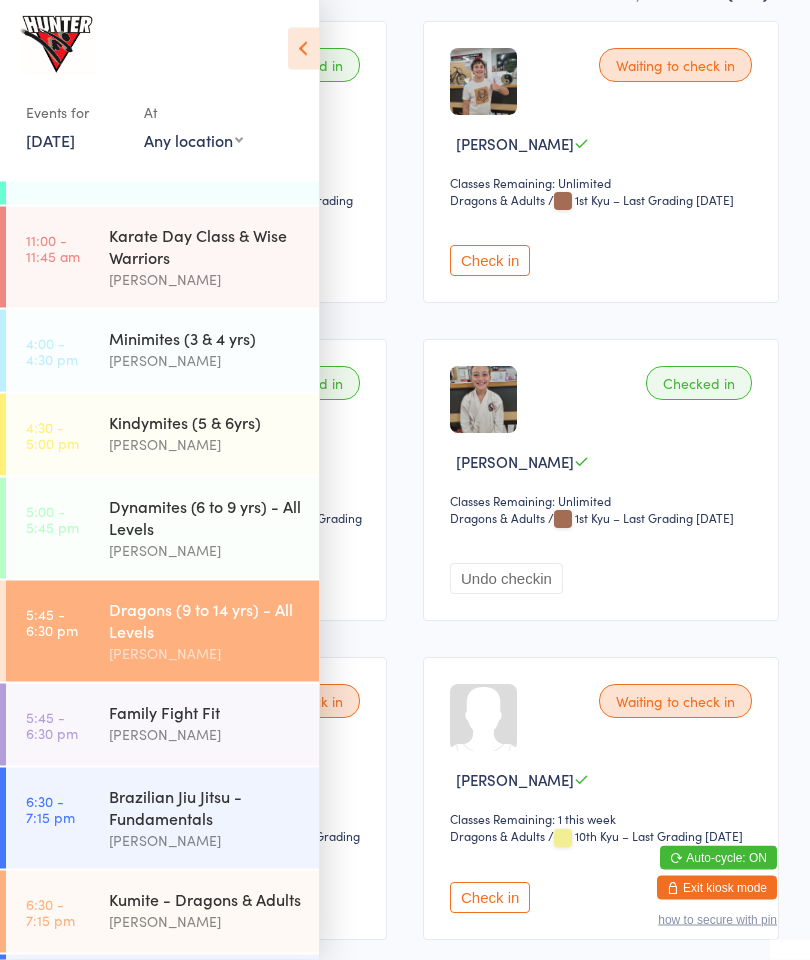 scroll, scrollTop: 324, scrollLeft: 0, axis: vertical 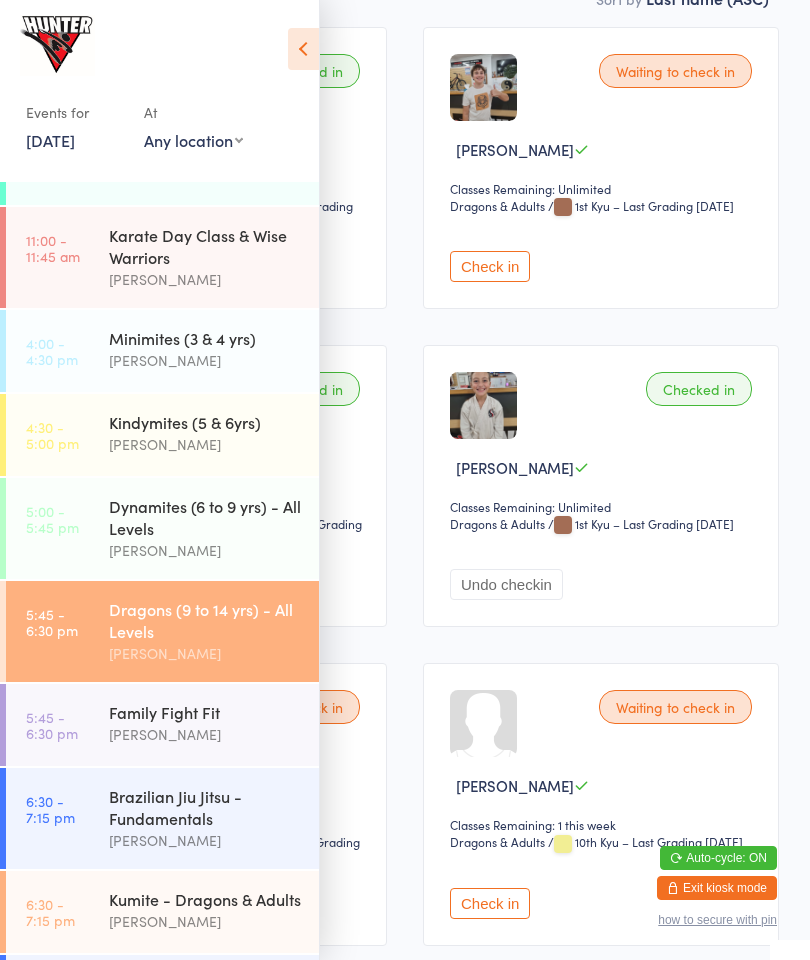 click at bounding box center [303, 49] 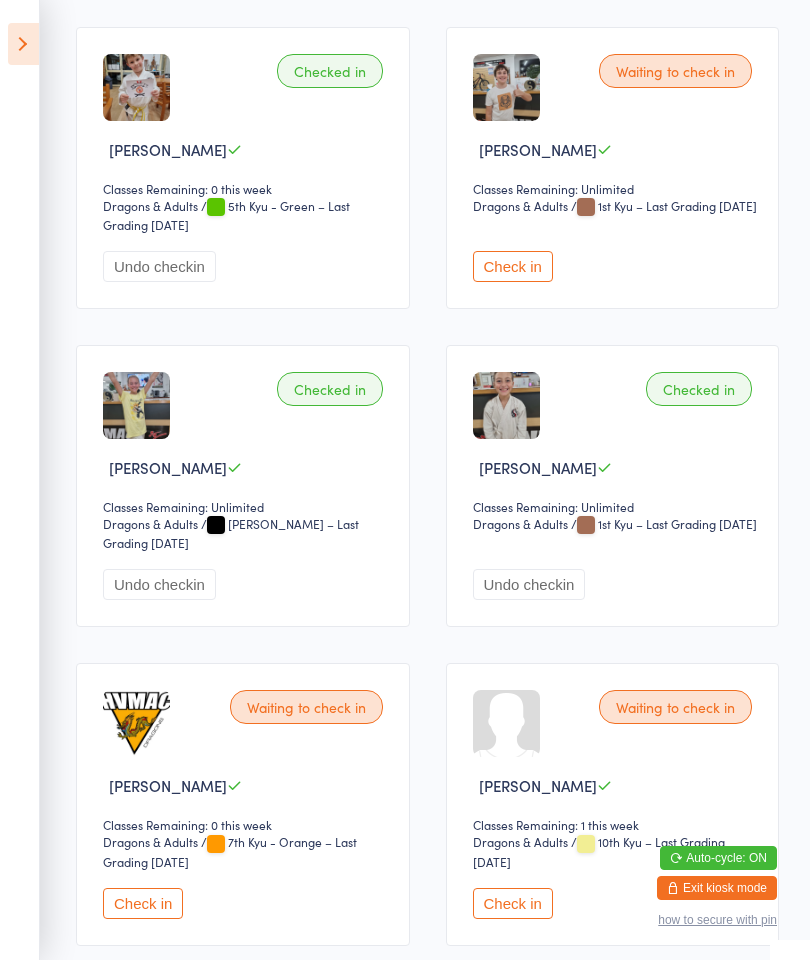 click on "Waiting to check in [PERSON_NAME]  Classes Remaining: 1 this week Dragons & Adults  Dragons & Adults   /  10th Kyu – Last Grading [DATE]   Check in" at bounding box center (613, 804) 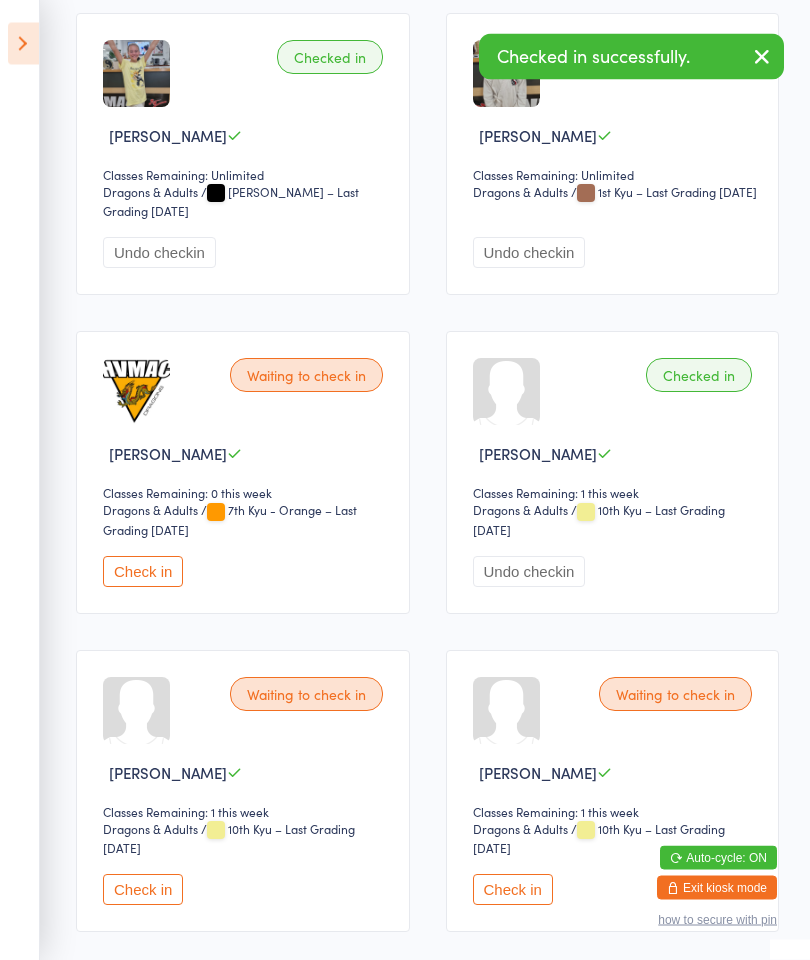 scroll, scrollTop: 659, scrollLeft: 0, axis: vertical 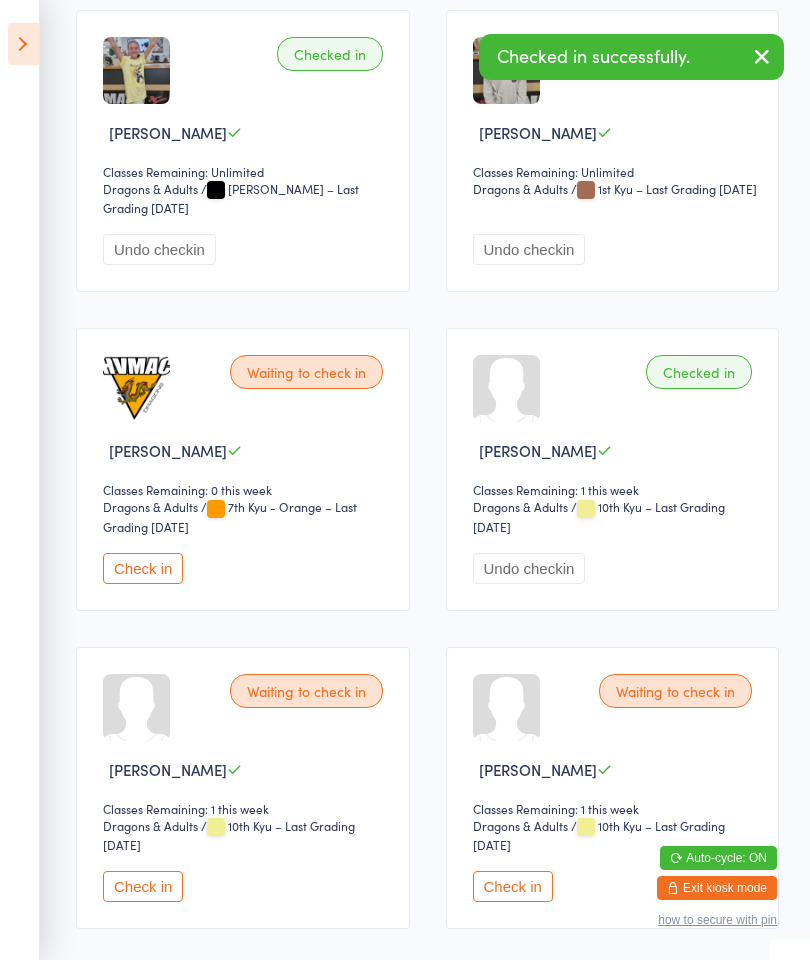 click on "Check in" at bounding box center [143, 886] 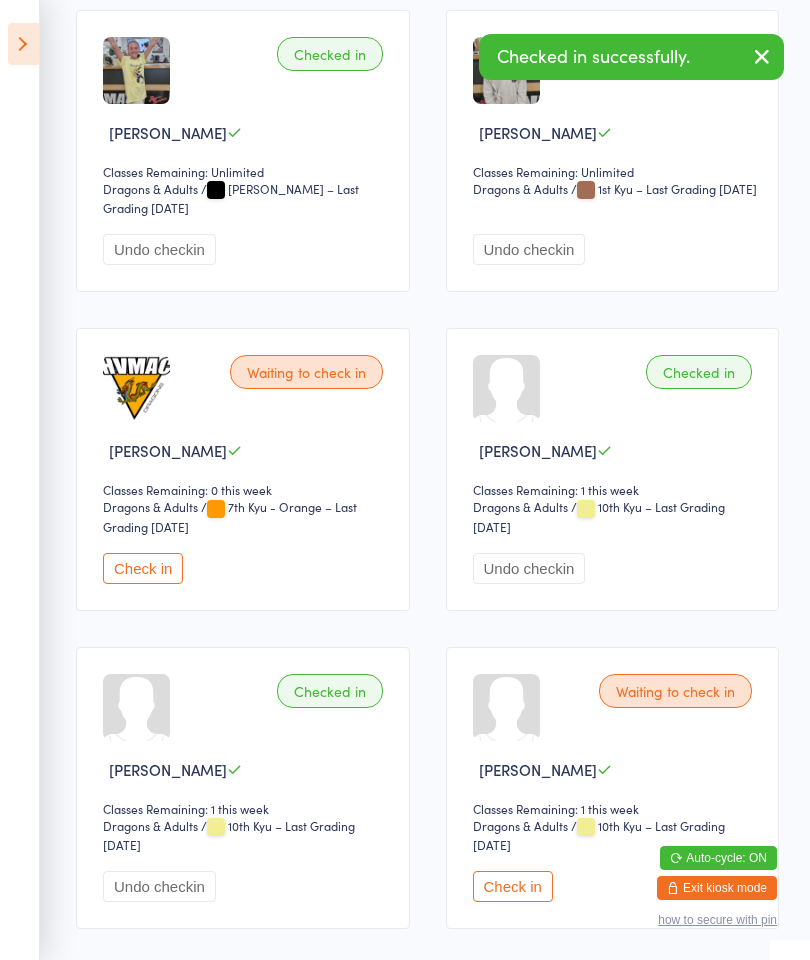 scroll, scrollTop: 664, scrollLeft: 0, axis: vertical 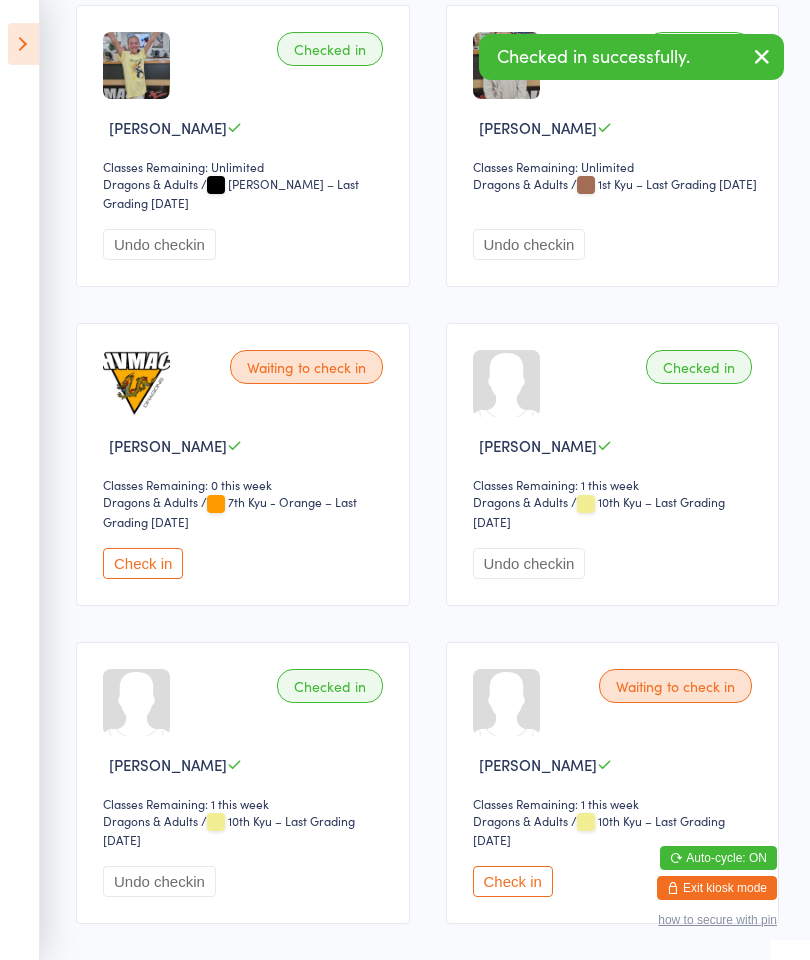 click on "Waiting to check in [PERSON_NAME]  Classes Remaining: 1 this week Dragons & Adults  Dragons & Adults   /  10th Kyu – Last Grading [DATE]   Check in" at bounding box center [613, 783] 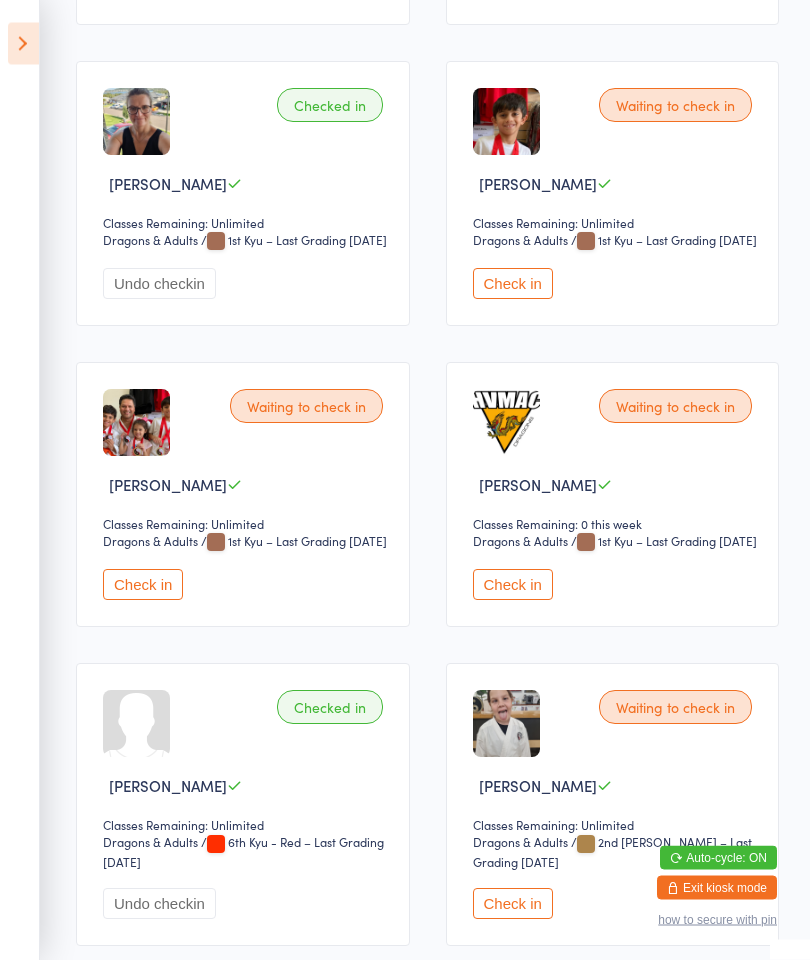 scroll, scrollTop: 1879, scrollLeft: 0, axis: vertical 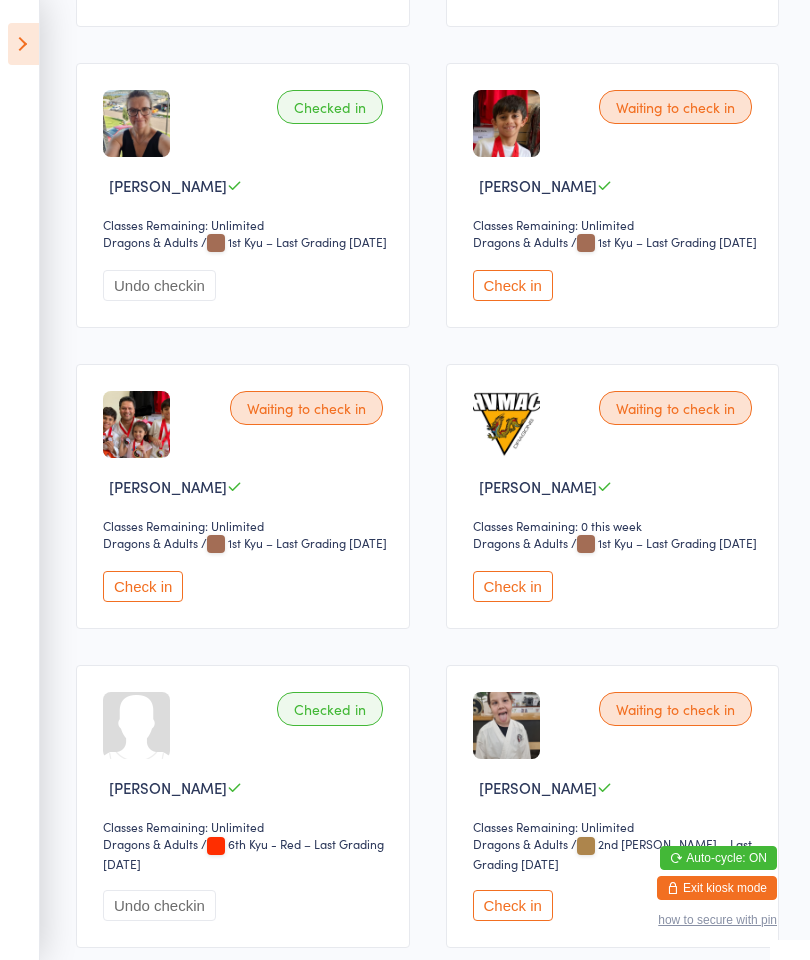 click on "Check in" at bounding box center (513, 905) 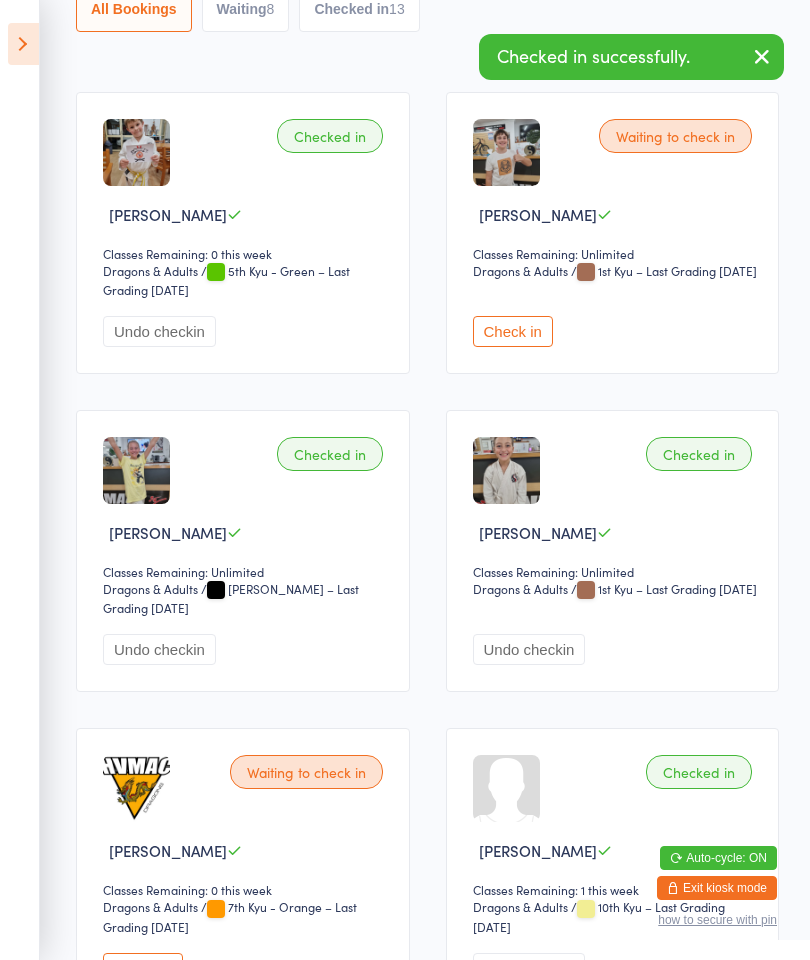 scroll, scrollTop: 247, scrollLeft: 0, axis: vertical 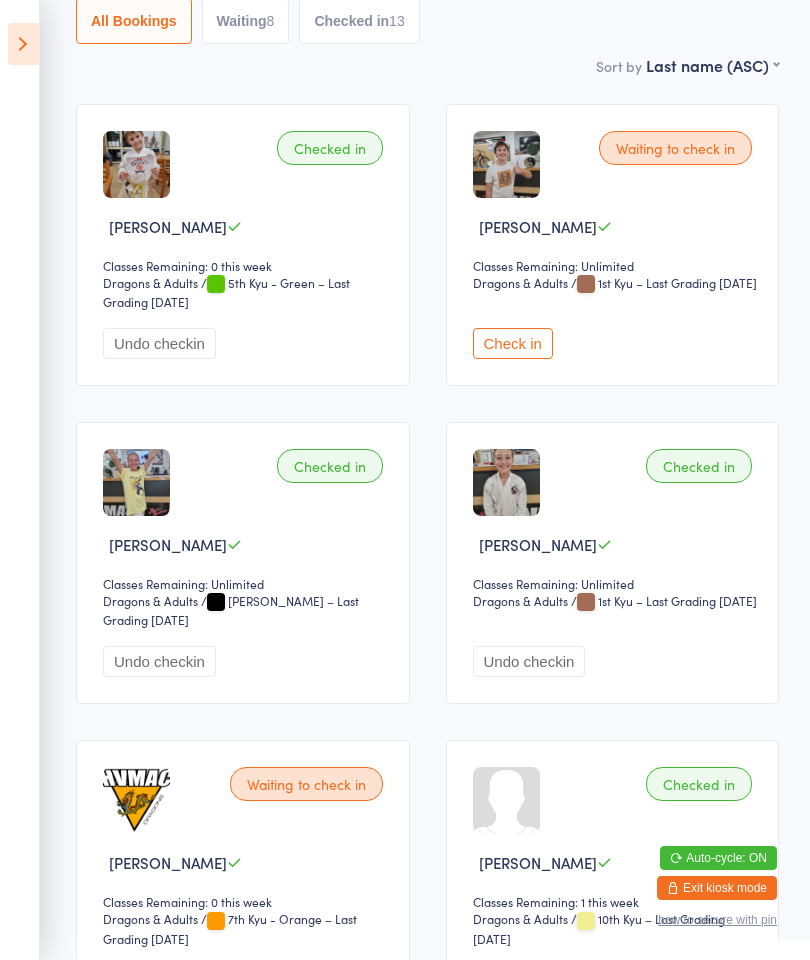 click at bounding box center (23, 44) 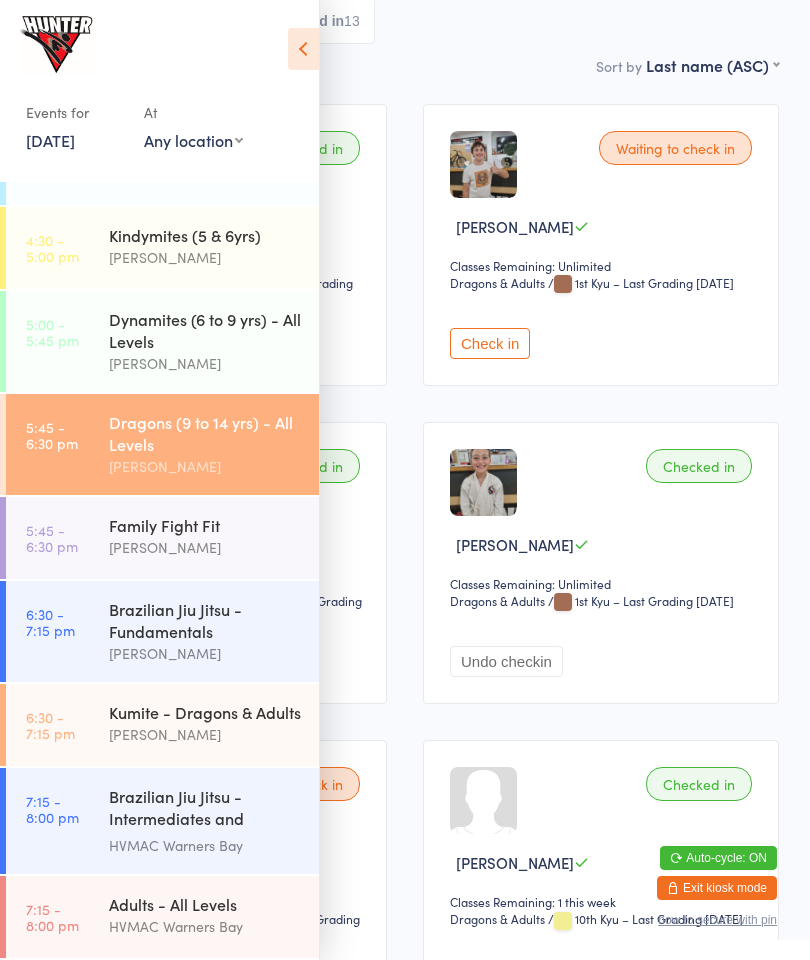 scroll, scrollTop: 368, scrollLeft: 0, axis: vertical 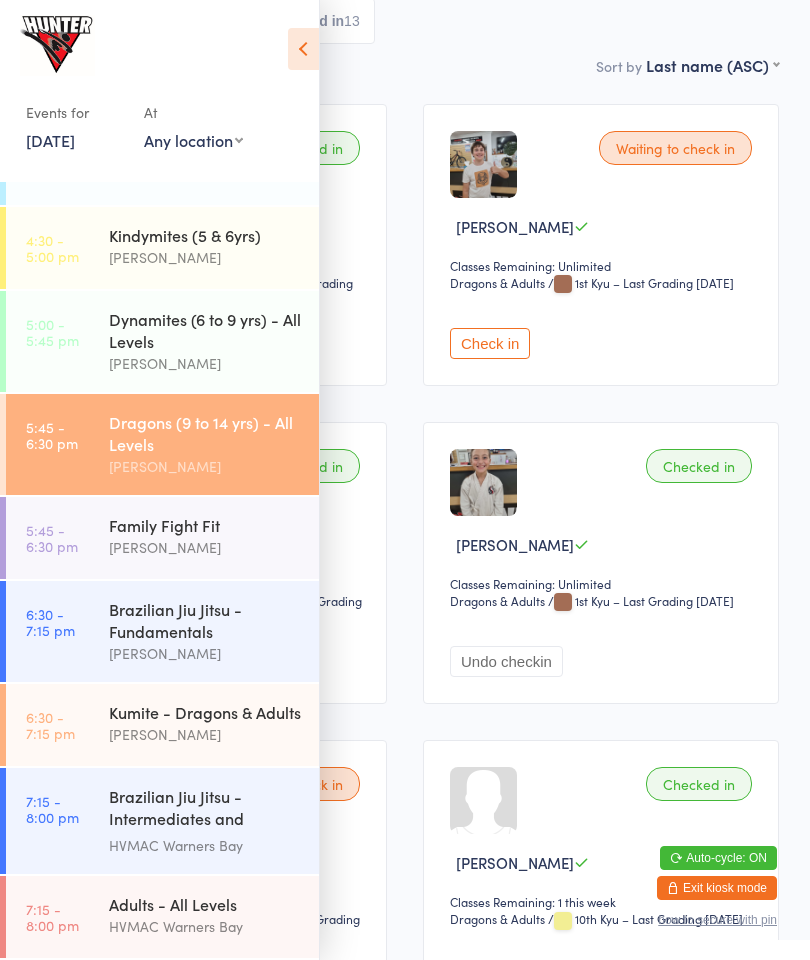 click on "Kumite - Dragons & Adults" at bounding box center [205, 712] 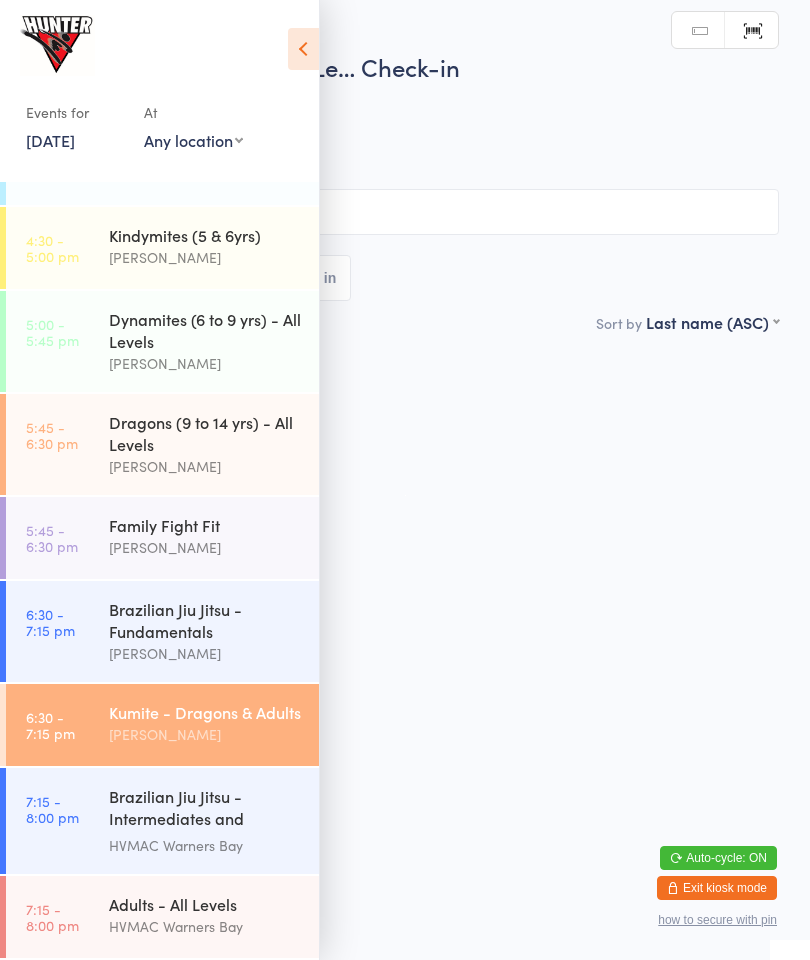 scroll, scrollTop: 0, scrollLeft: 0, axis: both 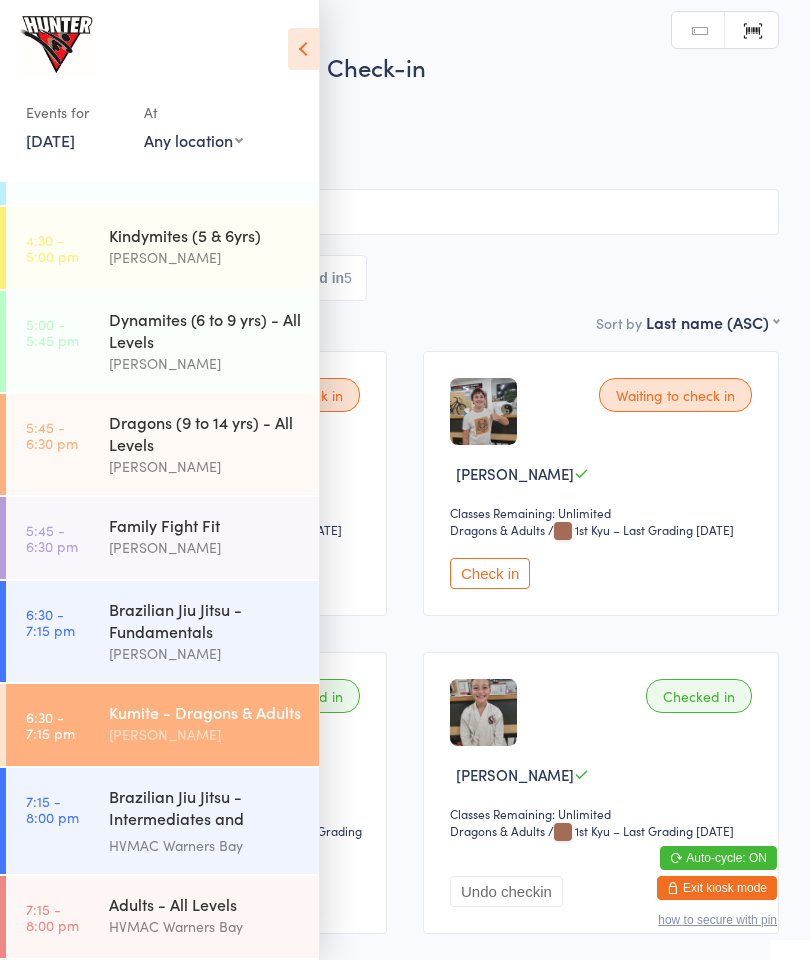 click at bounding box center [303, 49] 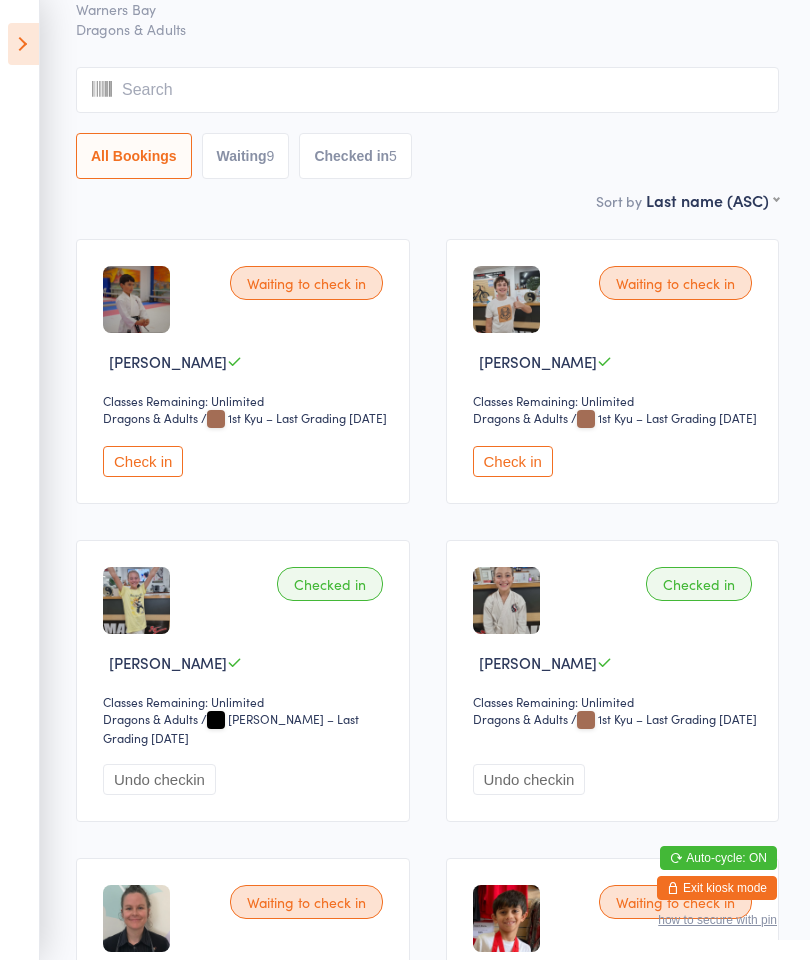 scroll, scrollTop: 0, scrollLeft: 0, axis: both 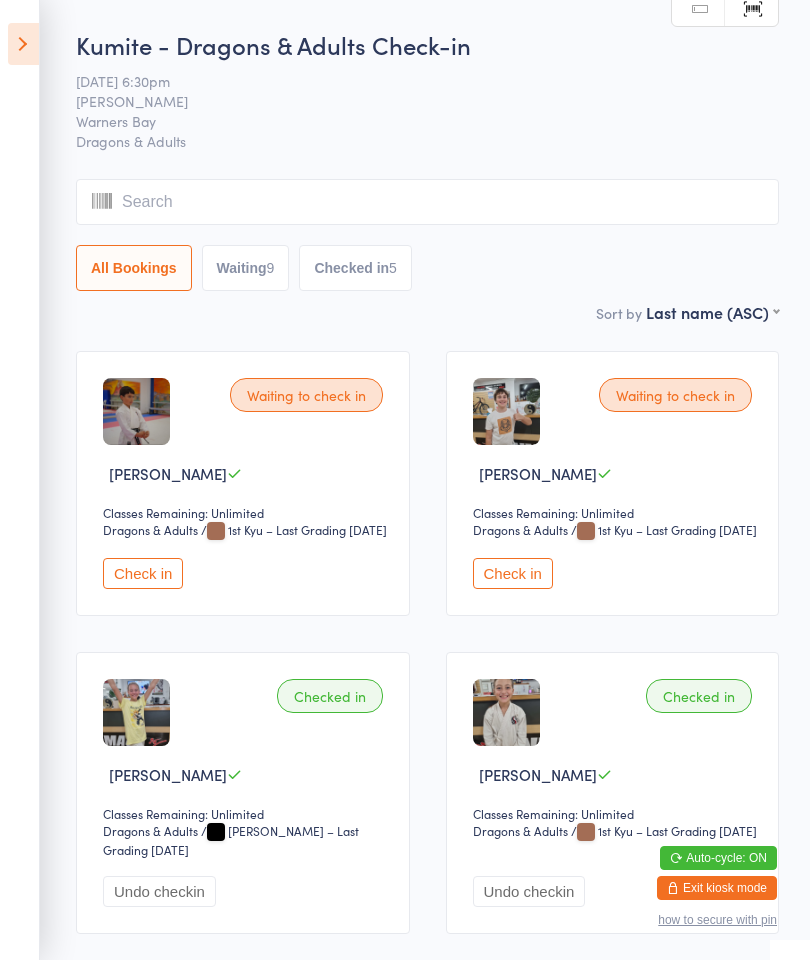 click at bounding box center (23, 44) 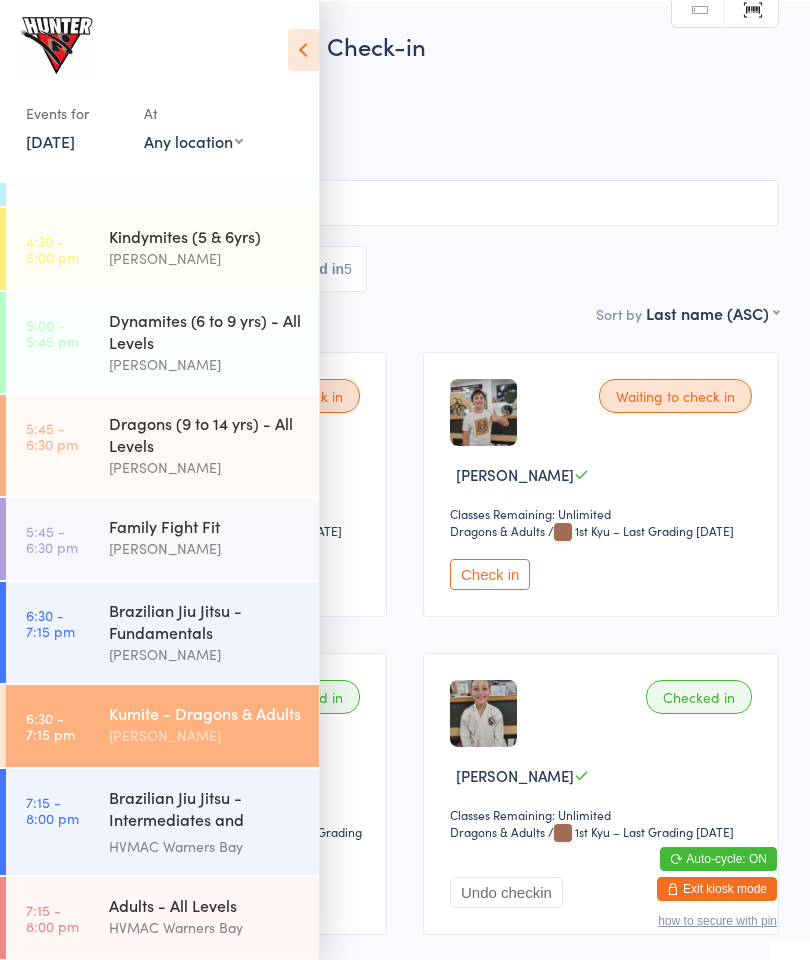 scroll, scrollTop: 1, scrollLeft: 0, axis: vertical 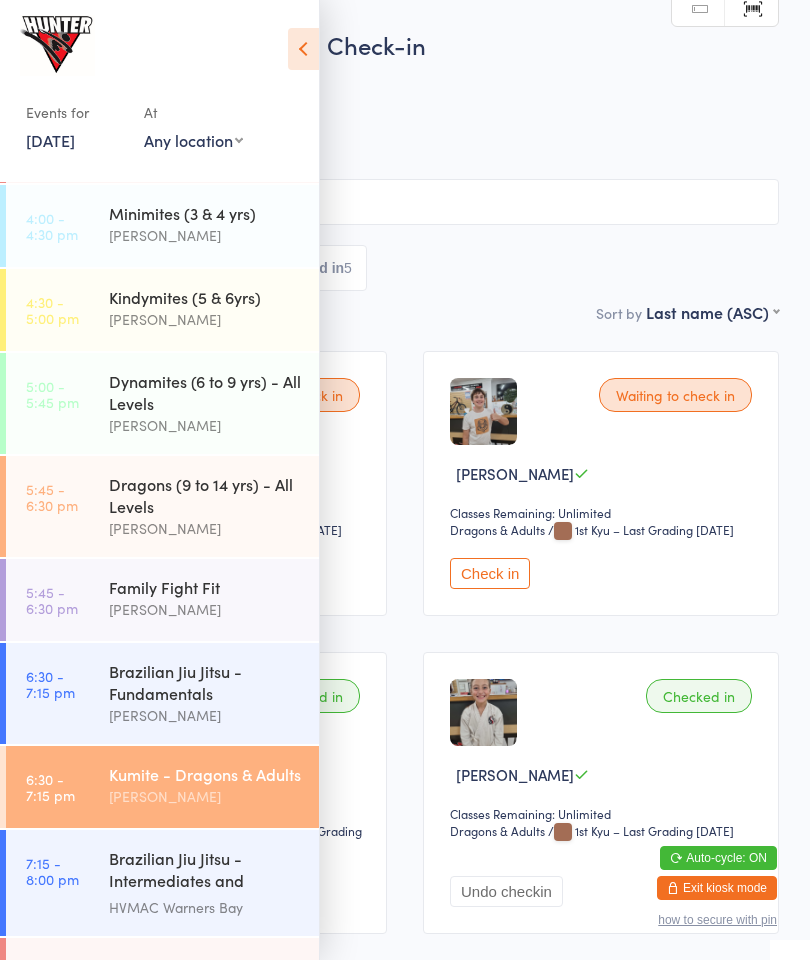 click on "5:45 - 6:30 pm Family Fight Fit [PERSON_NAME]" at bounding box center (162, 600) 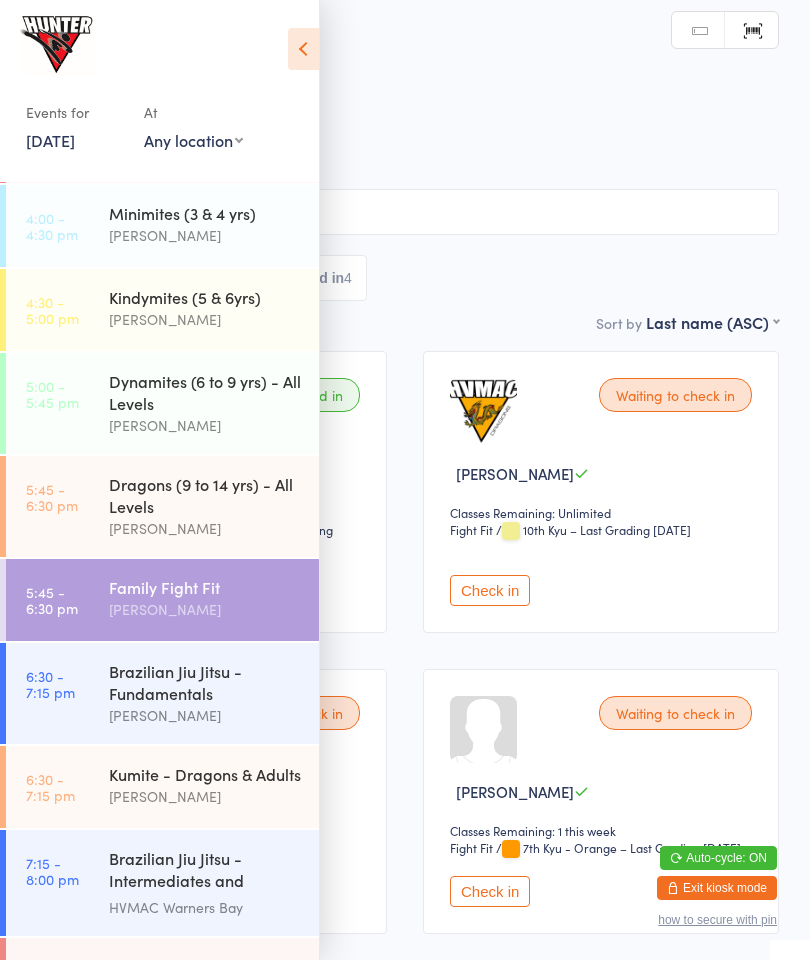 click at bounding box center [303, 49] 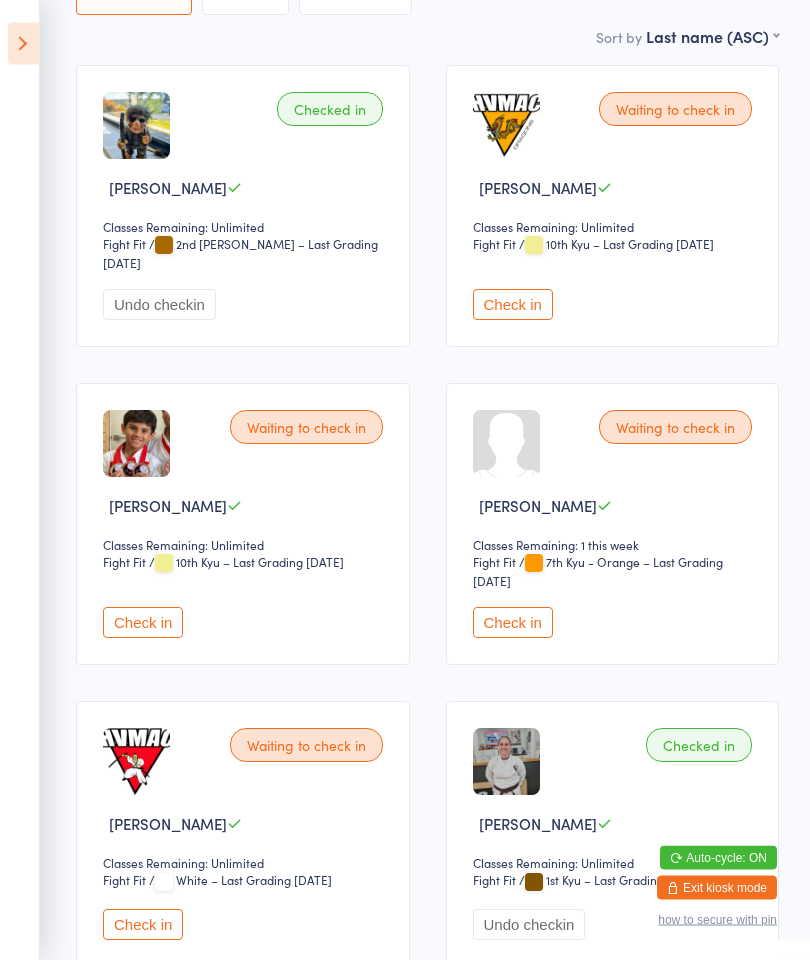 scroll, scrollTop: 299, scrollLeft: 0, axis: vertical 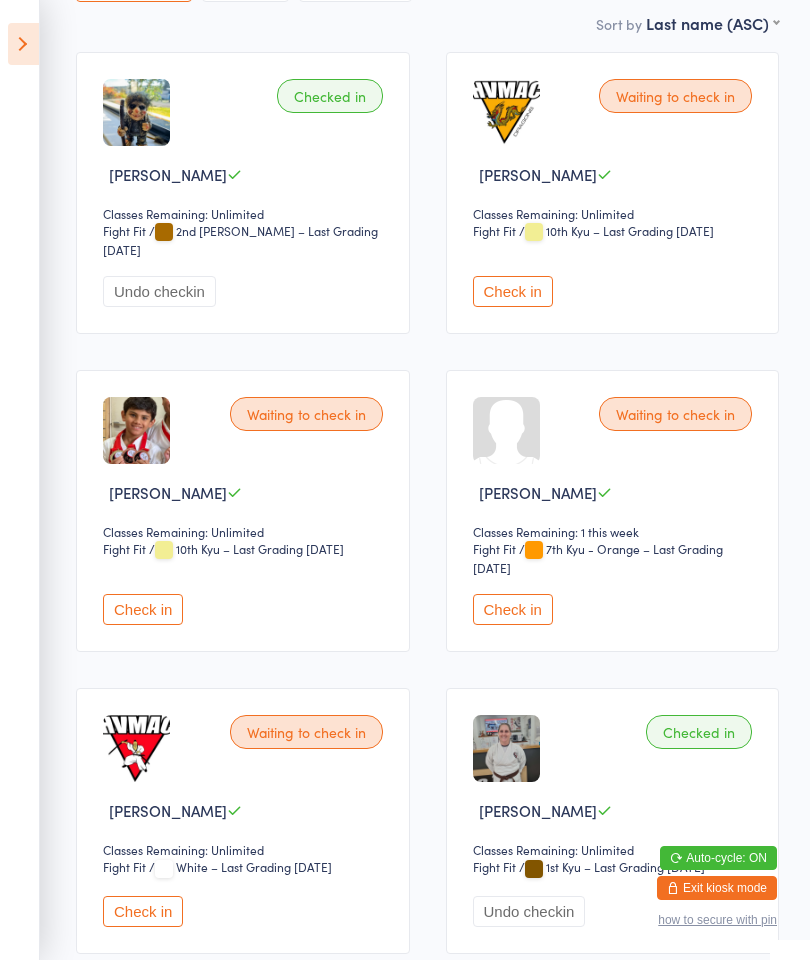 click on "Check in" at bounding box center (143, 609) 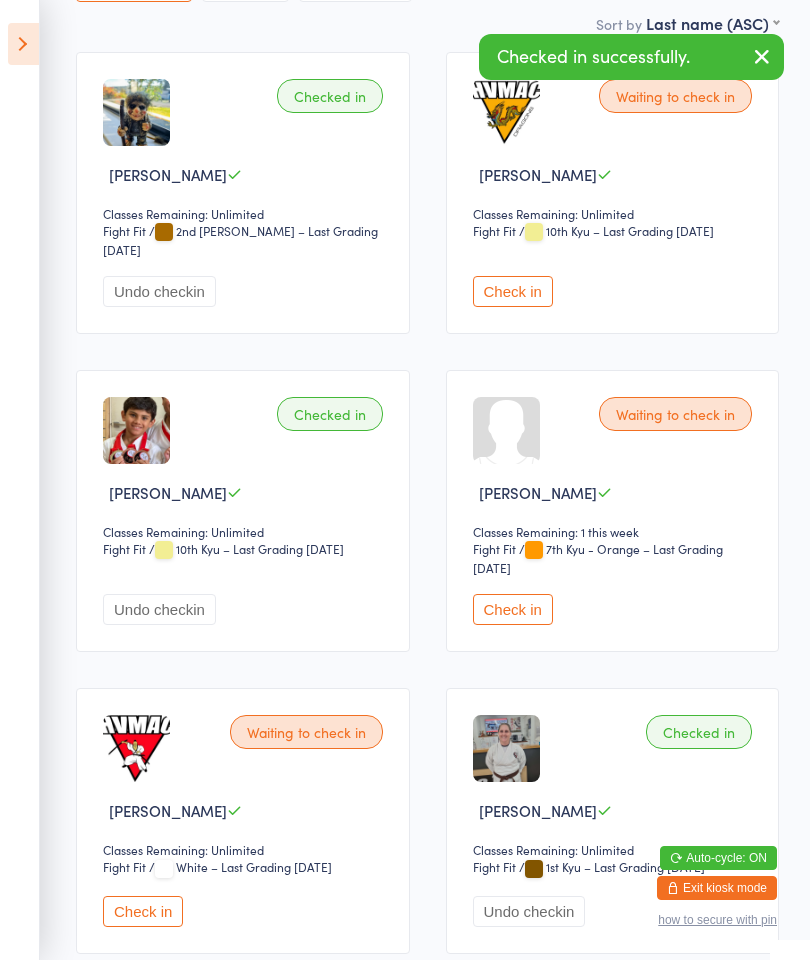 click at bounding box center [23, 44] 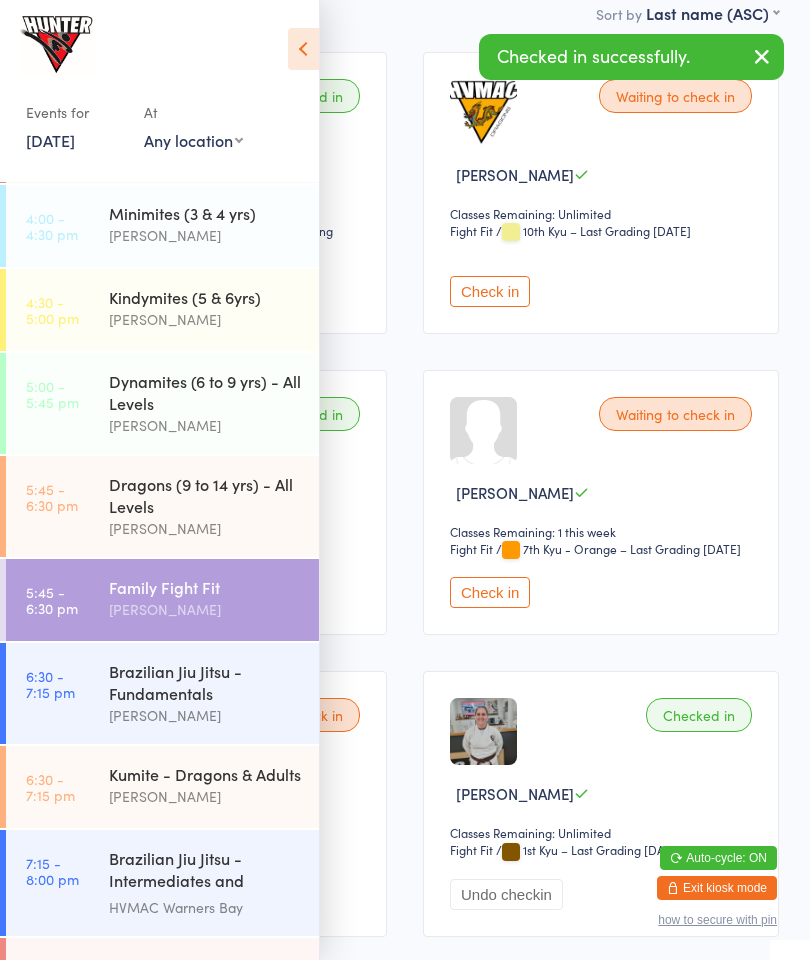 click on "Kumite - Dragons & Adults" at bounding box center [205, 774] 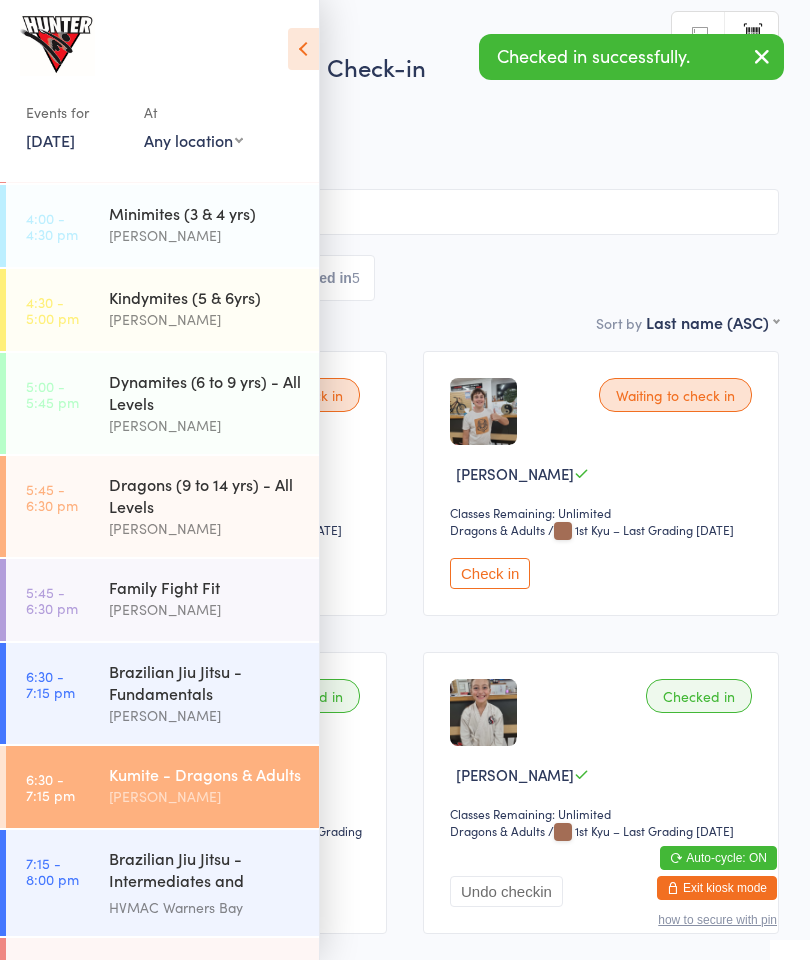 click at bounding box center [303, 49] 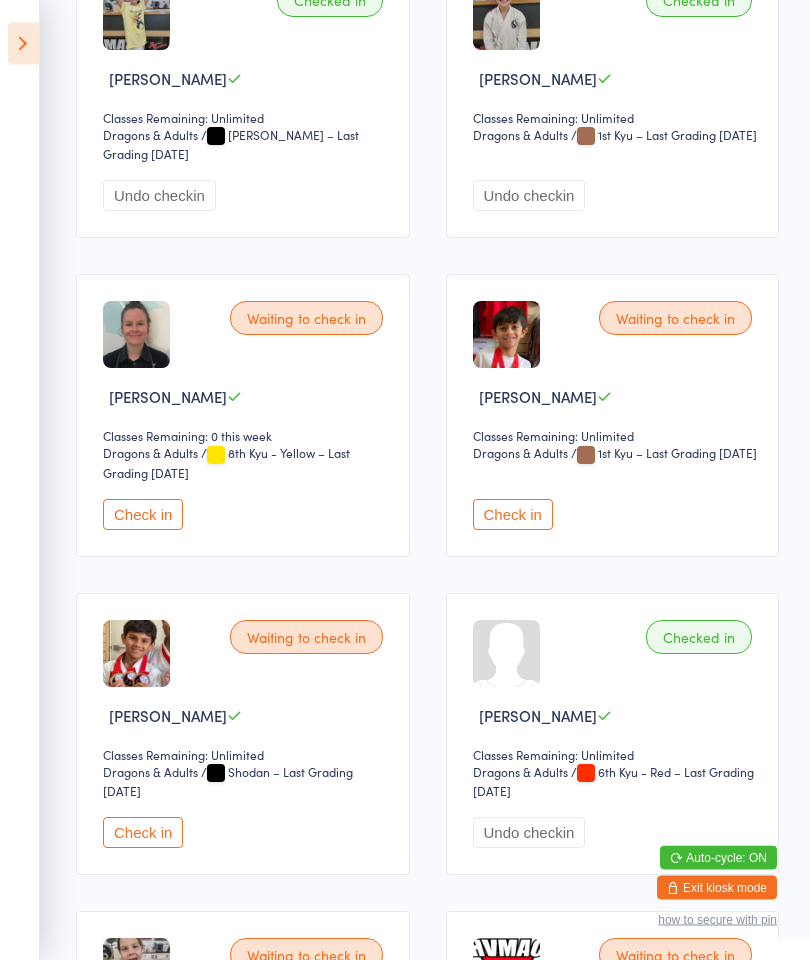 scroll, scrollTop: 696, scrollLeft: 0, axis: vertical 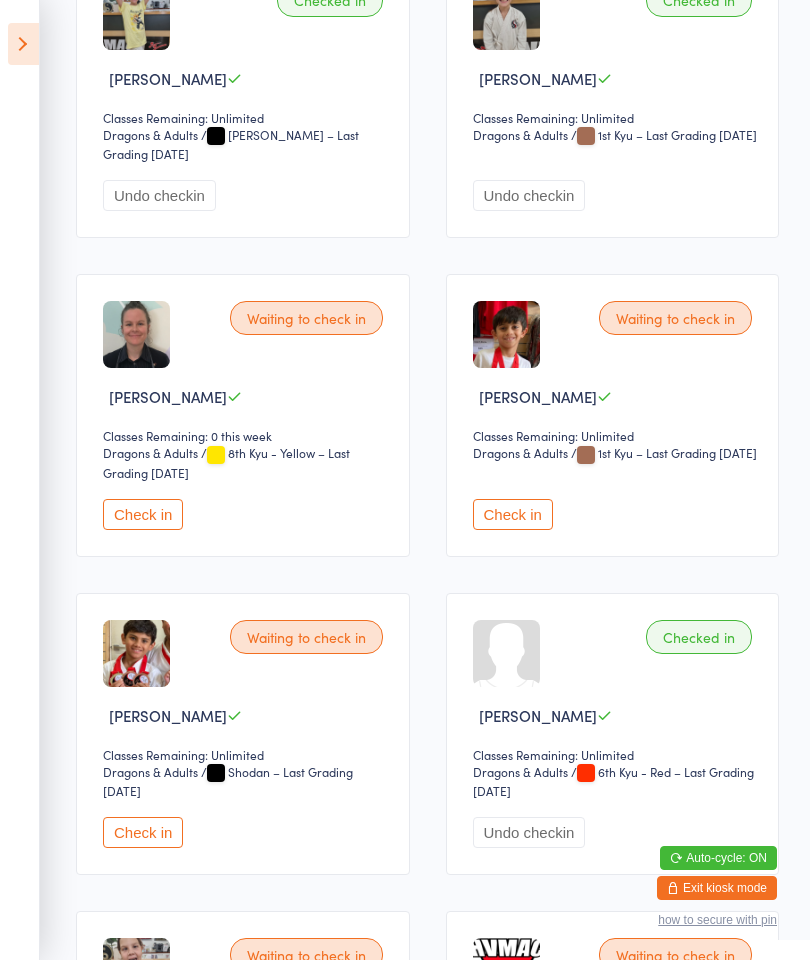 click on "Check in" at bounding box center (513, 514) 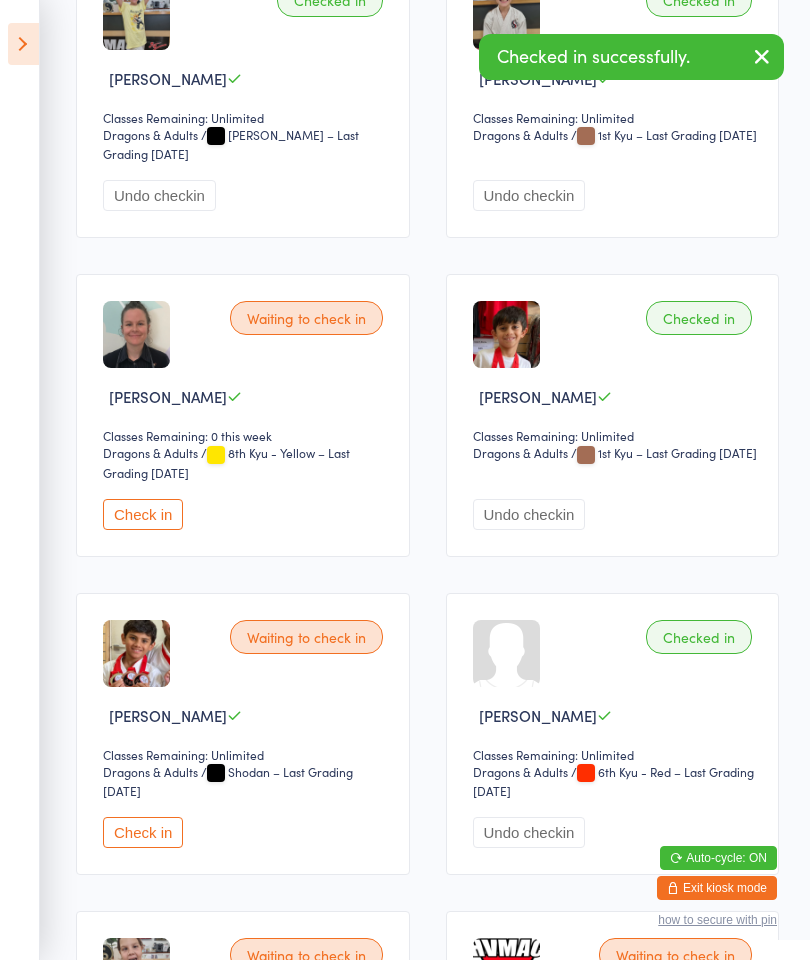 click on "Check in" at bounding box center [143, 832] 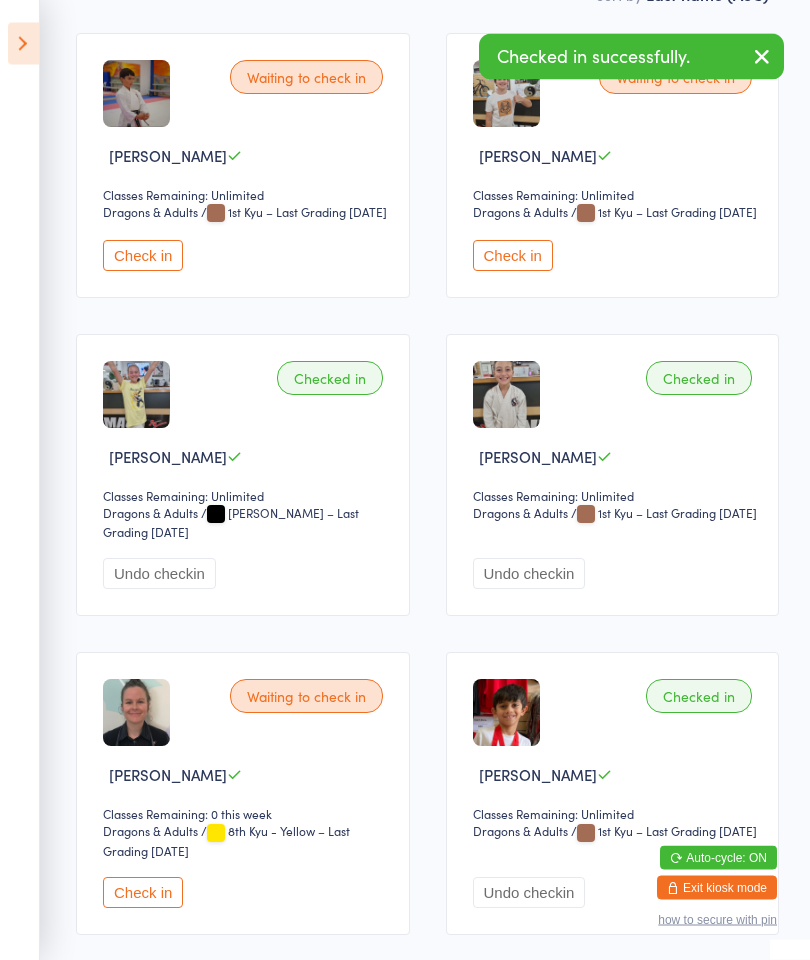 scroll, scrollTop: 318, scrollLeft: 0, axis: vertical 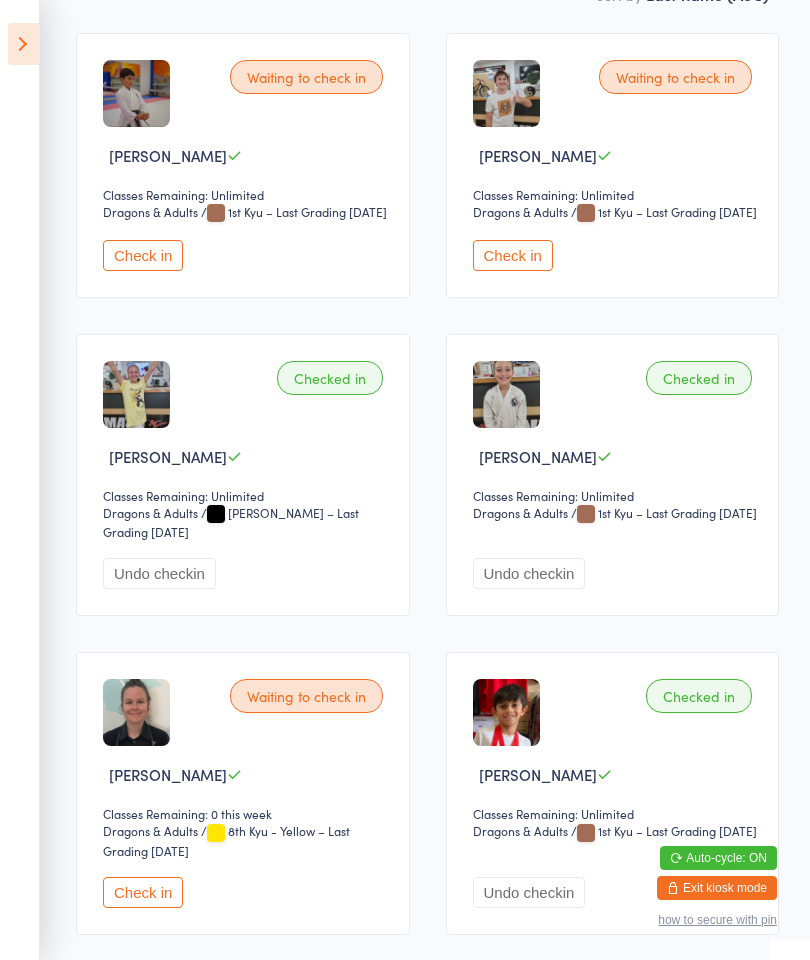 click at bounding box center [23, 44] 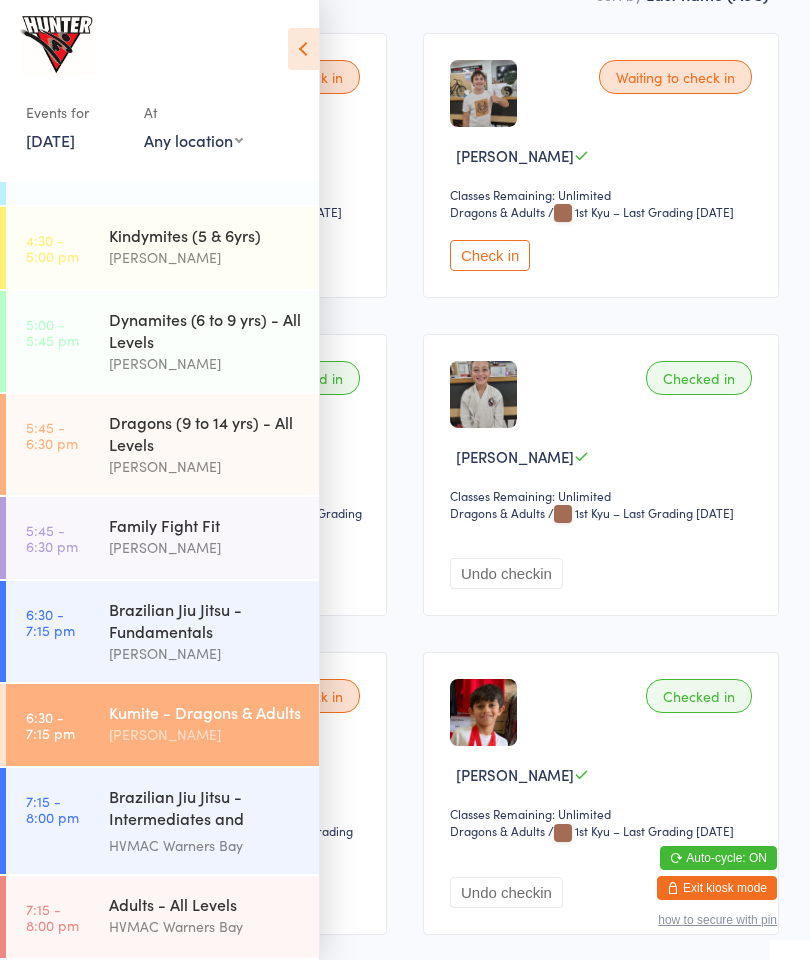 scroll, scrollTop: 368, scrollLeft: 0, axis: vertical 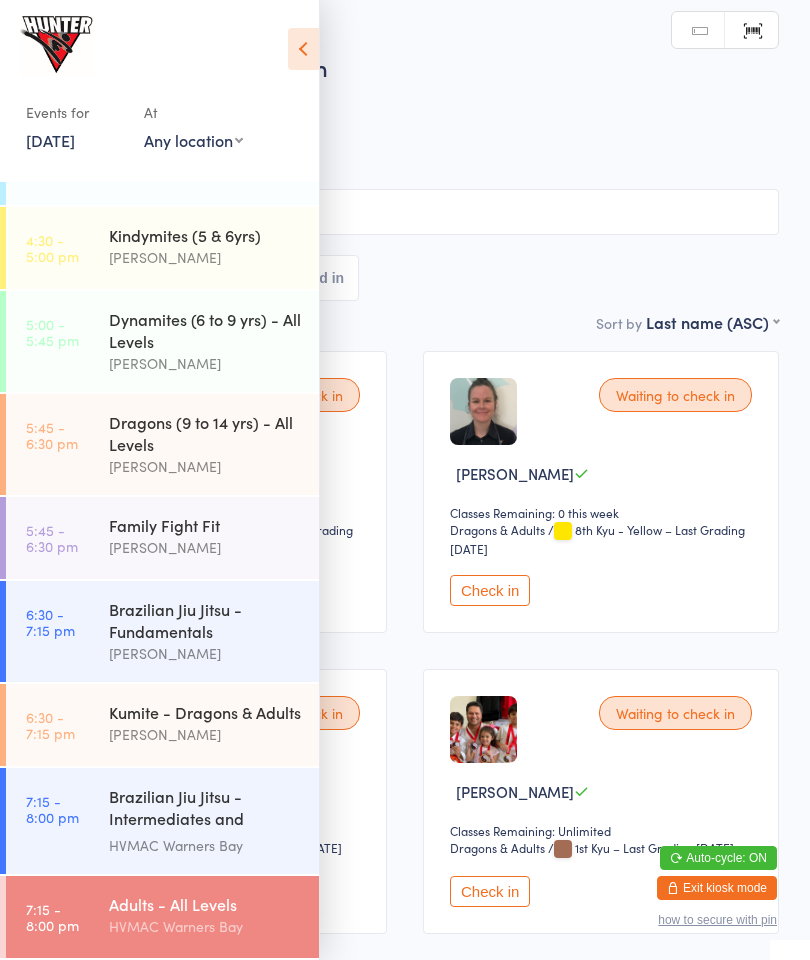 click on "Check in" at bounding box center [490, 891] 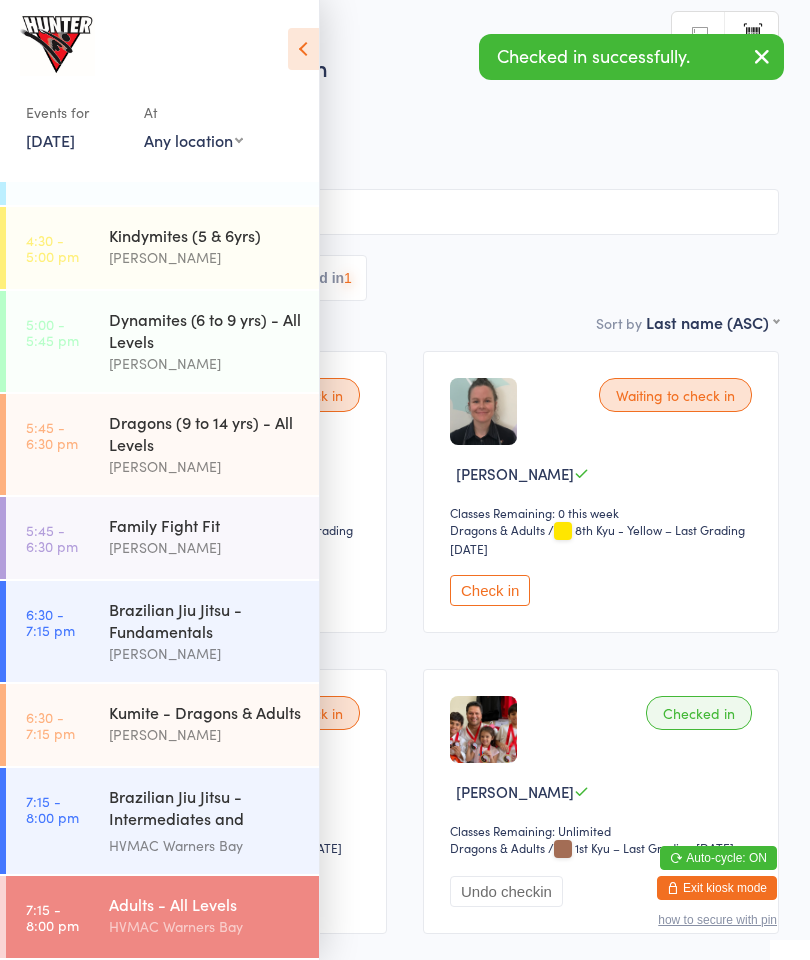 click at bounding box center (303, 49) 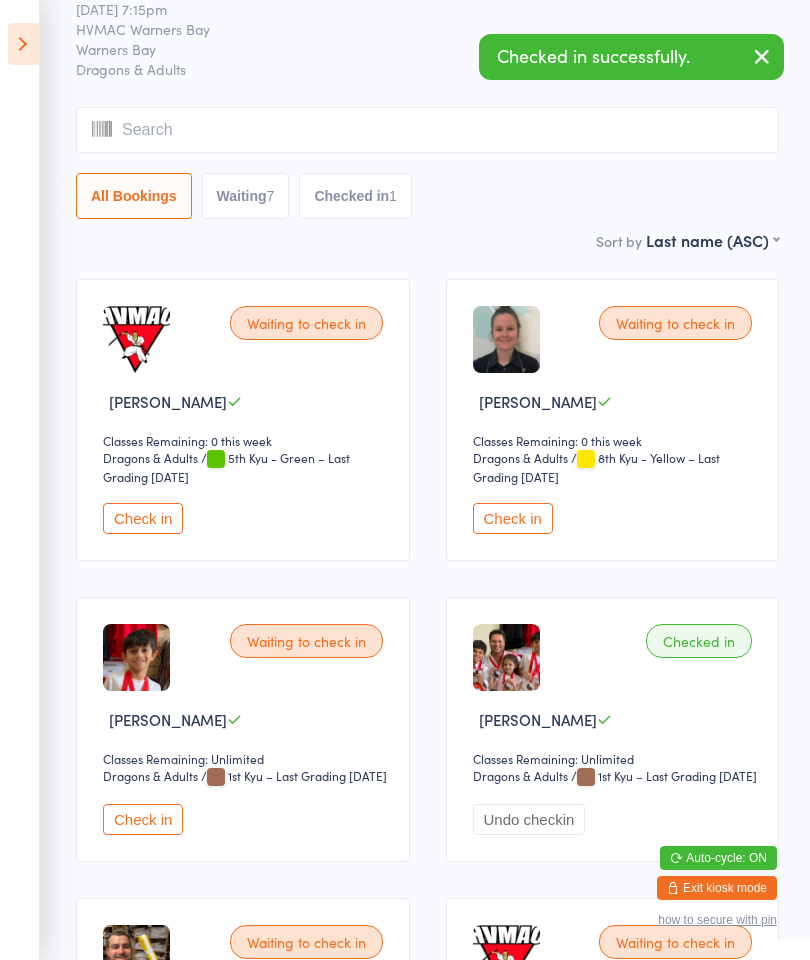 scroll, scrollTop: 142, scrollLeft: 0, axis: vertical 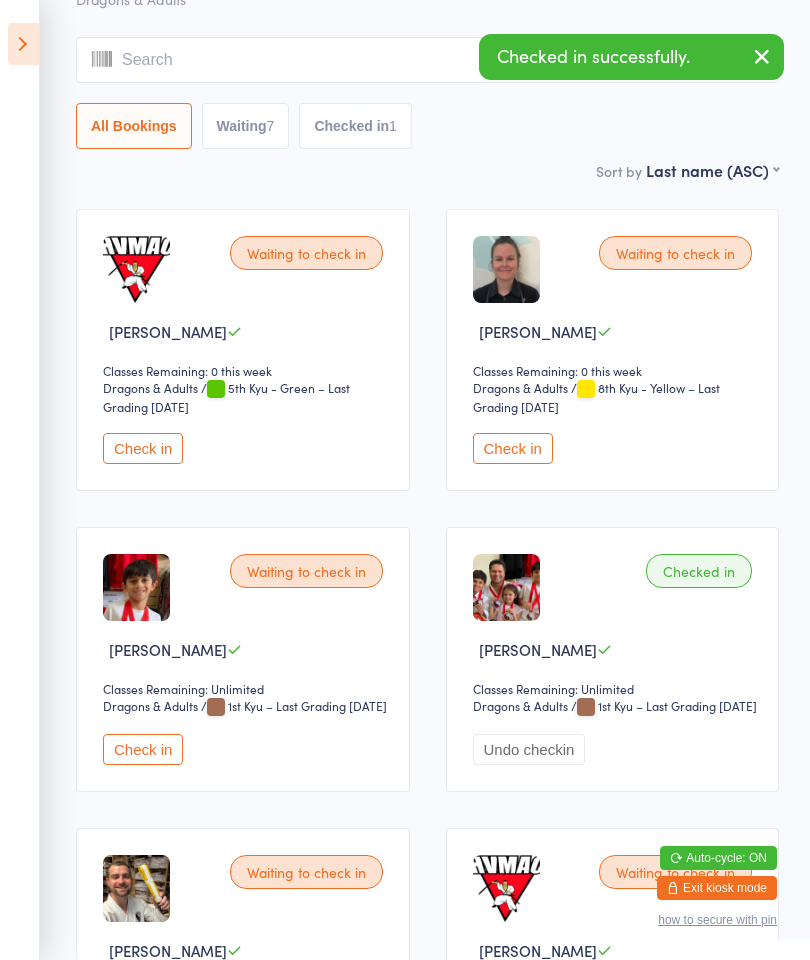 click on "Check in" at bounding box center [143, 749] 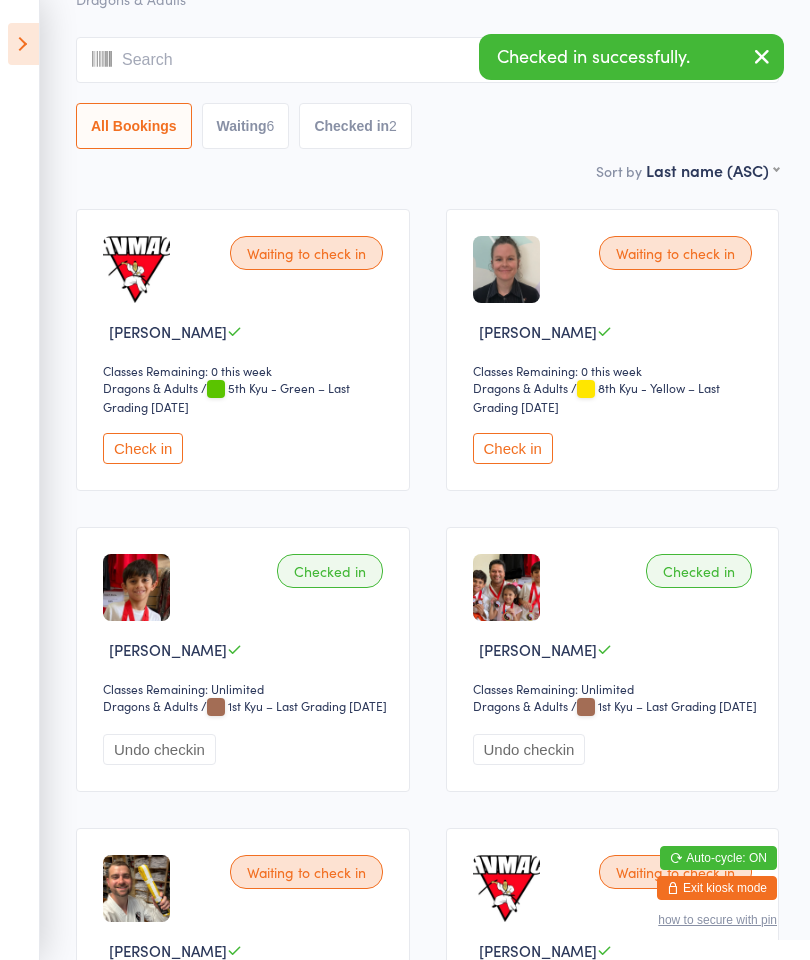 click at bounding box center (23, 44) 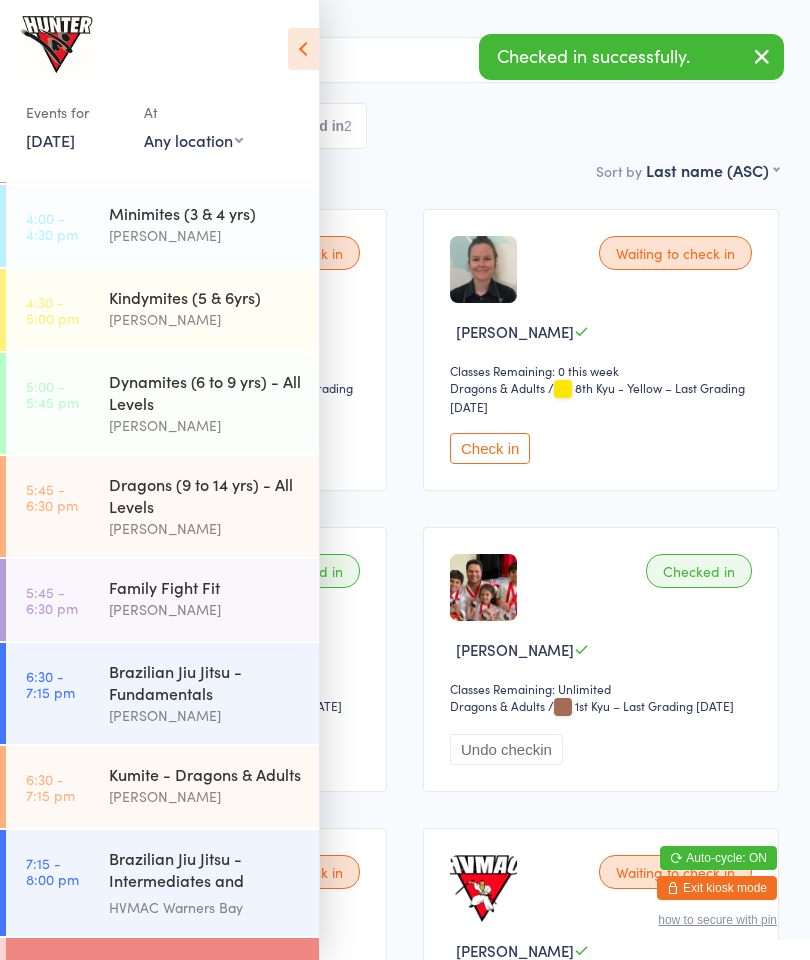 click on "[PERSON_NAME]" at bounding box center (205, 528) 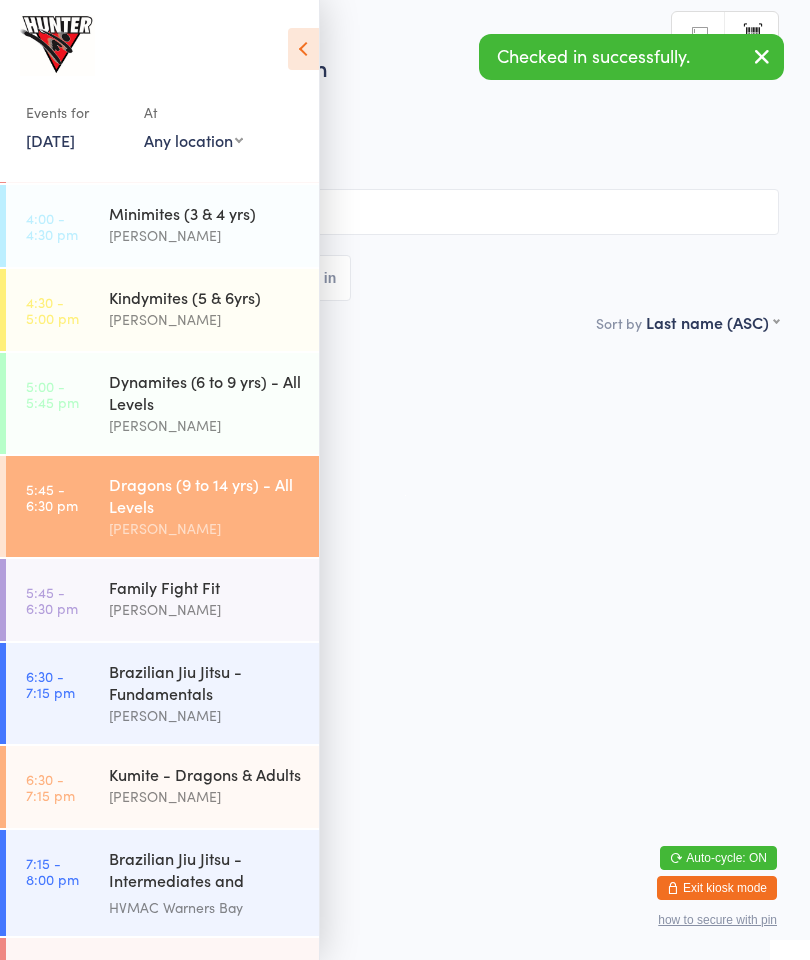 scroll, scrollTop: 0, scrollLeft: 0, axis: both 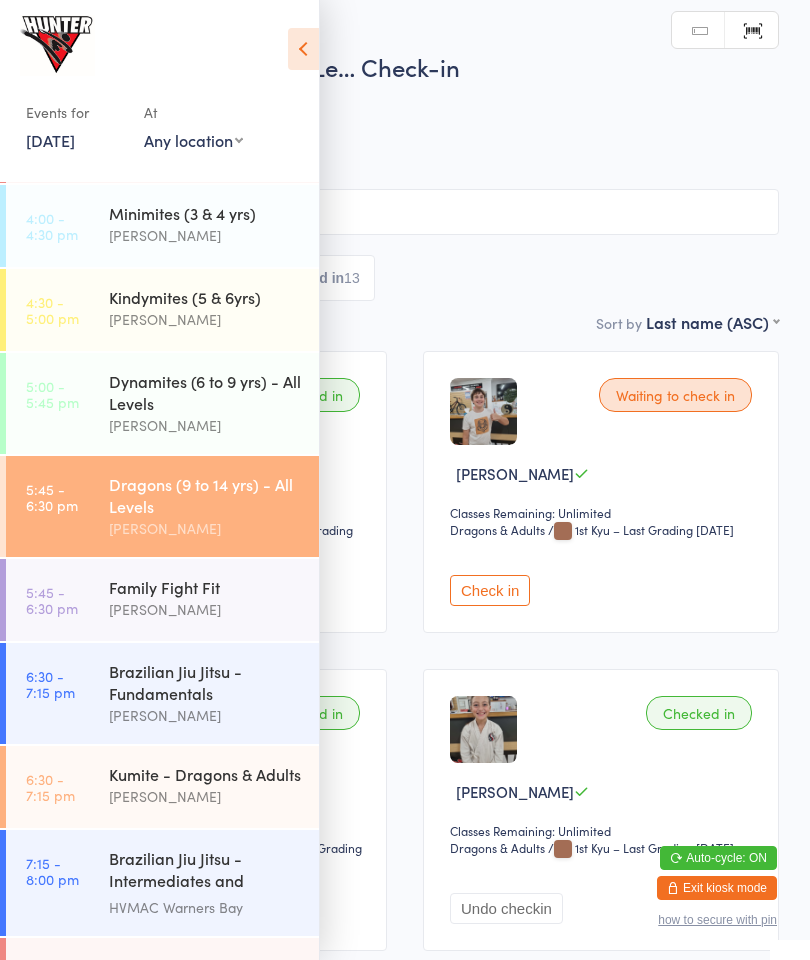 click at bounding box center (303, 49) 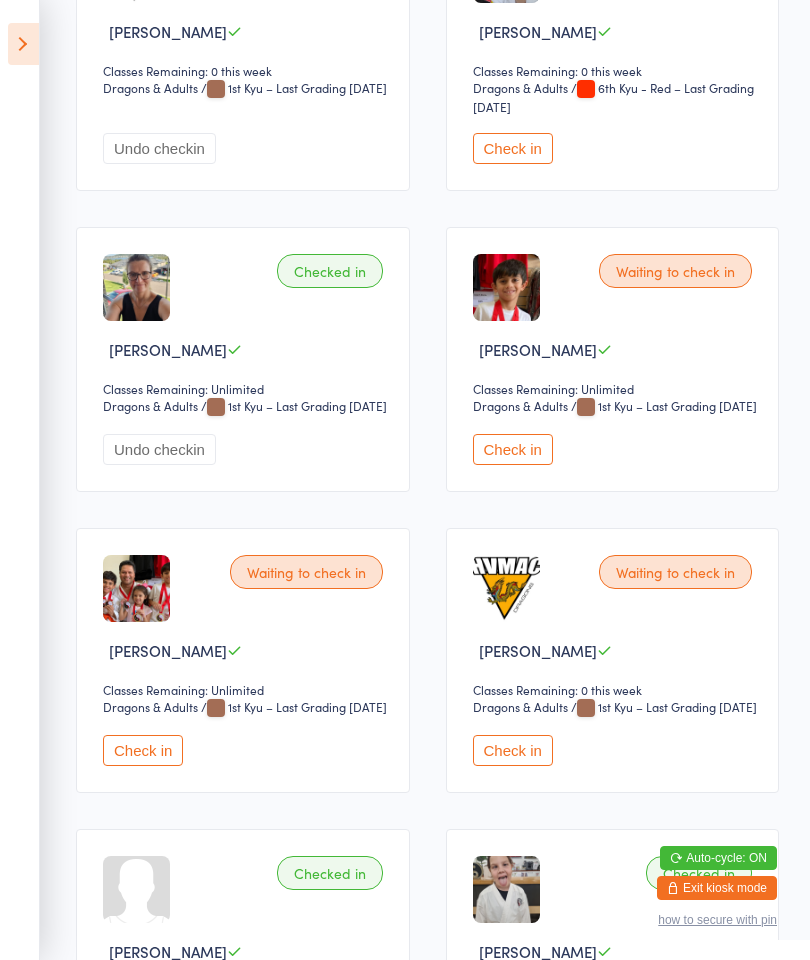 scroll, scrollTop: 1739, scrollLeft: 0, axis: vertical 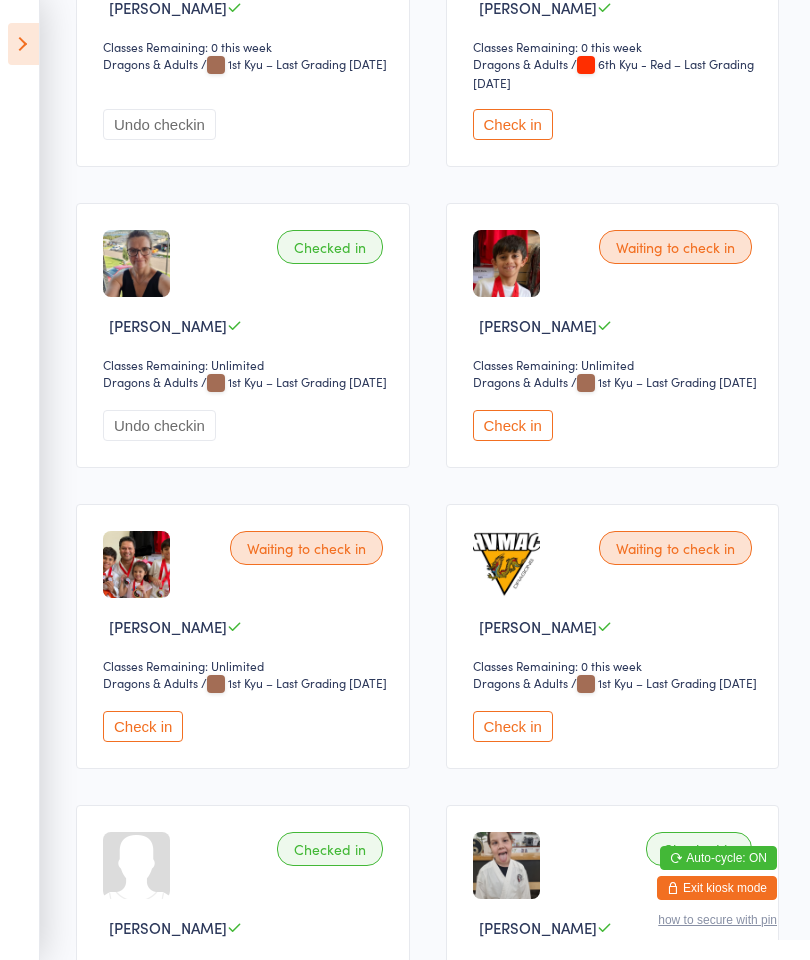 click on "Check in" at bounding box center (513, 425) 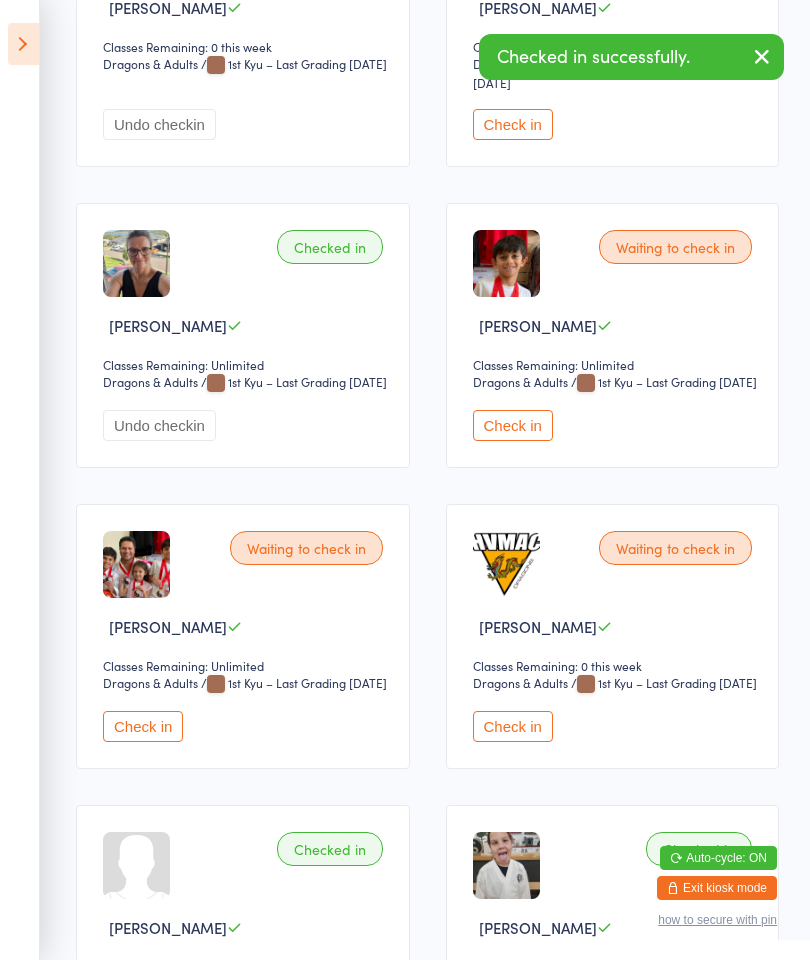 click on "Check in" at bounding box center [143, 726] 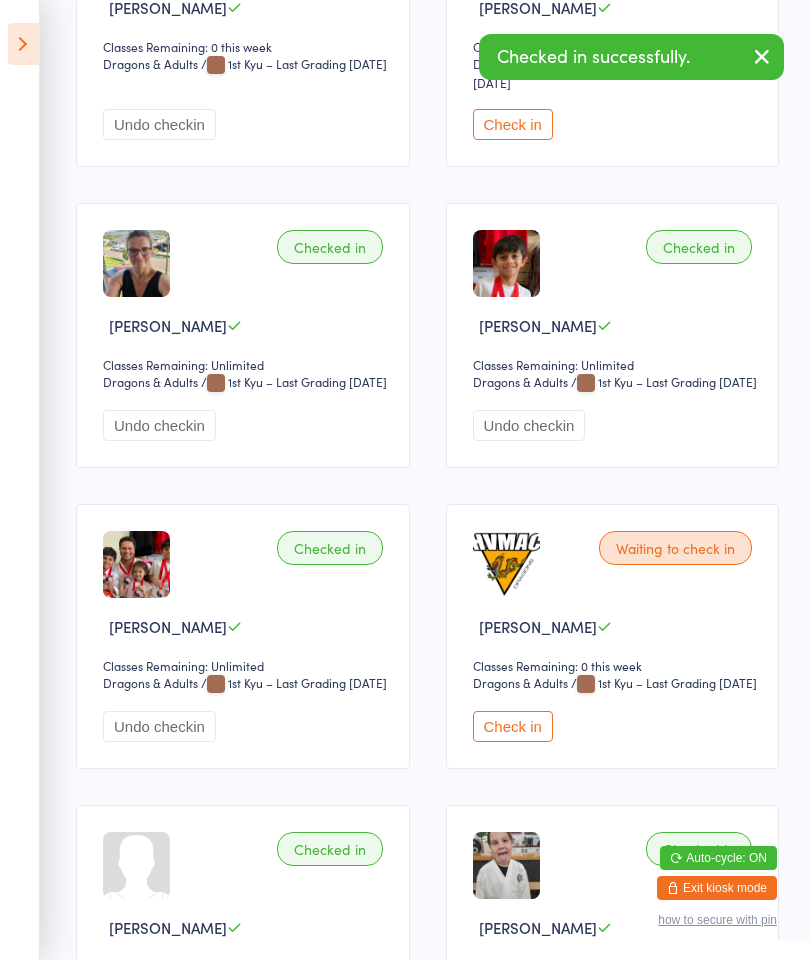 click at bounding box center (23, 44) 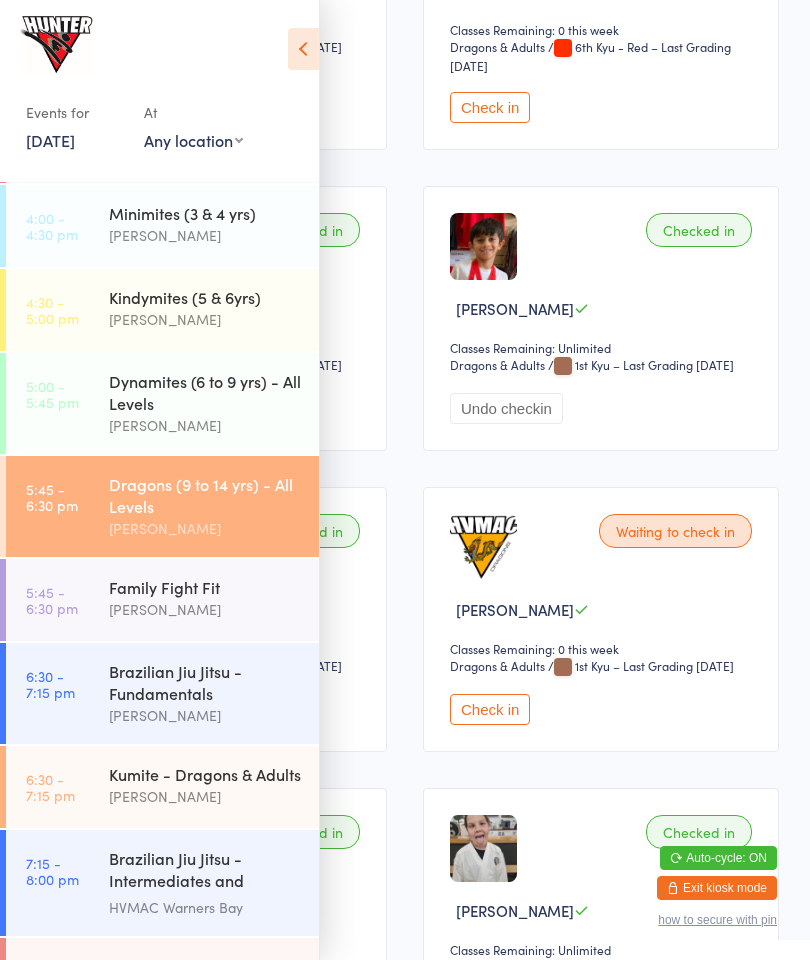 click at bounding box center (303, 49) 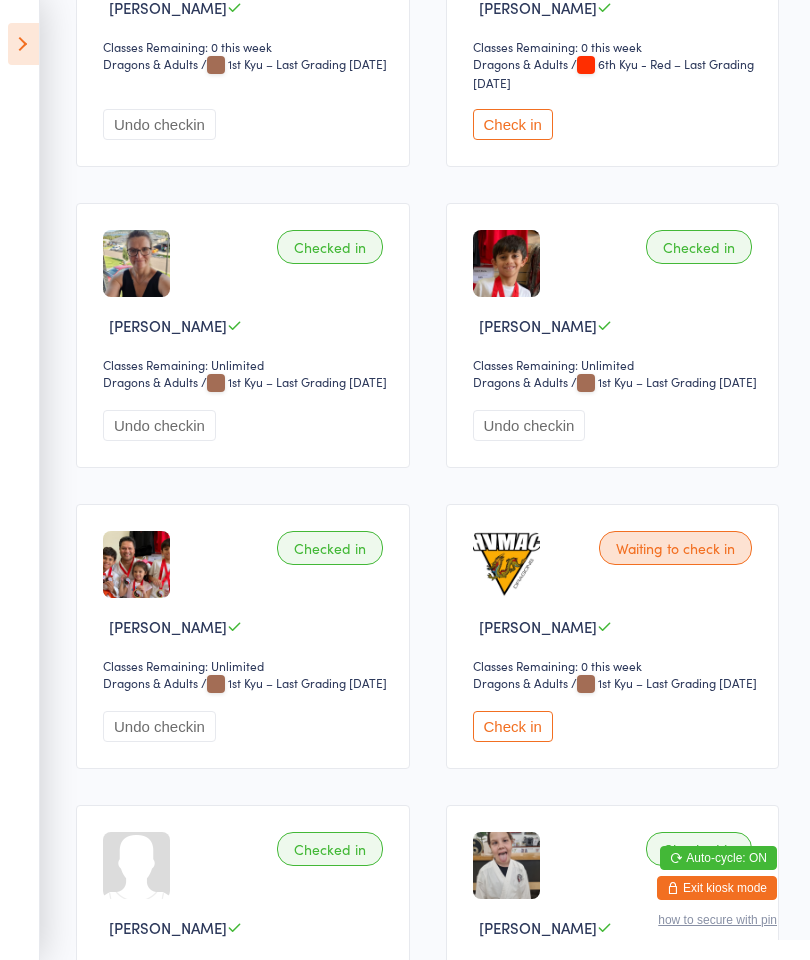 click on "Check in" at bounding box center (513, 726) 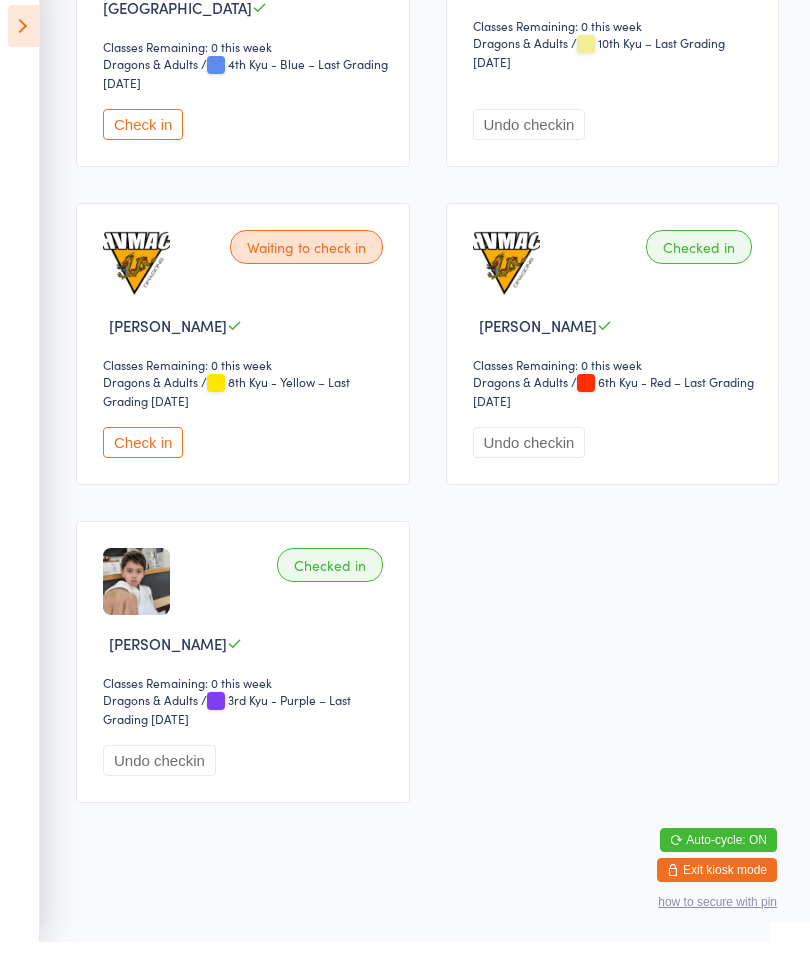 scroll, scrollTop: 2999, scrollLeft: 0, axis: vertical 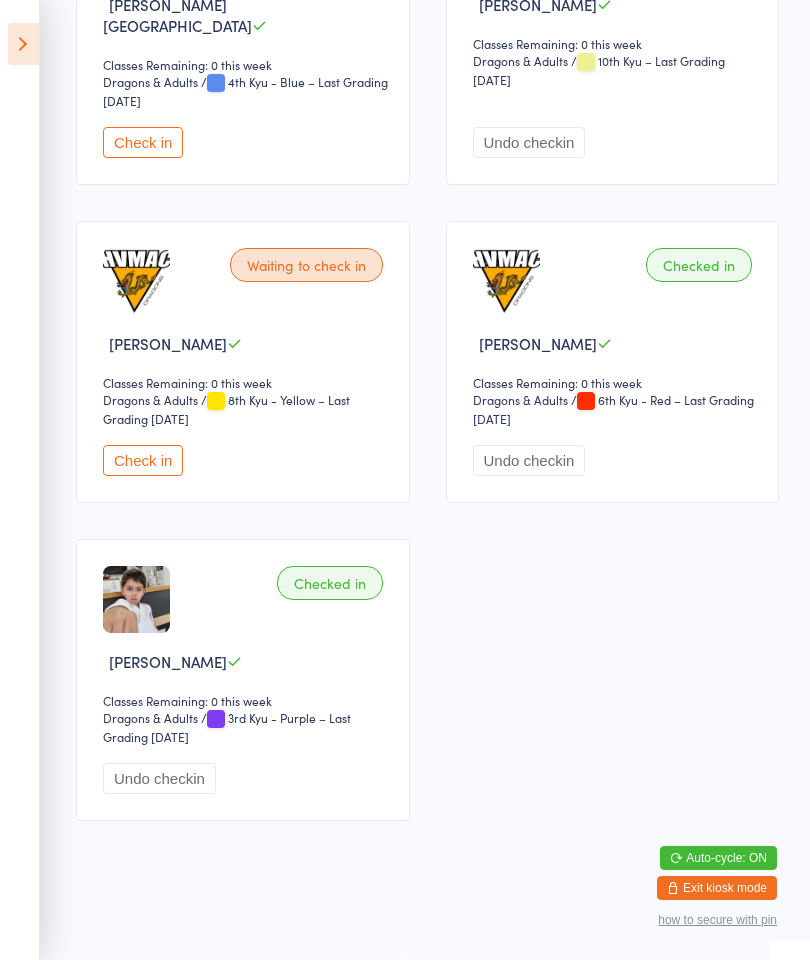 click on "Check in" at bounding box center (143, 460) 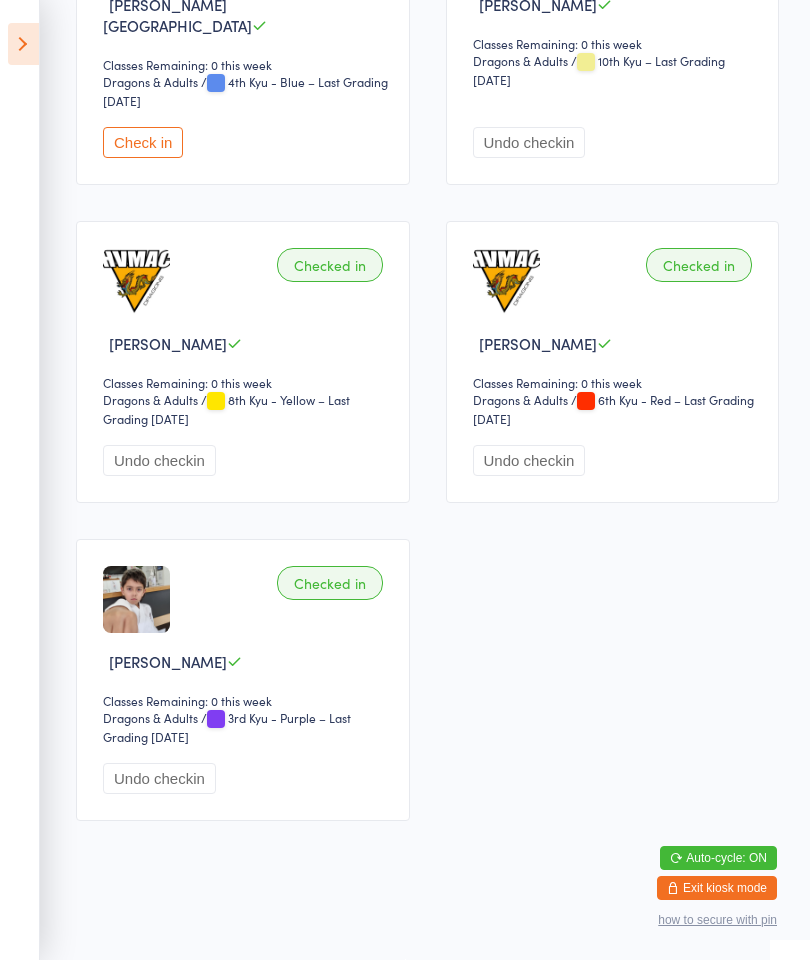 click at bounding box center (23, 44) 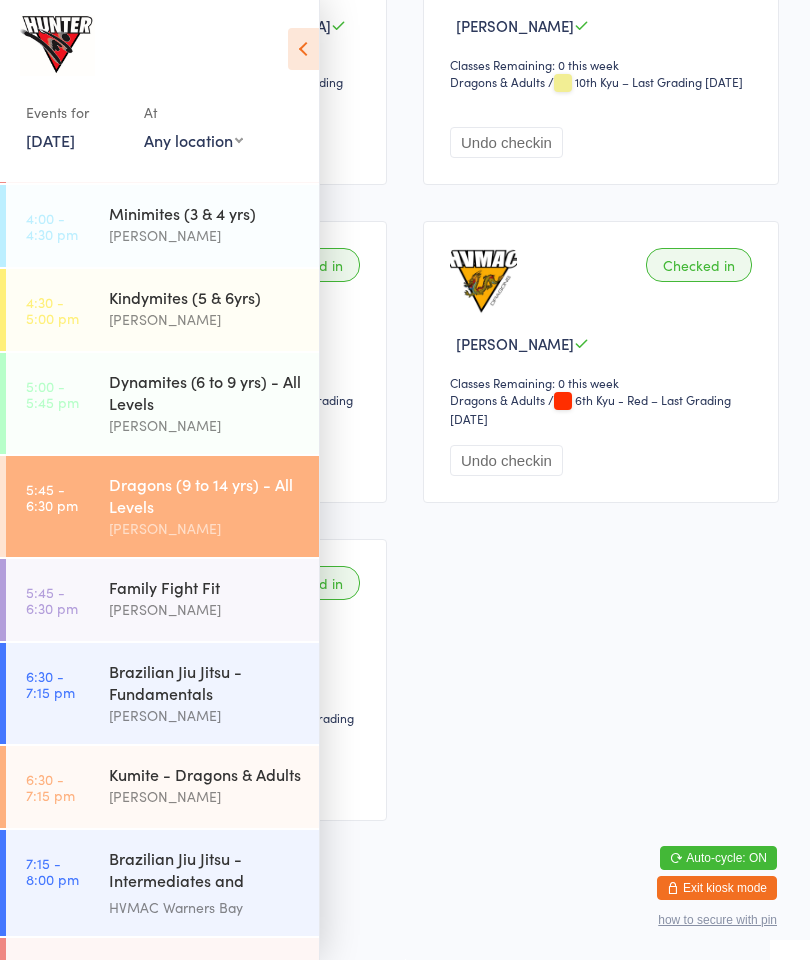 click on "Family Fight Fit" at bounding box center (205, 587) 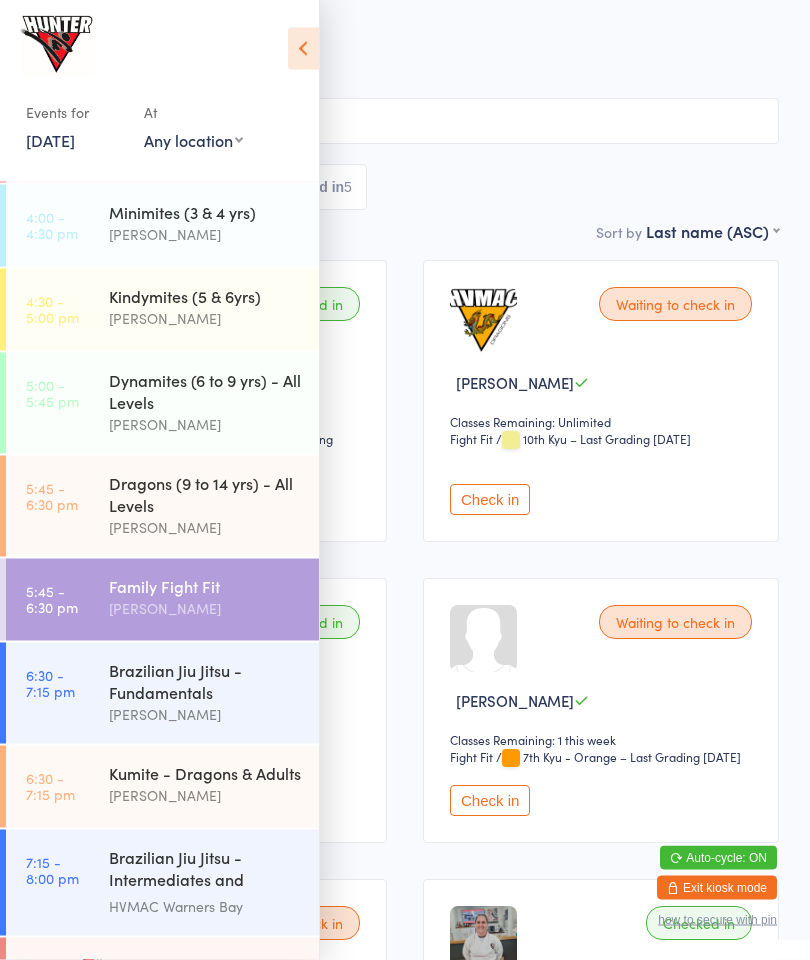scroll, scrollTop: 91, scrollLeft: 0, axis: vertical 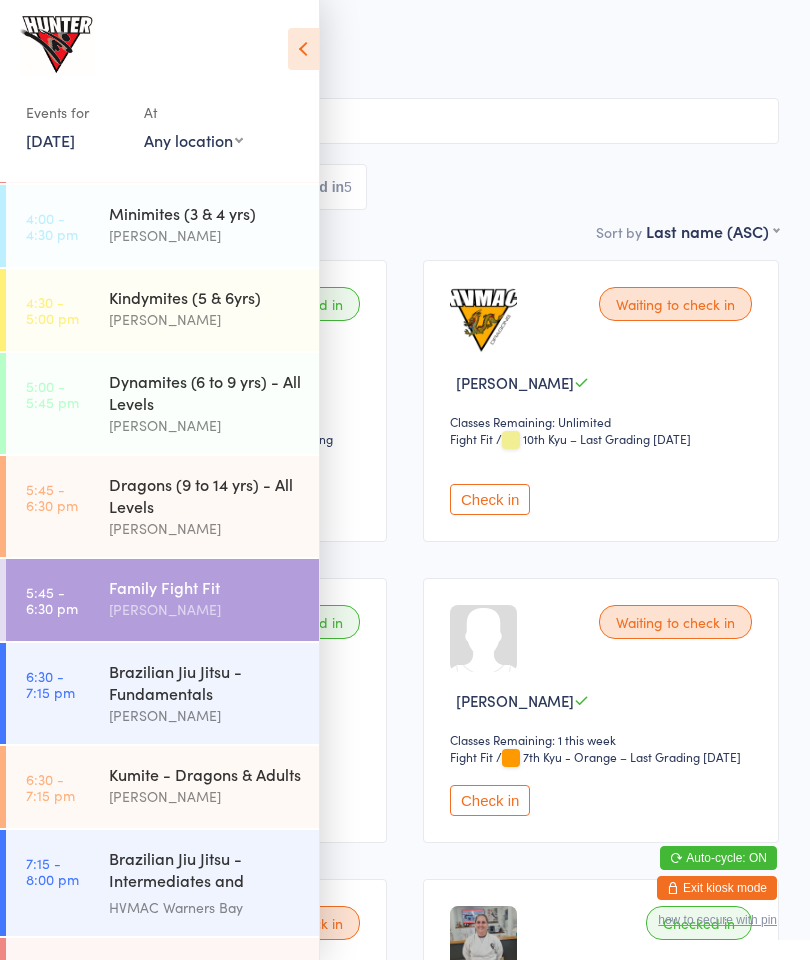 click on "Check in" at bounding box center [490, 800] 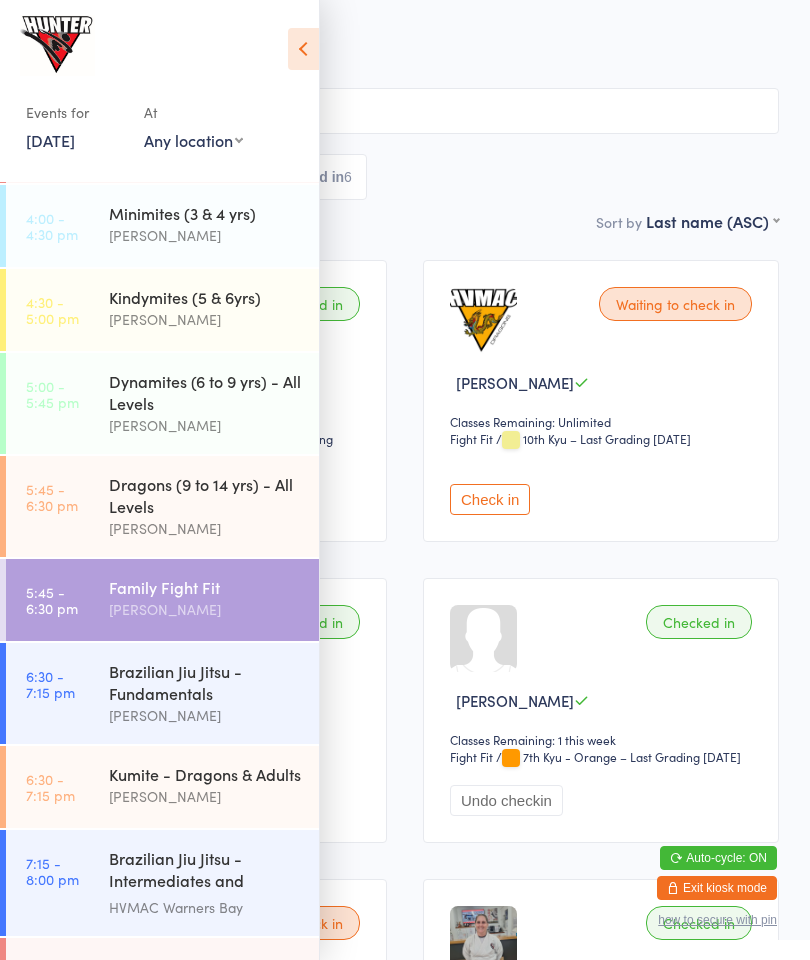 click on "[PERSON_NAME]" at bounding box center (205, 528) 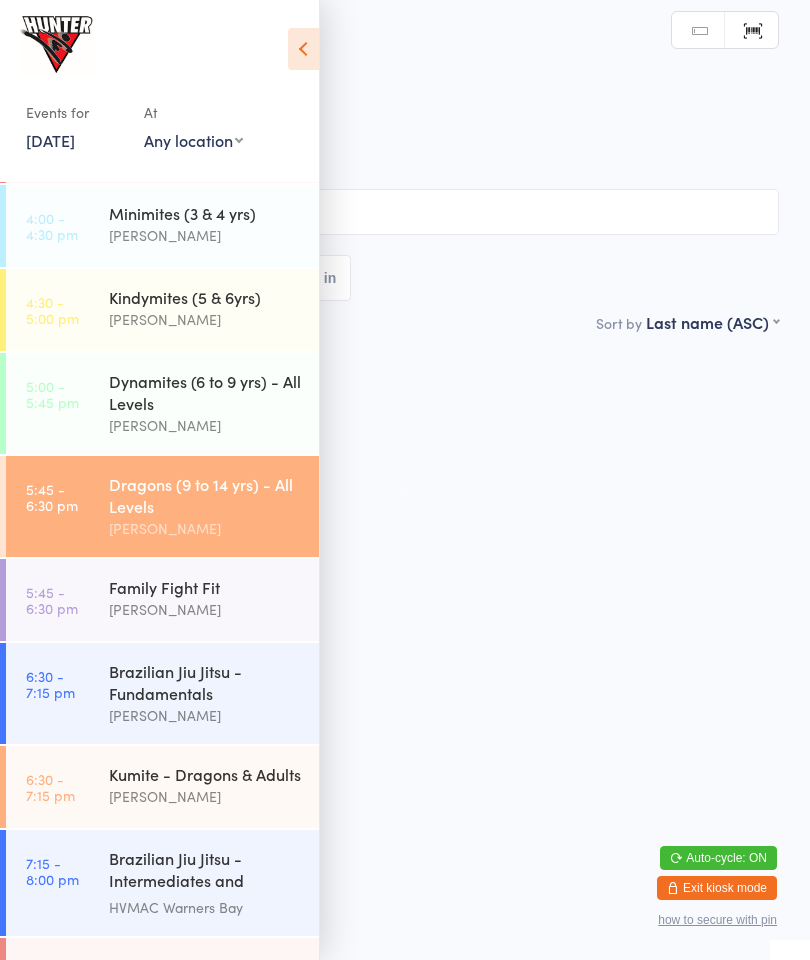 scroll, scrollTop: 0, scrollLeft: 0, axis: both 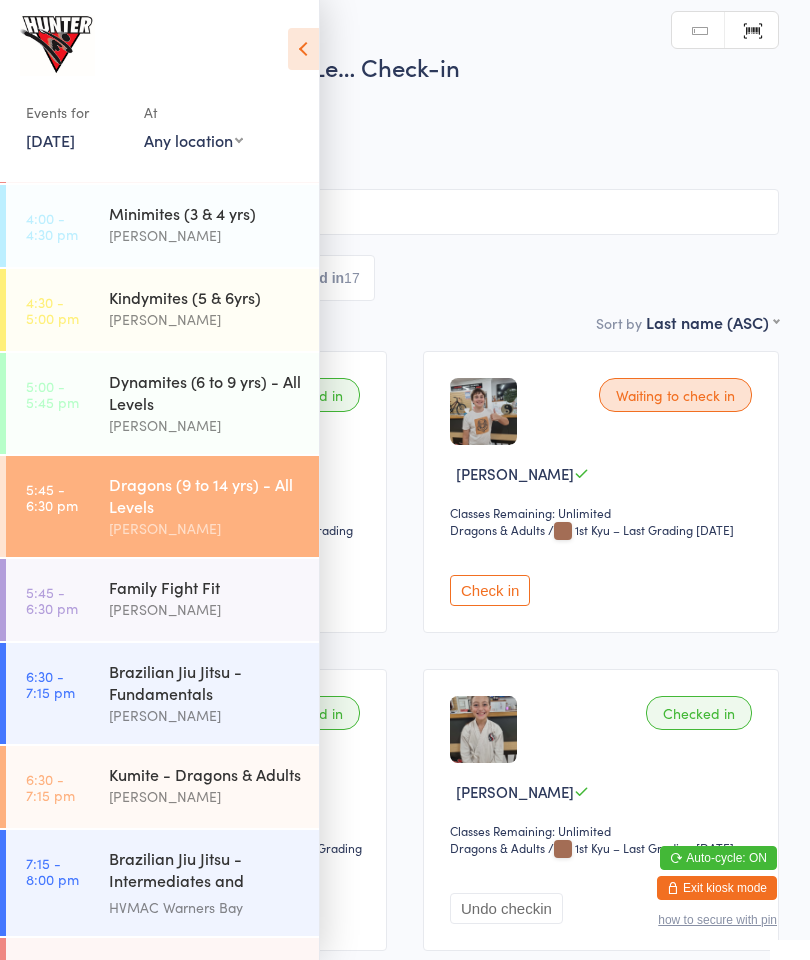 click at bounding box center [303, 49] 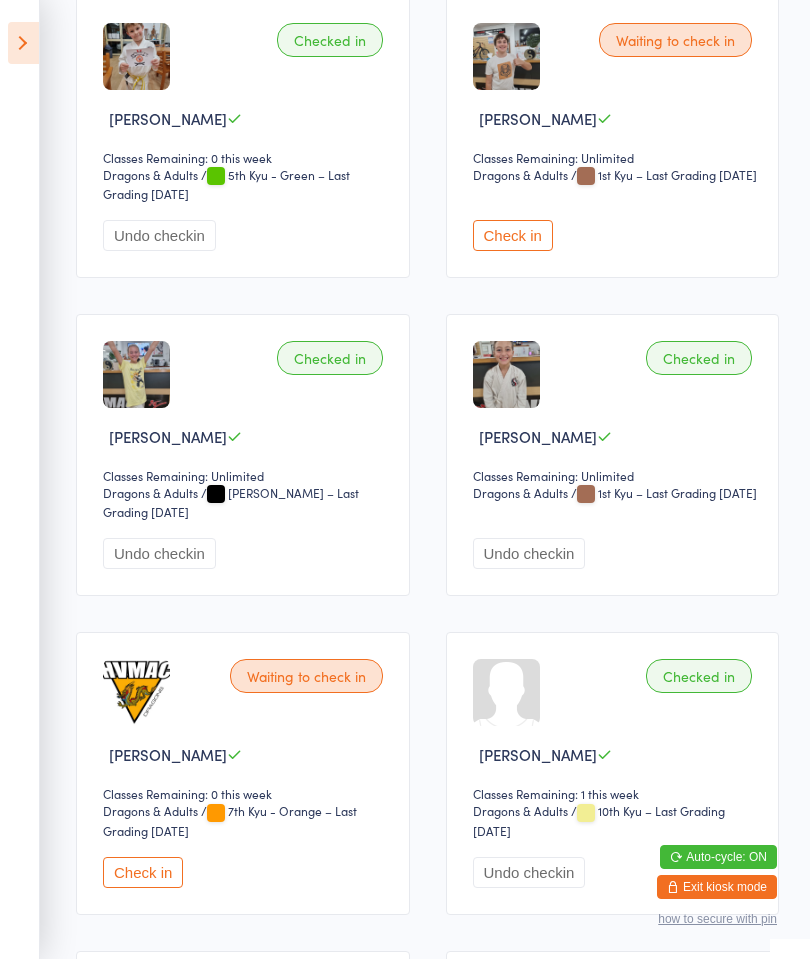 scroll, scrollTop: 355, scrollLeft: 0, axis: vertical 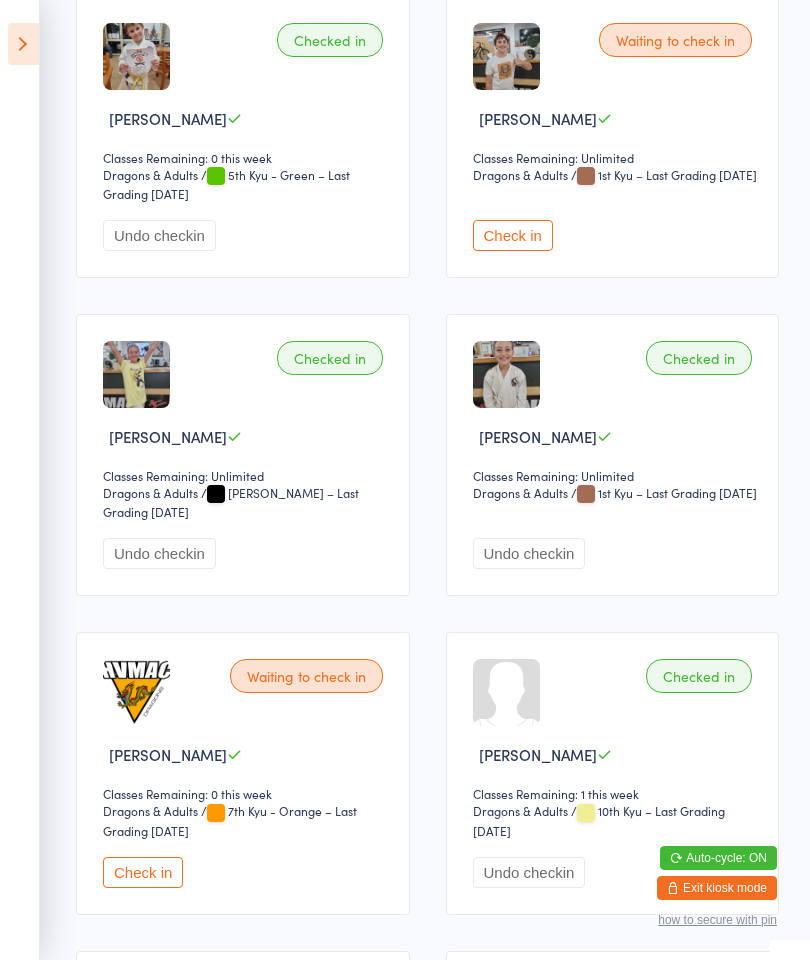 click on "Check in" at bounding box center (143, 872) 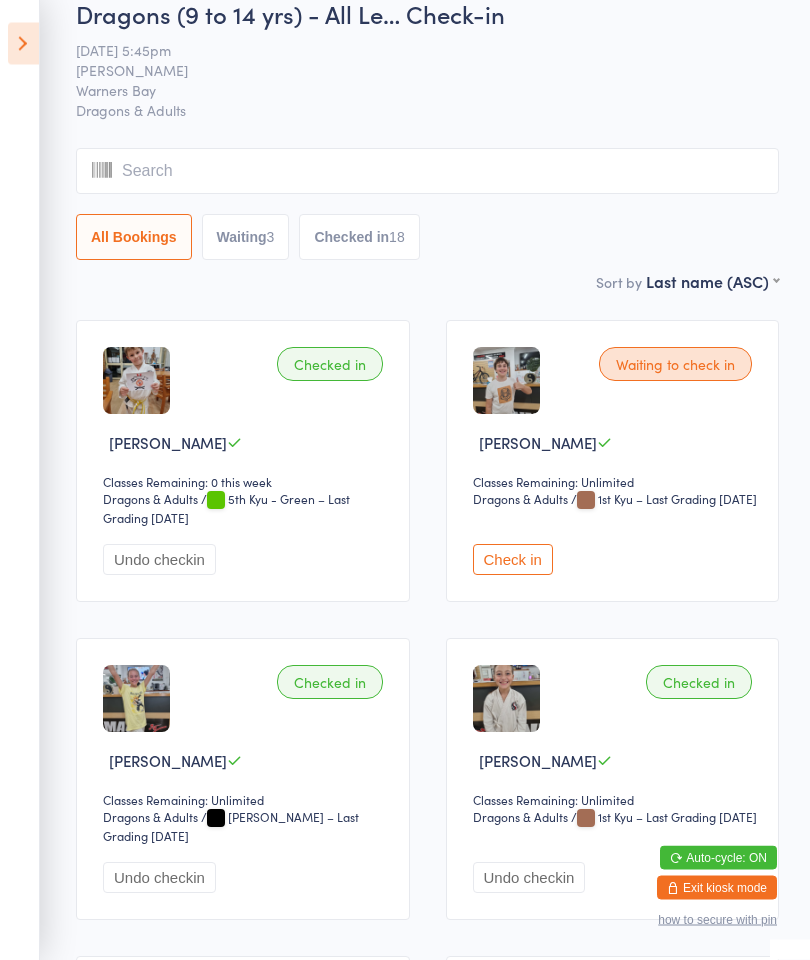 scroll, scrollTop: 0, scrollLeft: 0, axis: both 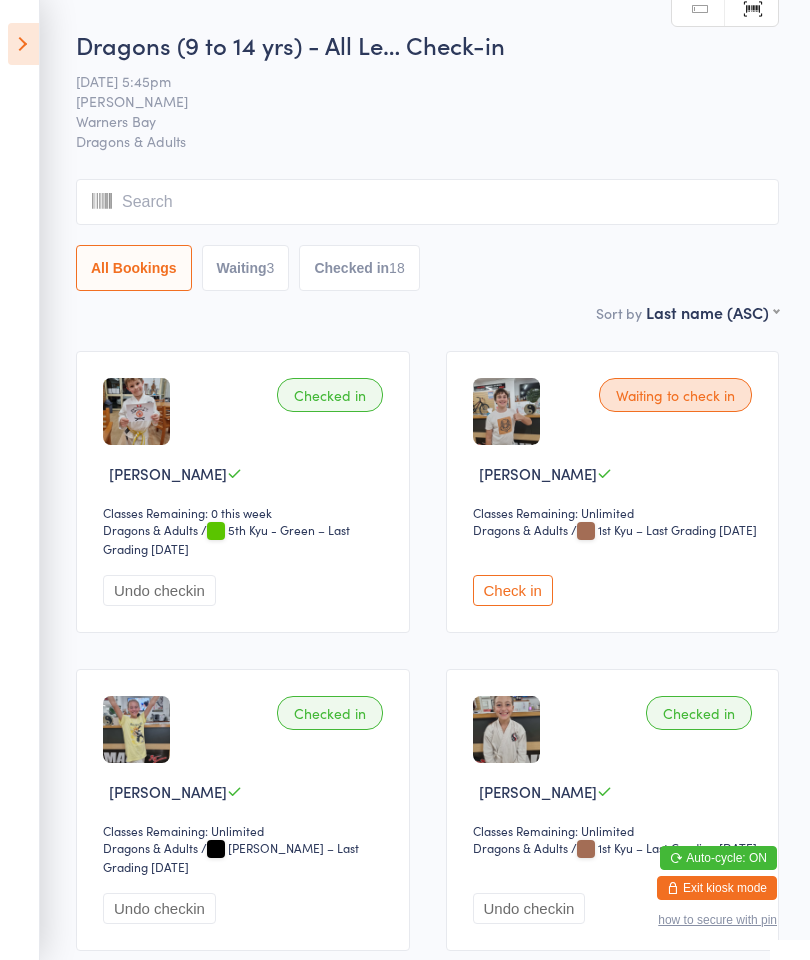 click at bounding box center [23, 44] 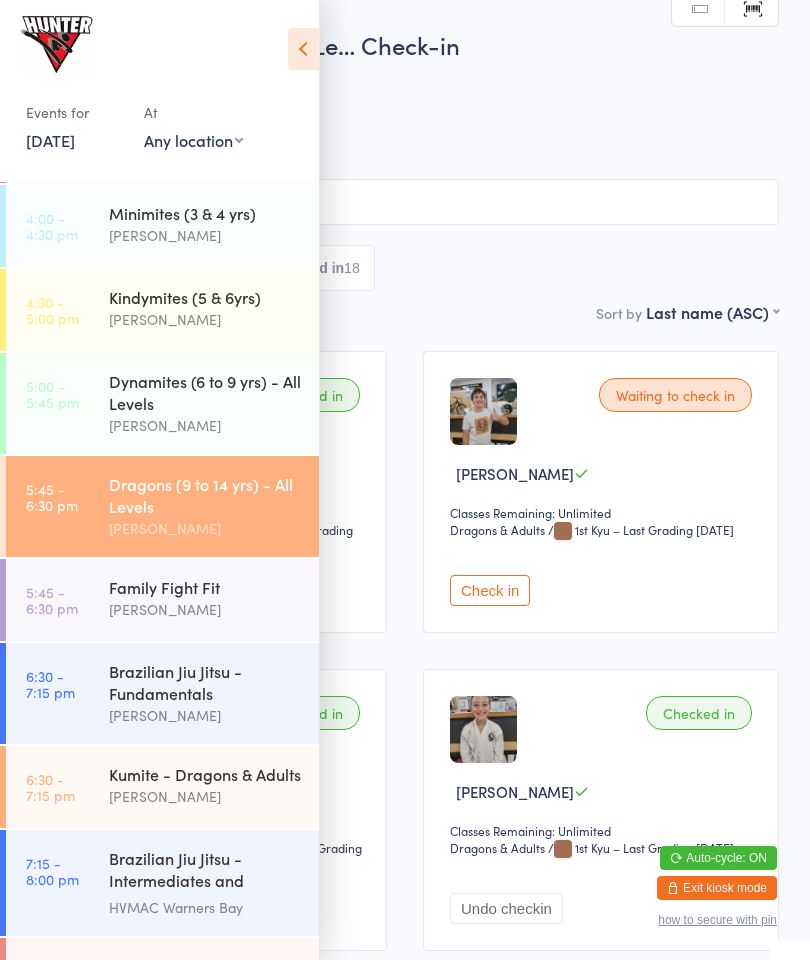 click on "5:45 - 6:30 pm Dragons (9 to 14 yrs) - All Levels [PERSON_NAME]" at bounding box center [162, 506] 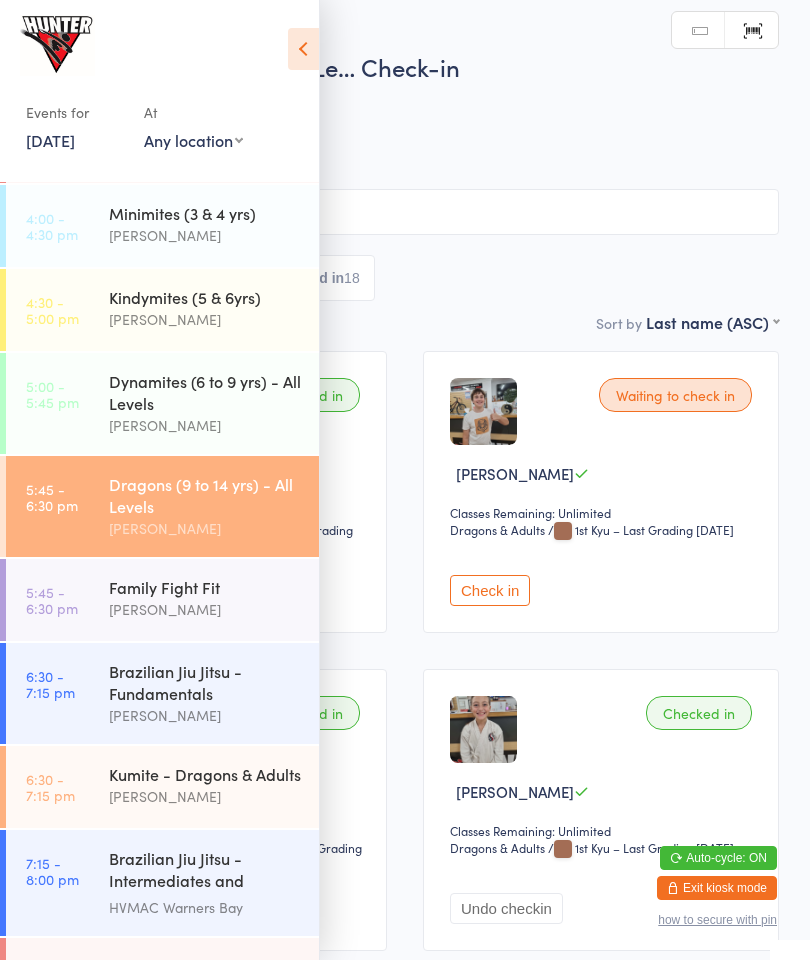 click at bounding box center (303, 49) 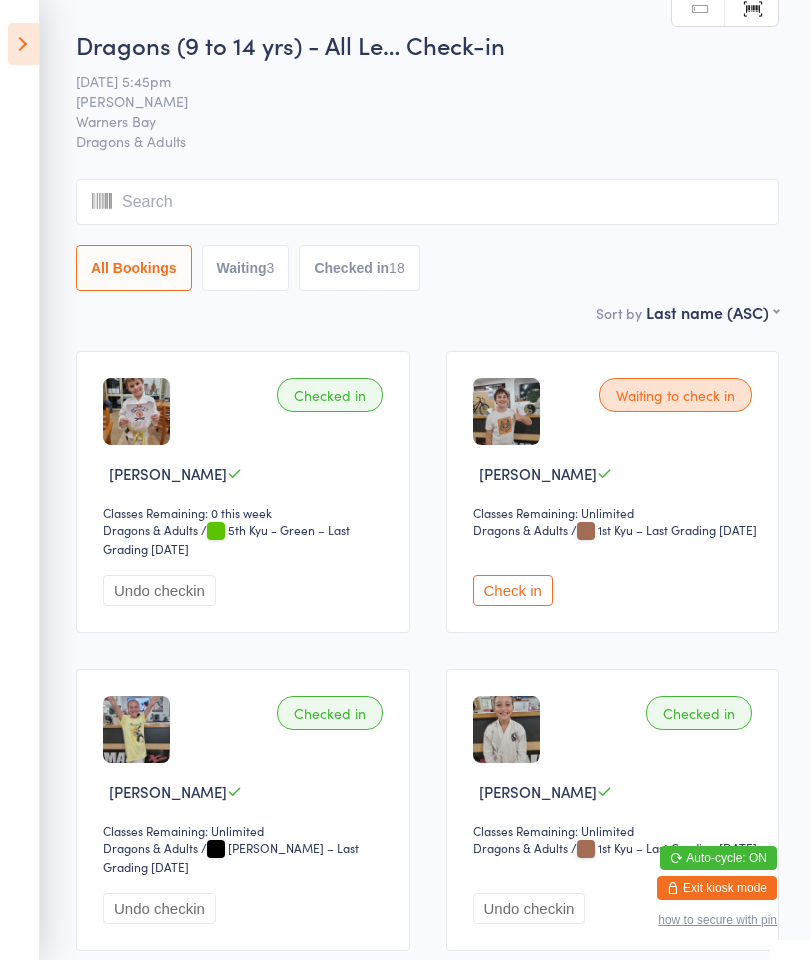 click on "Waiting  3" at bounding box center [246, 268] 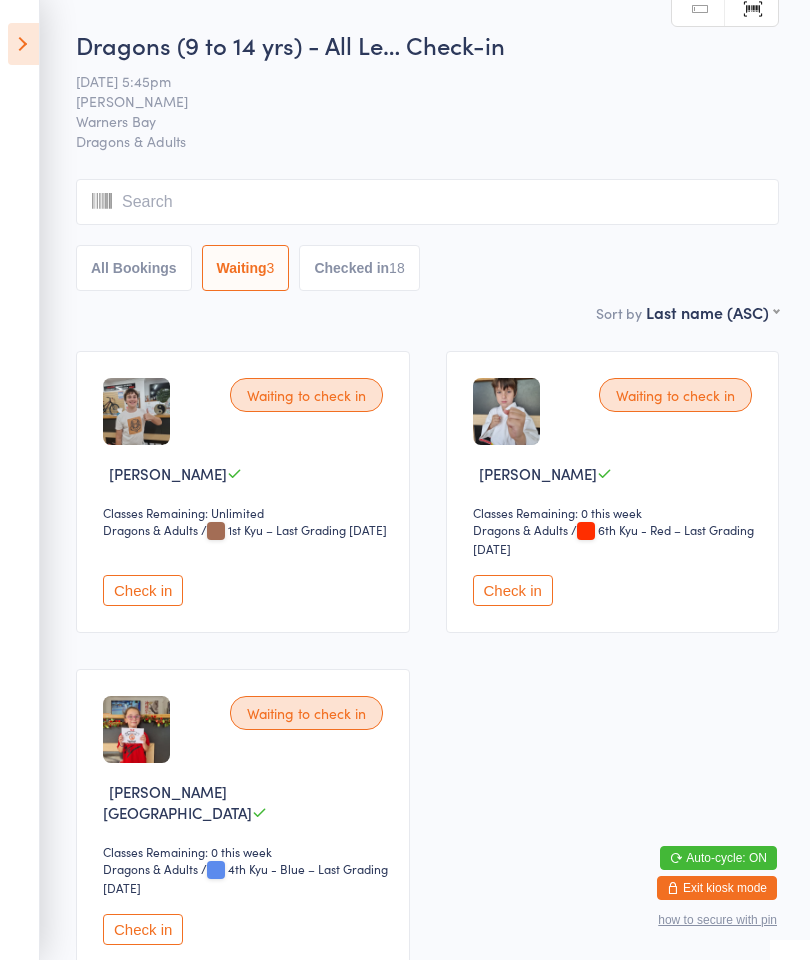 click on "Check in" at bounding box center (513, 590) 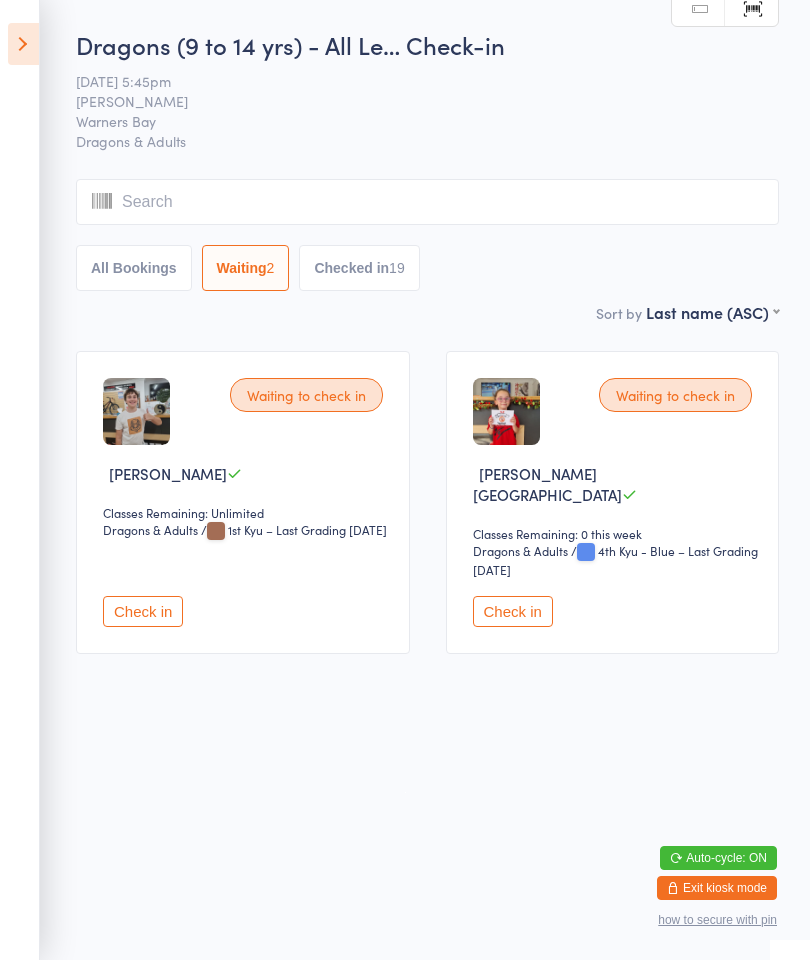 click at bounding box center [23, 44] 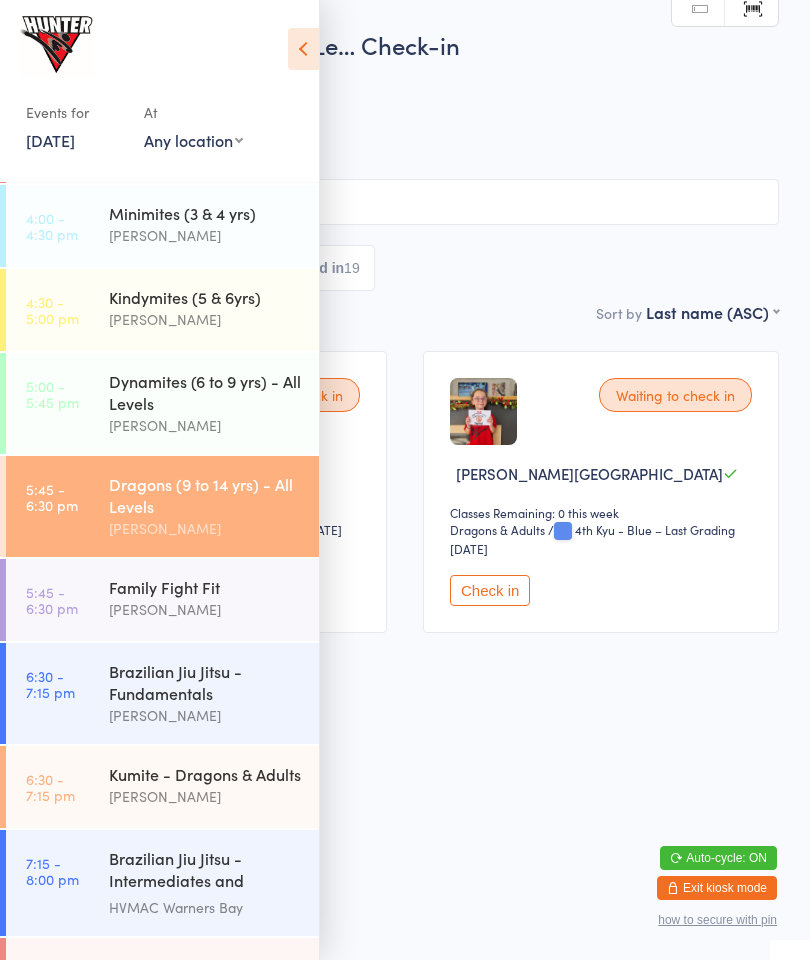 click on "[PERSON_NAME]" at bounding box center (205, 609) 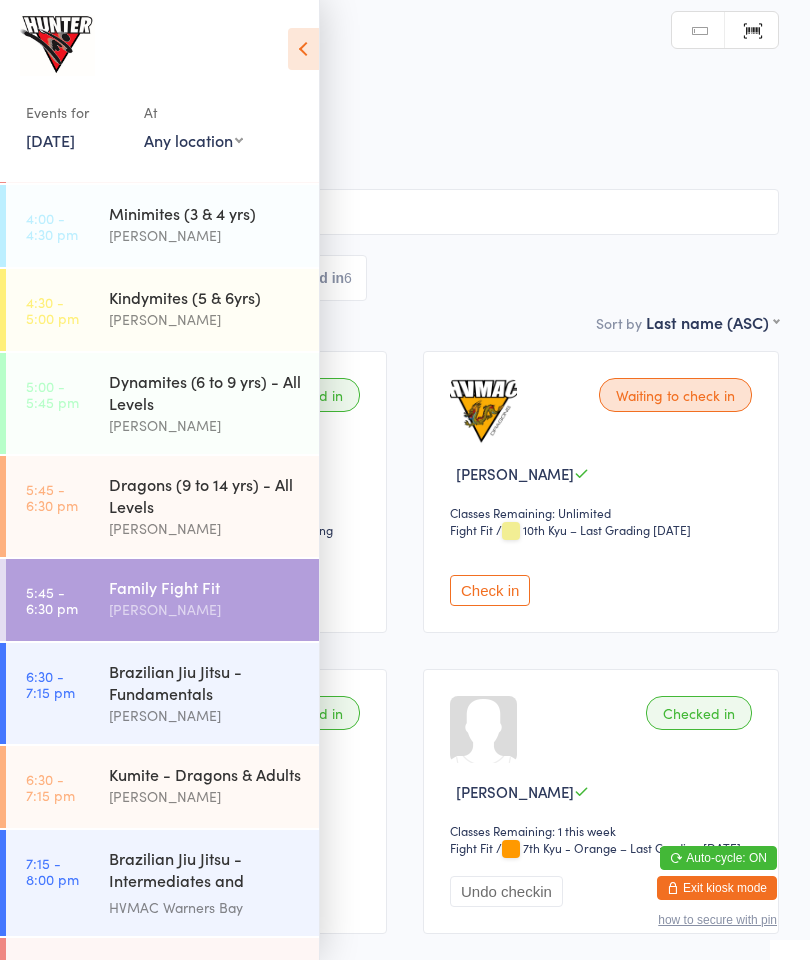 click on "Events for [DATE] [DATE]
[DATE]
Sun Mon Tue Wed Thu Fri Sat
27
29
30
01
02
03
04
05
28
06
07
08
09
10
11
12
29
13
14
15
16
17
18
19
30
20
21
22
23
24
25
26
31
27
28
29
30
31
01
02" at bounding box center [159, 87] 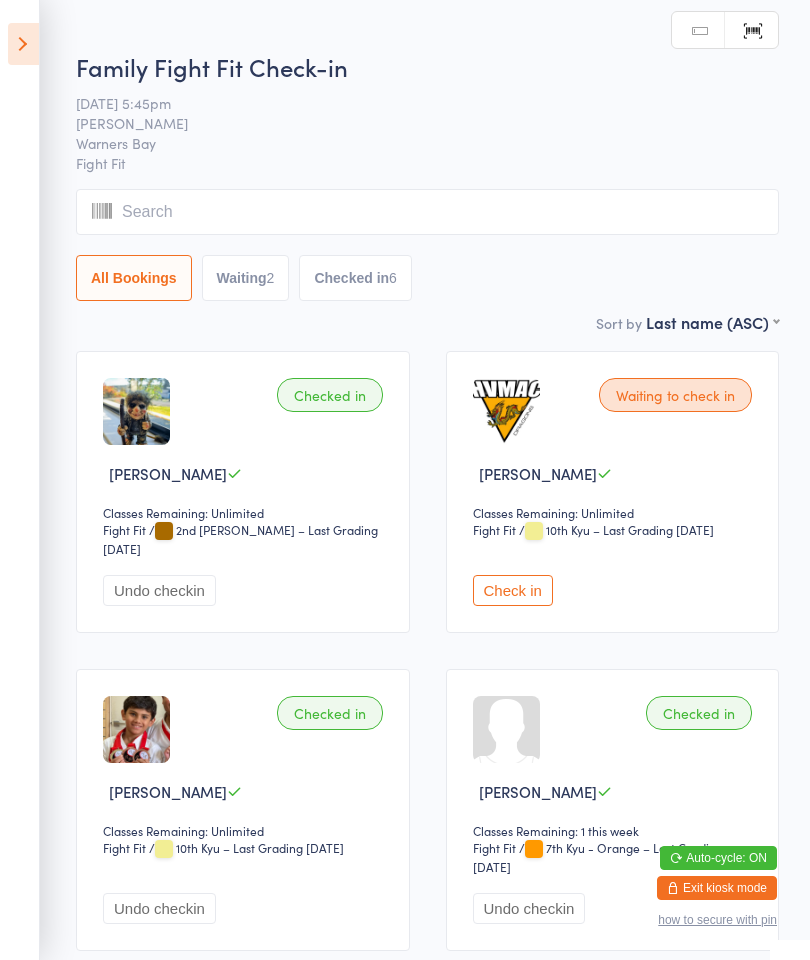 click on "Check in" at bounding box center (513, 590) 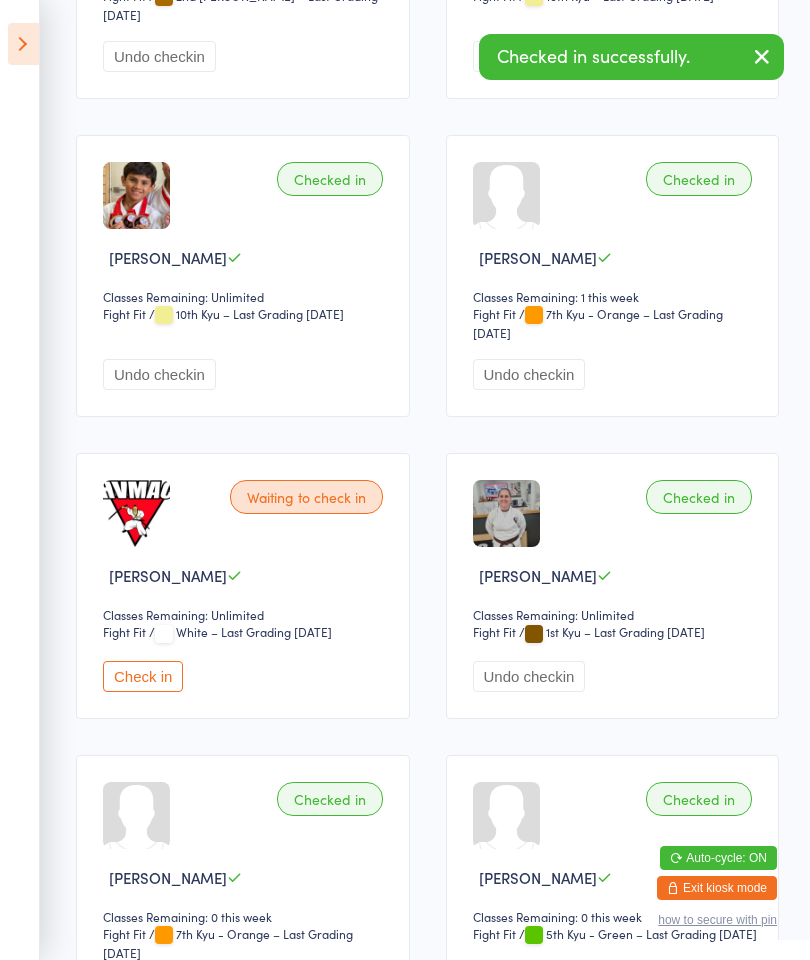 scroll, scrollTop: 0, scrollLeft: 0, axis: both 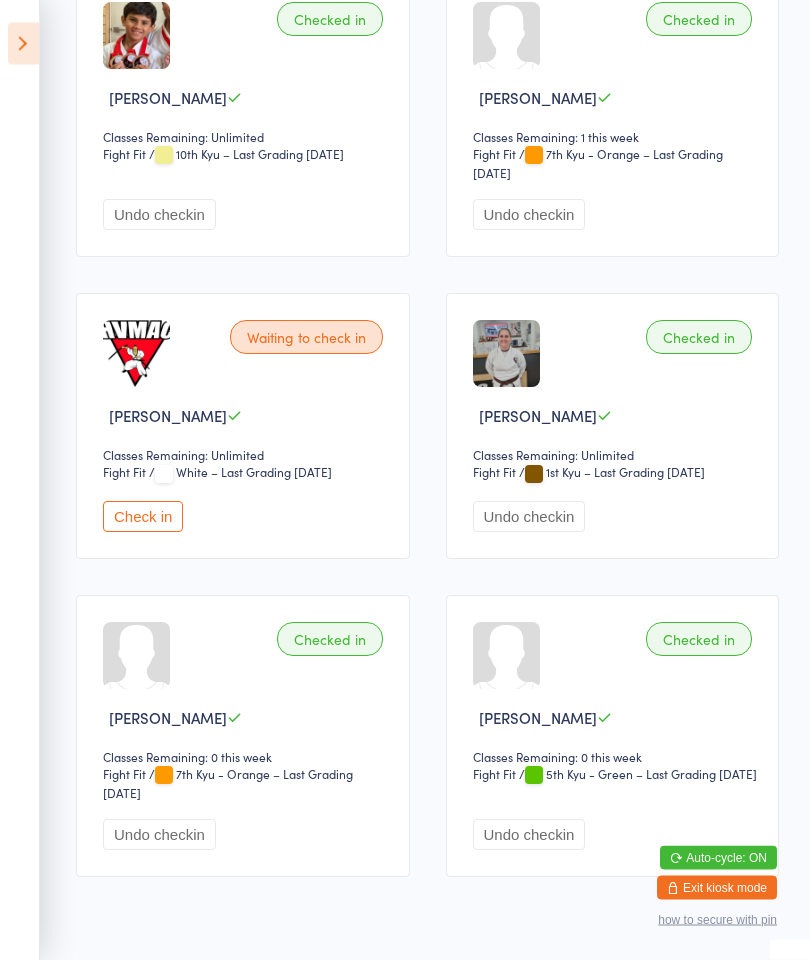 click on "Check in" at bounding box center [143, 517] 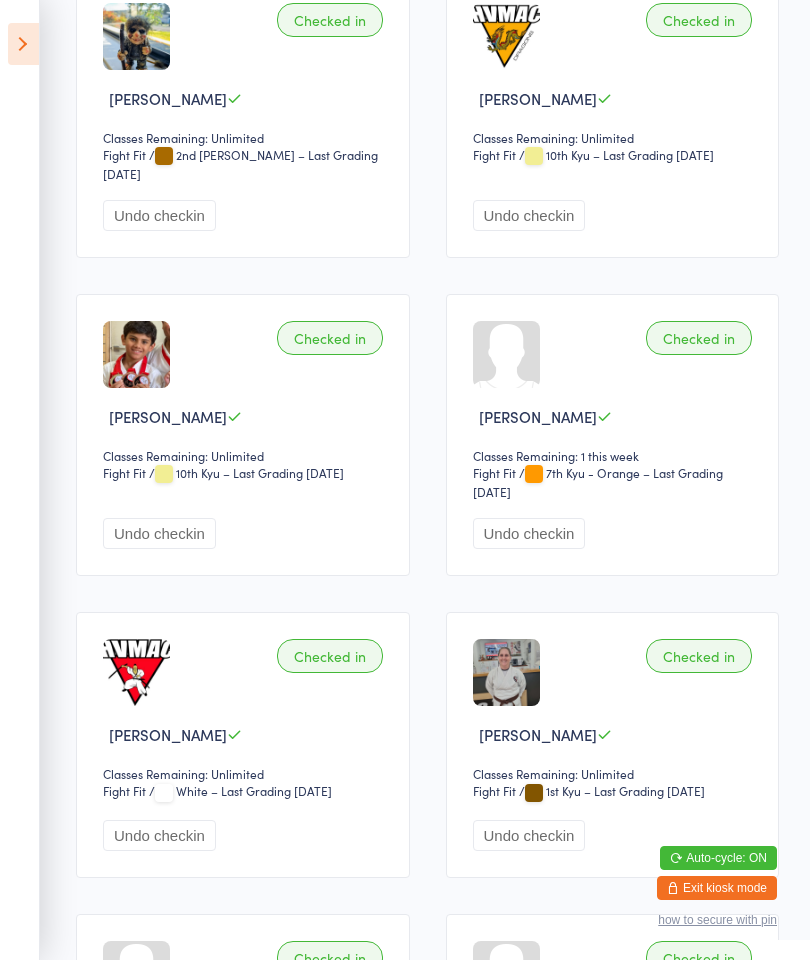 scroll, scrollTop: 0, scrollLeft: 0, axis: both 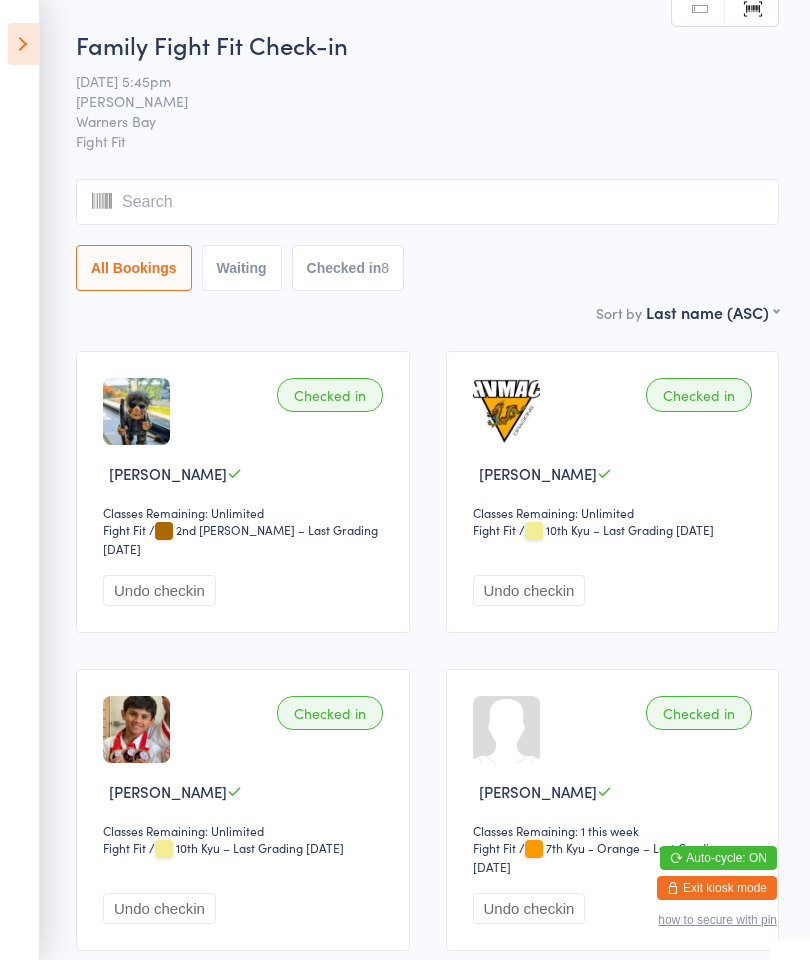 click on "Family Fight Fit Check-in [DATE] 5:45pm  [PERSON_NAME]  Warners Bay  Fight Fit  Manual search Scanner input All Bookings Waiting  Checked in  8 Sort by   Last name (ASC) First name (ASC) First name (DESC) Last name (ASC) Last name (DESC) Check in time (ASC) Check in time (DESC) Rank (ASC) Rank (DESC) Checked in [PERSON_NAME]  Classes Remaining: Unlimited Fight Fit  Fight Fit   /  2nd [PERSON_NAME] – Last Grading [DATE]   Undo checkin Checked in [GEOGRAPHIC_DATA][PERSON_NAME]  Classes Remaining: Unlimited Fight Fit  Fight Fit   /  10th Kyu – Last Grading [DATE]   Undo checkin Checked in [PERSON_NAME]  Classes Remaining: Unlimited Fight Fit  Fight Fit   /  10th Kyu – Last Grading [DATE]   Undo checkin Checked in [PERSON_NAME]  Classes Remaining: 1 this week Fight Fit  Fight Fit   /  7th Kyu - Orange – Last Grading [DATE]   Undo checkin Checked in [PERSON_NAME]  Classes Remaining: Unlimited Fight Fit  Fight Fit   /  White – Last Grading [DATE]   Undo checkin Checked in [PERSON_NAME]    /" at bounding box center [405, 808] 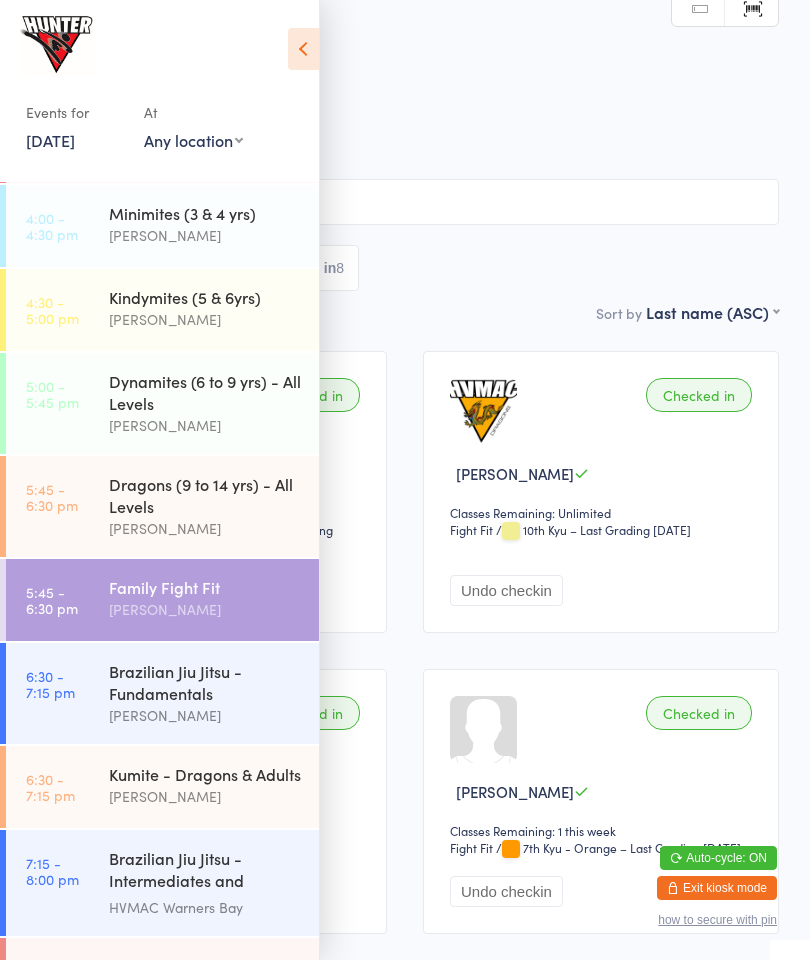 click on "Dragons (9 to 14 yrs) - All Levels" at bounding box center (205, 495) 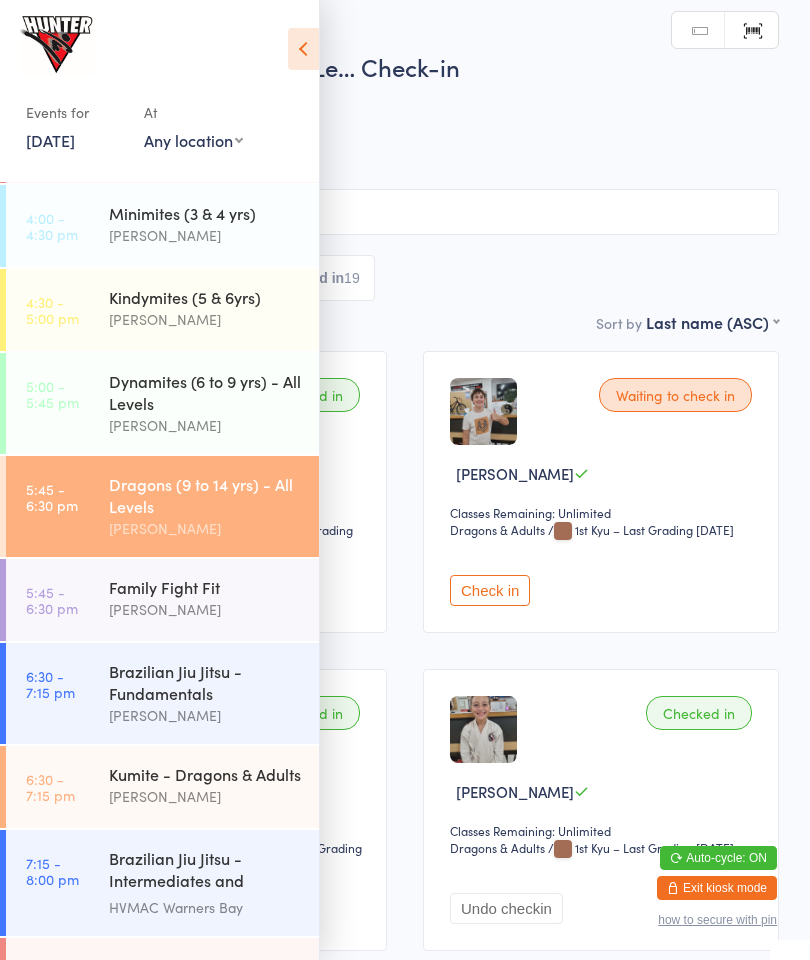 click at bounding box center [303, 49] 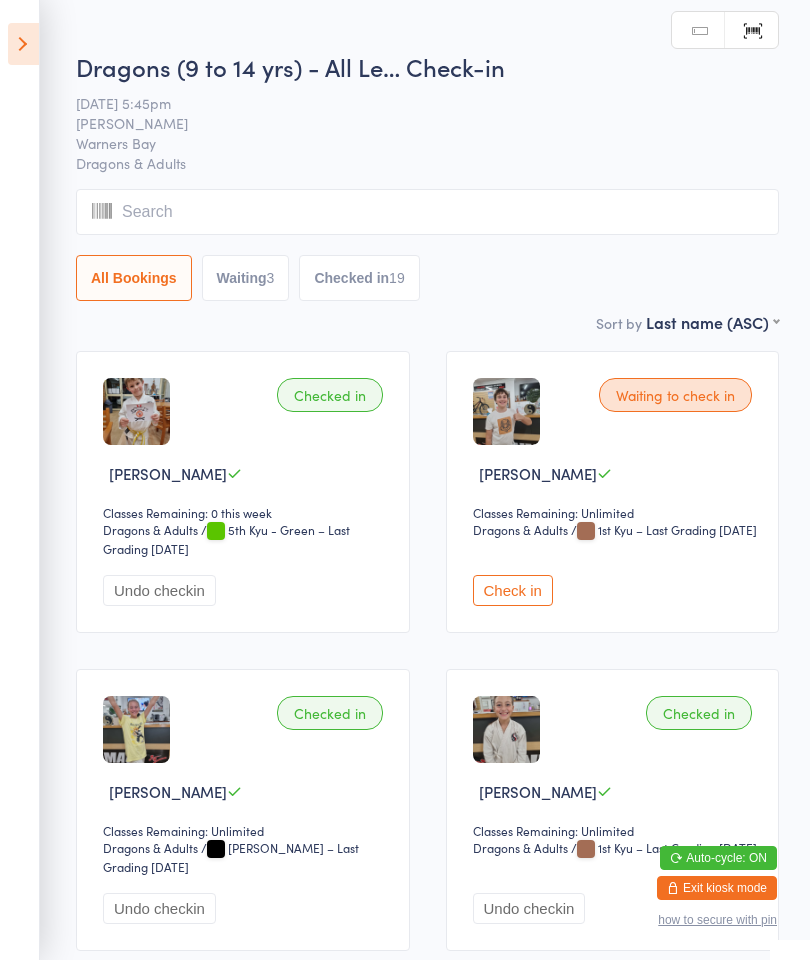 click on "Check in" at bounding box center [513, 590] 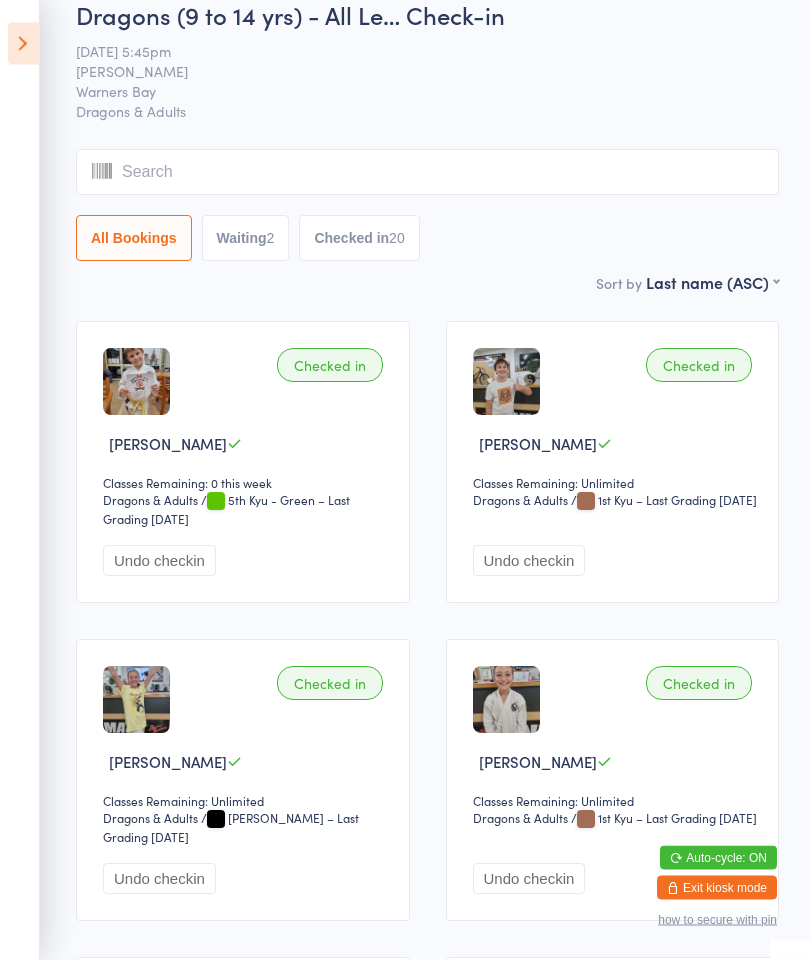 scroll, scrollTop: 0, scrollLeft: 0, axis: both 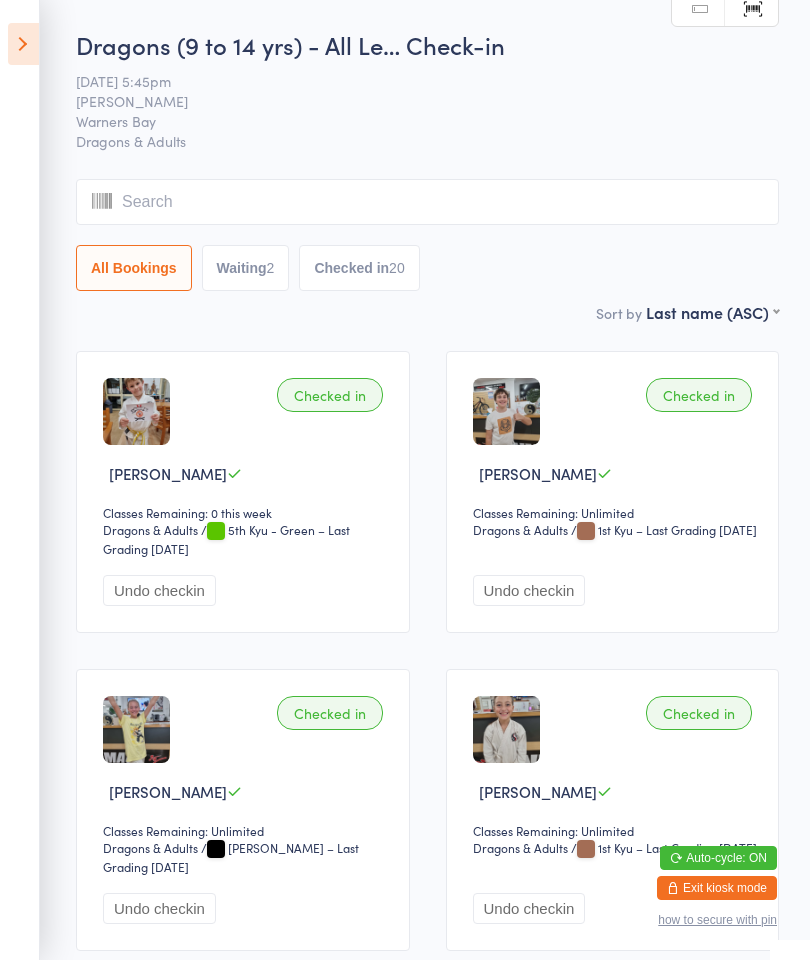 click at bounding box center (23, 44) 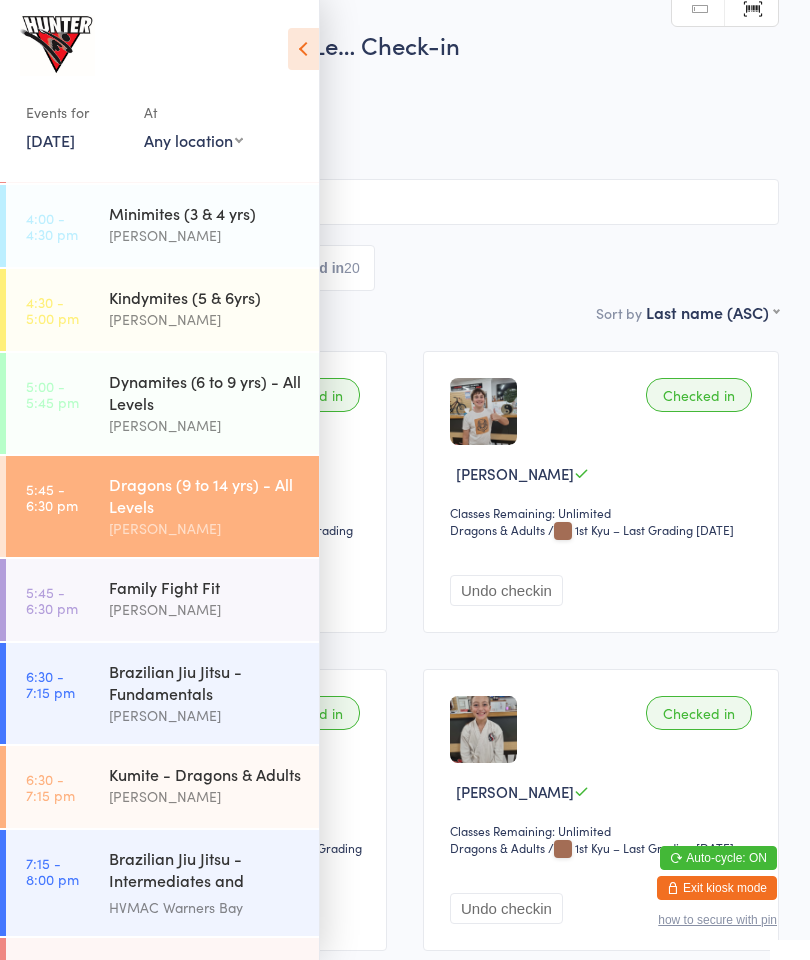 click on "Family Fight Fit" at bounding box center (205, 587) 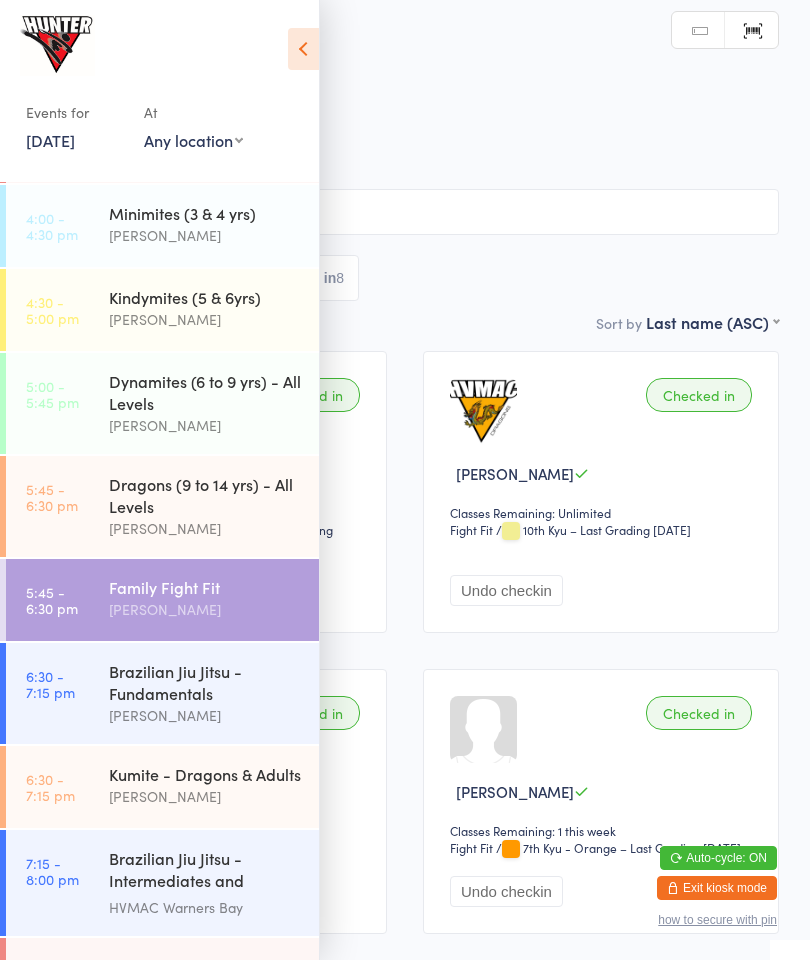 click at bounding box center [303, 49] 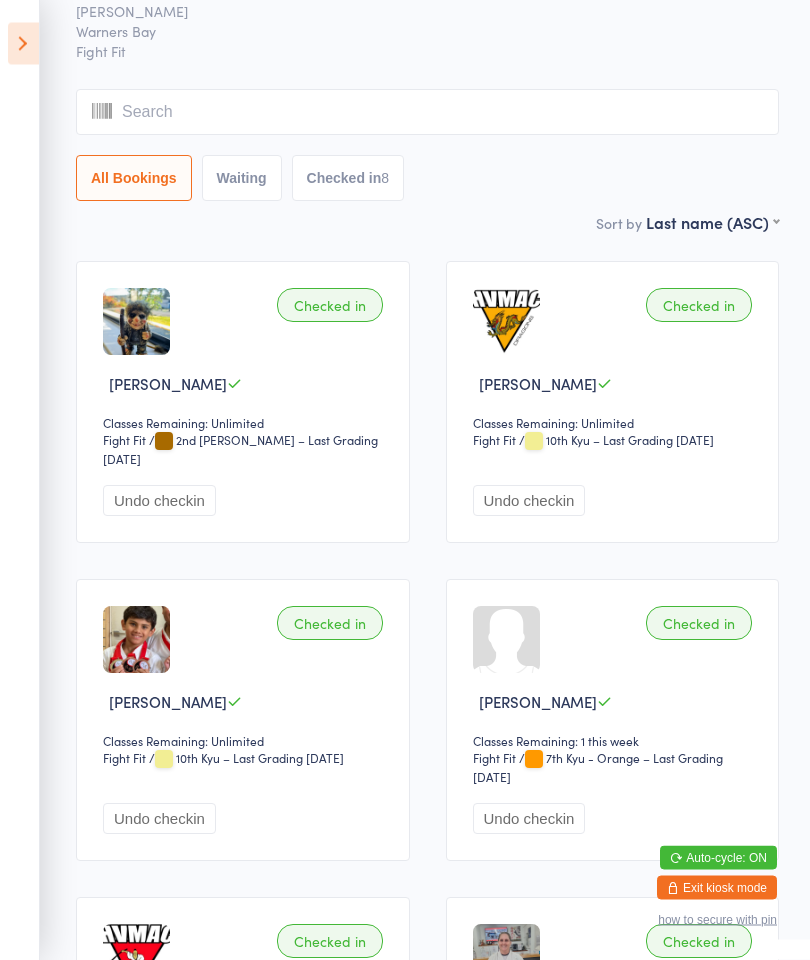 scroll, scrollTop: 0, scrollLeft: 0, axis: both 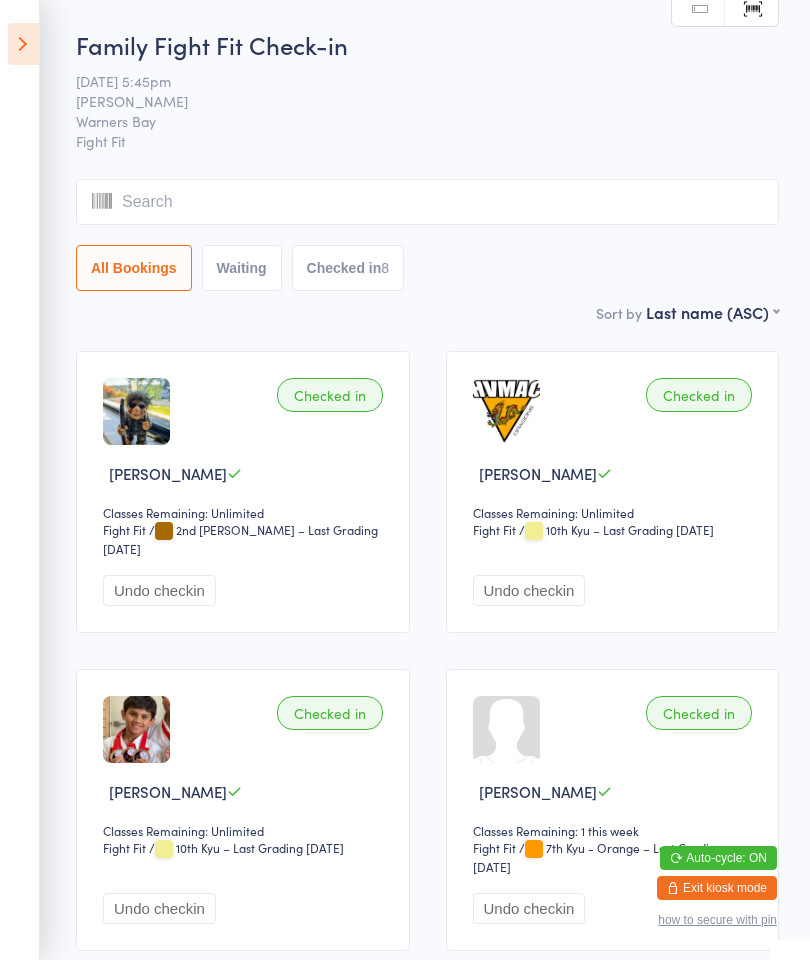 click at bounding box center (23, 44) 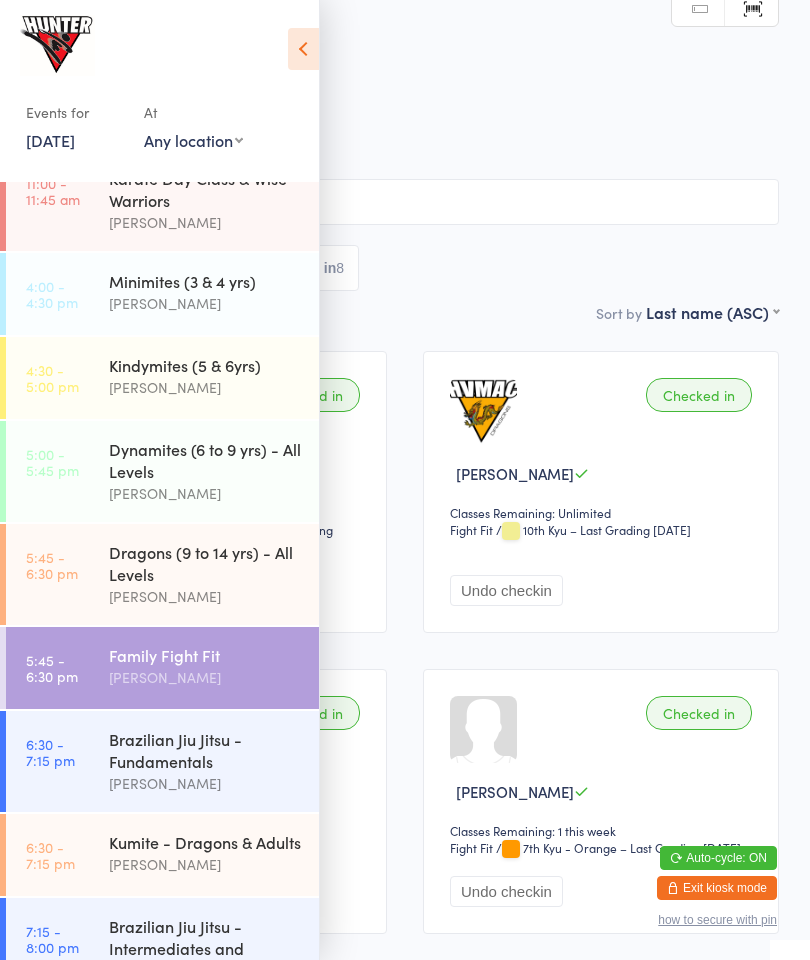 scroll, scrollTop: 215, scrollLeft: 0, axis: vertical 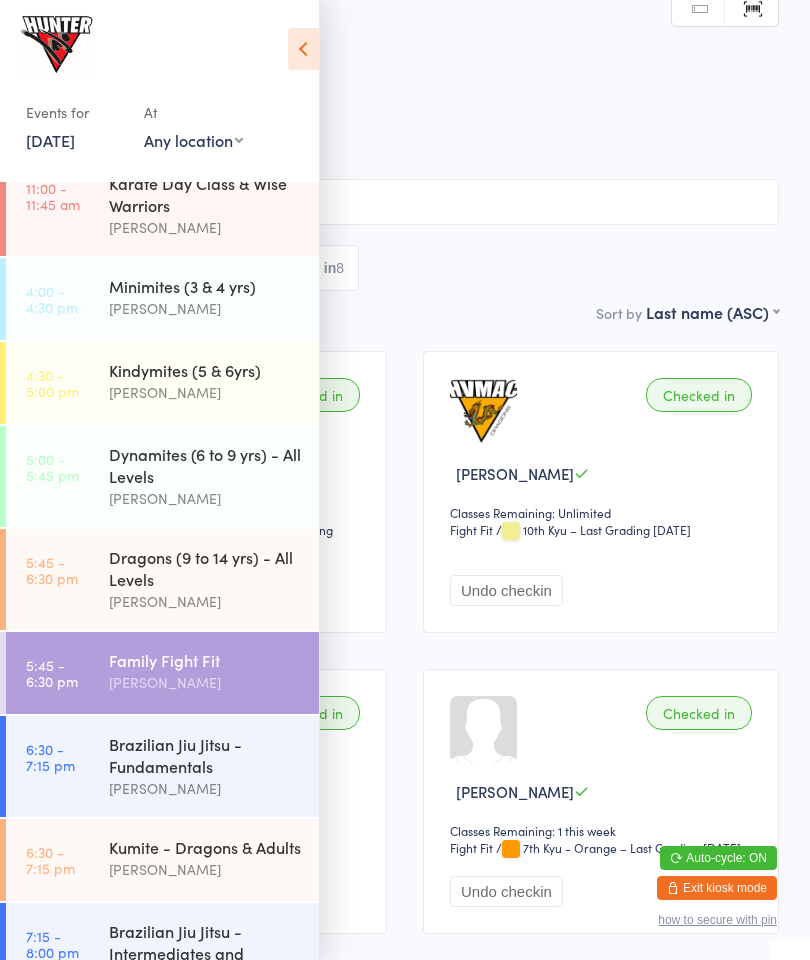 click on "Dragons (9 to 14 yrs) - All Levels" at bounding box center (205, 568) 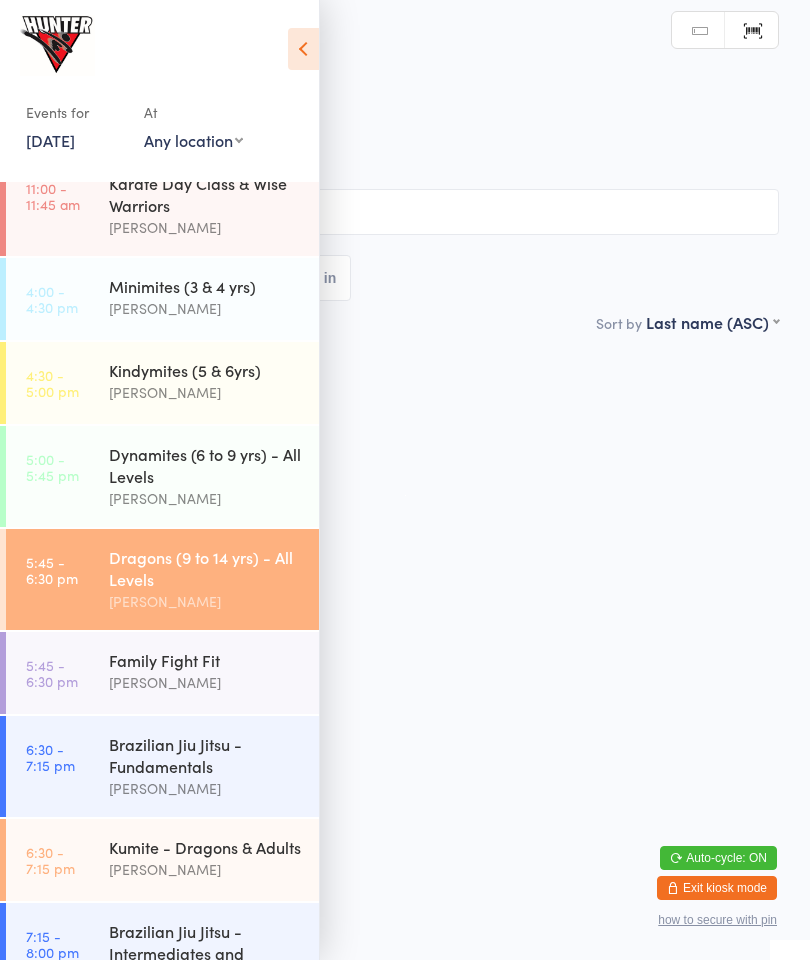 click at bounding box center [303, 49] 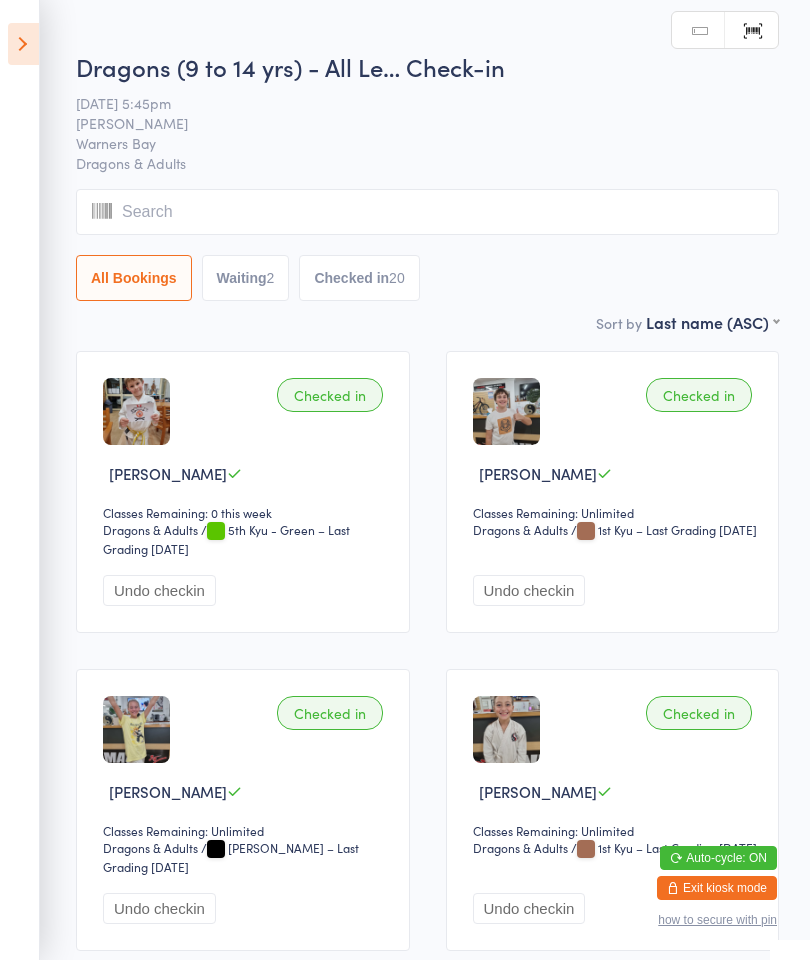 click at bounding box center [23, 44] 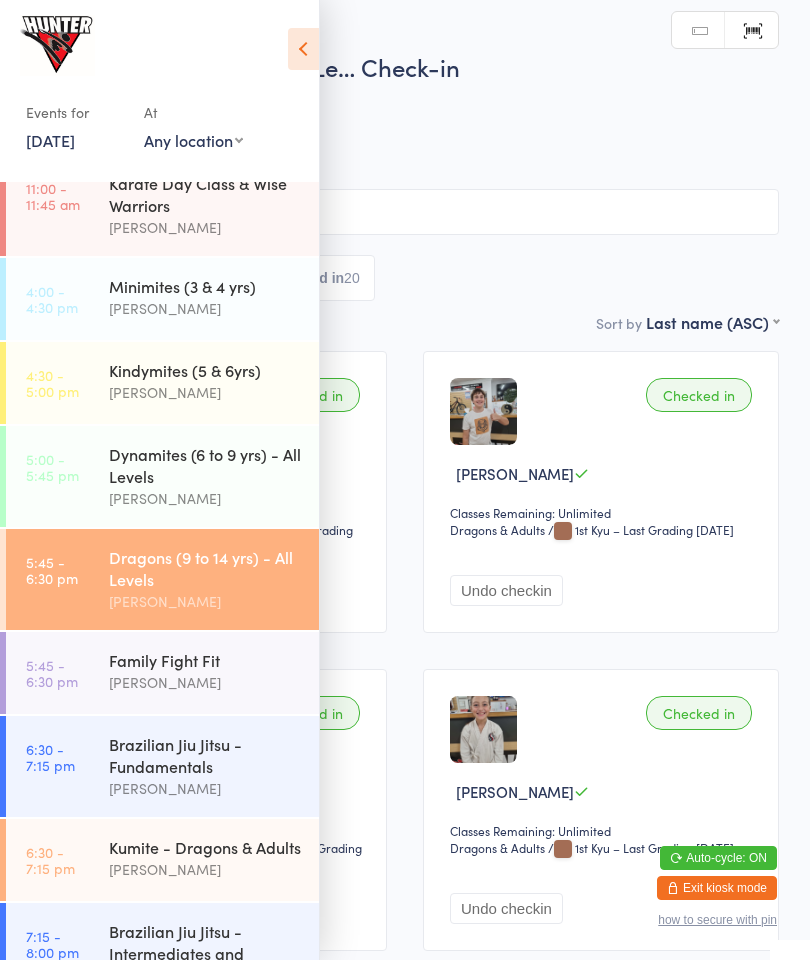 click on "Family Fight Fit" at bounding box center [205, 660] 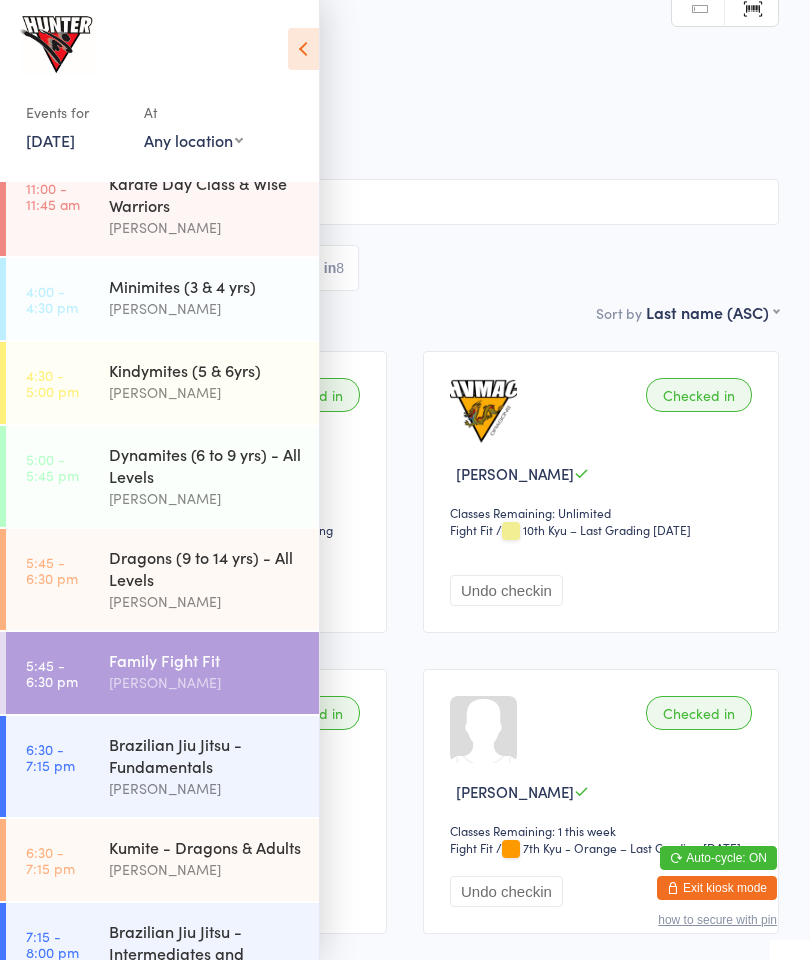 click on "Events for [DATE] [DATE]
[DATE]
Sun Mon Tue Wed Thu Fri Sat
27
29
30
01
02
03
04
05
28
06
07
08
09
10
11
12
29
13
14
15
16
17
18
19
30
20
21
22
23
24
25
26
31
27
28
29
30
31
01
02" at bounding box center [159, 87] 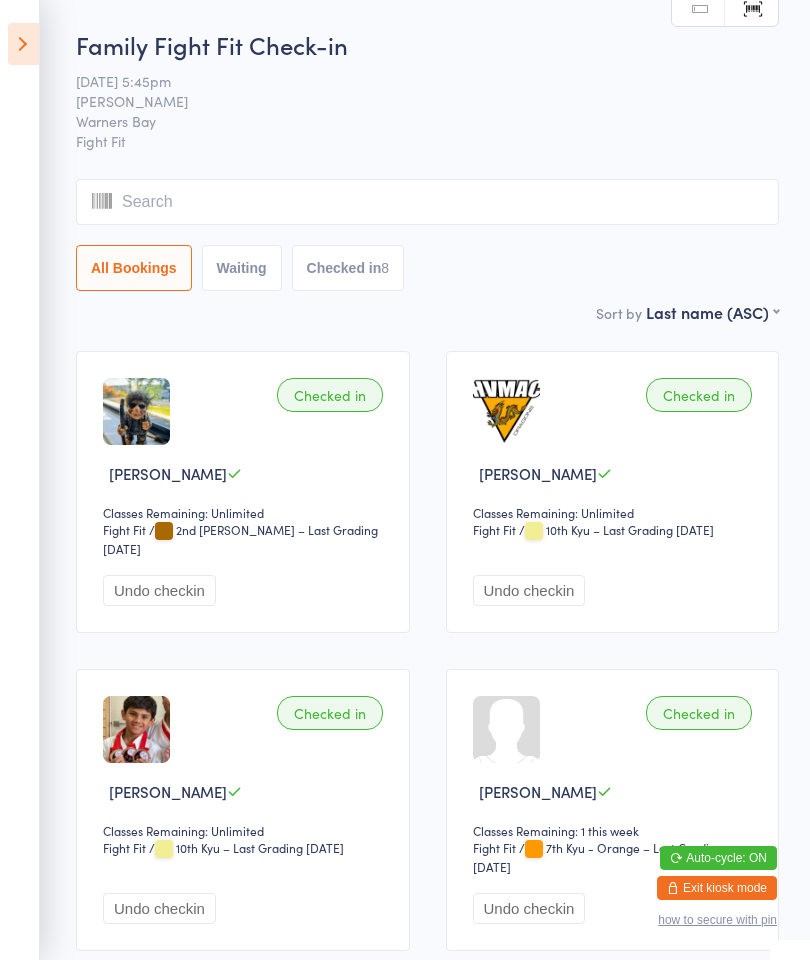 click on "[DATE] 5:45pm" at bounding box center [412, 81] 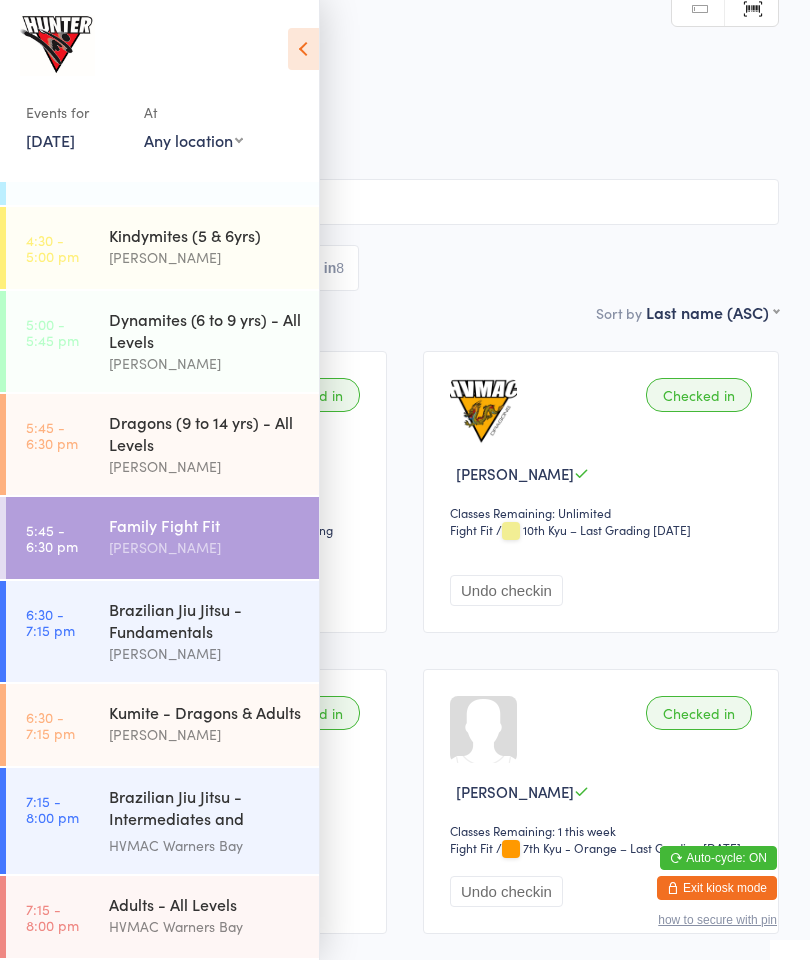 scroll, scrollTop: 368, scrollLeft: 0, axis: vertical 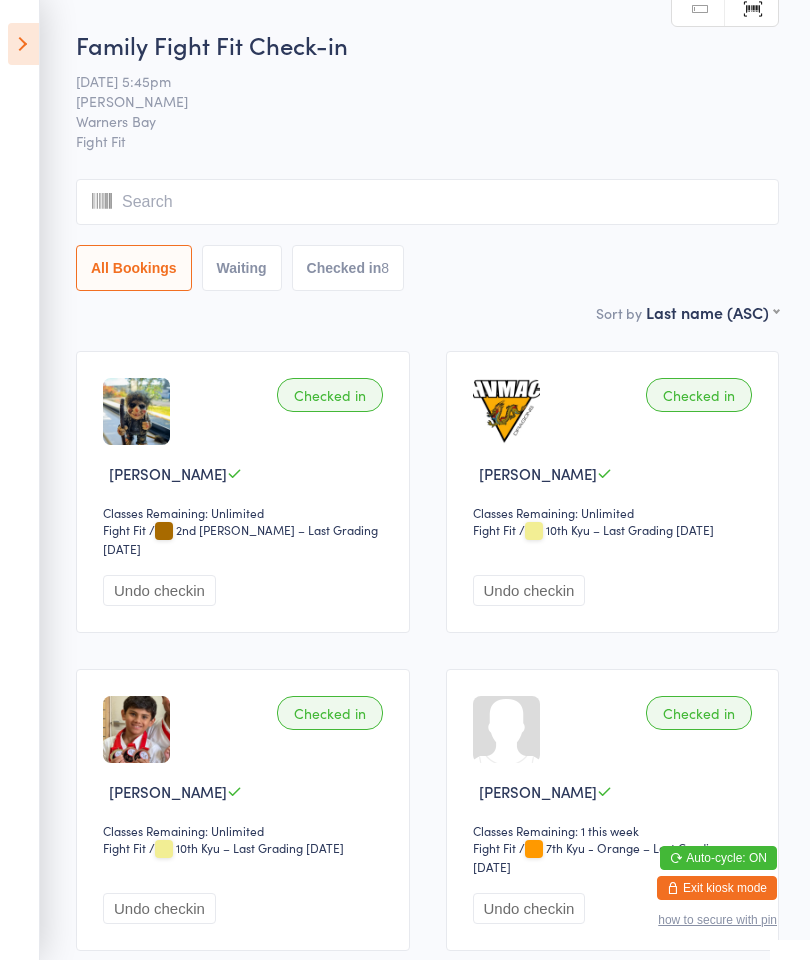 click at bounding box center (23, 44) 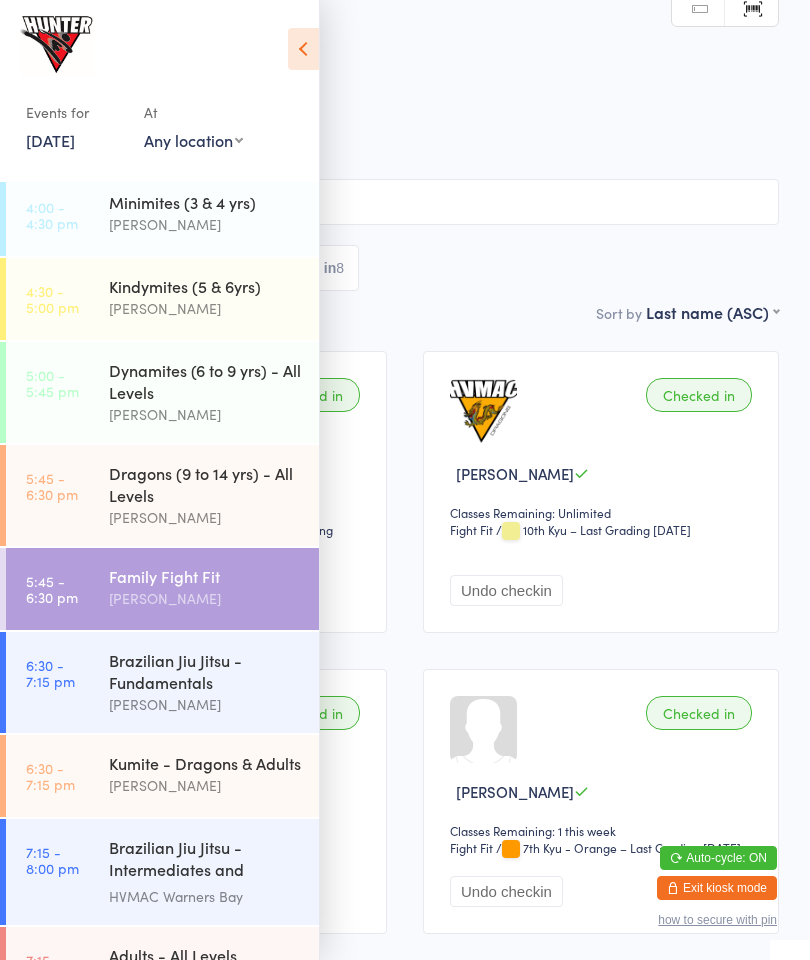 scroll, scrollTop: 288, scrollLeft: 0, axis: vertical 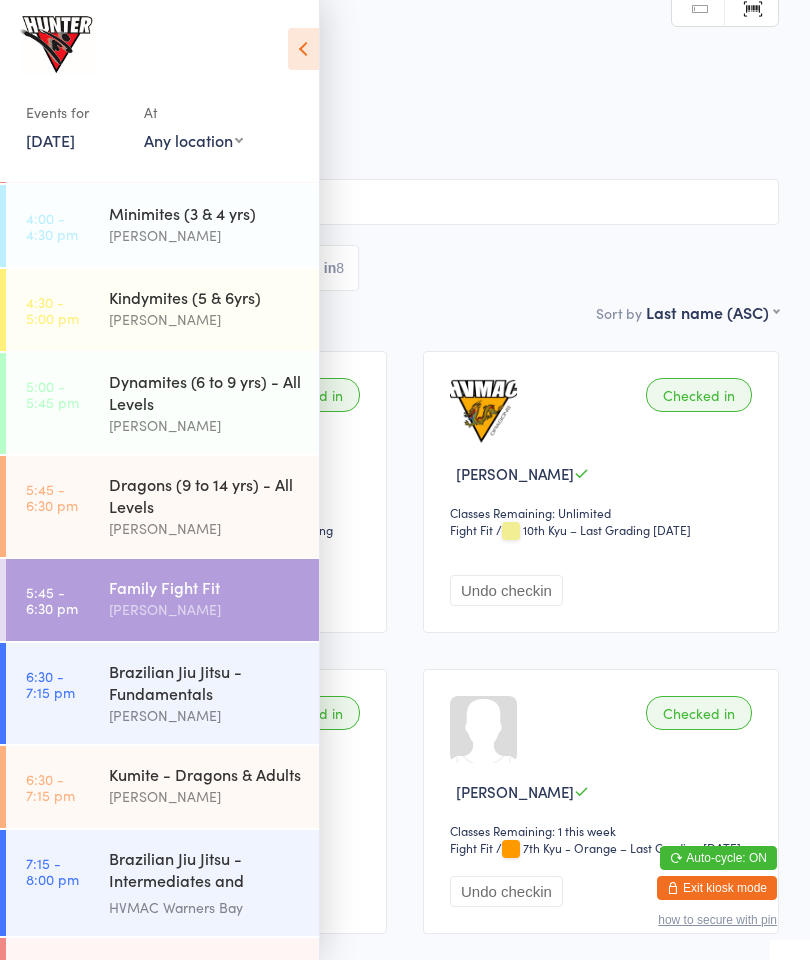 click on "Dragons (9 to 14 yrs) - All Levels" at bounding box center [205, 495] 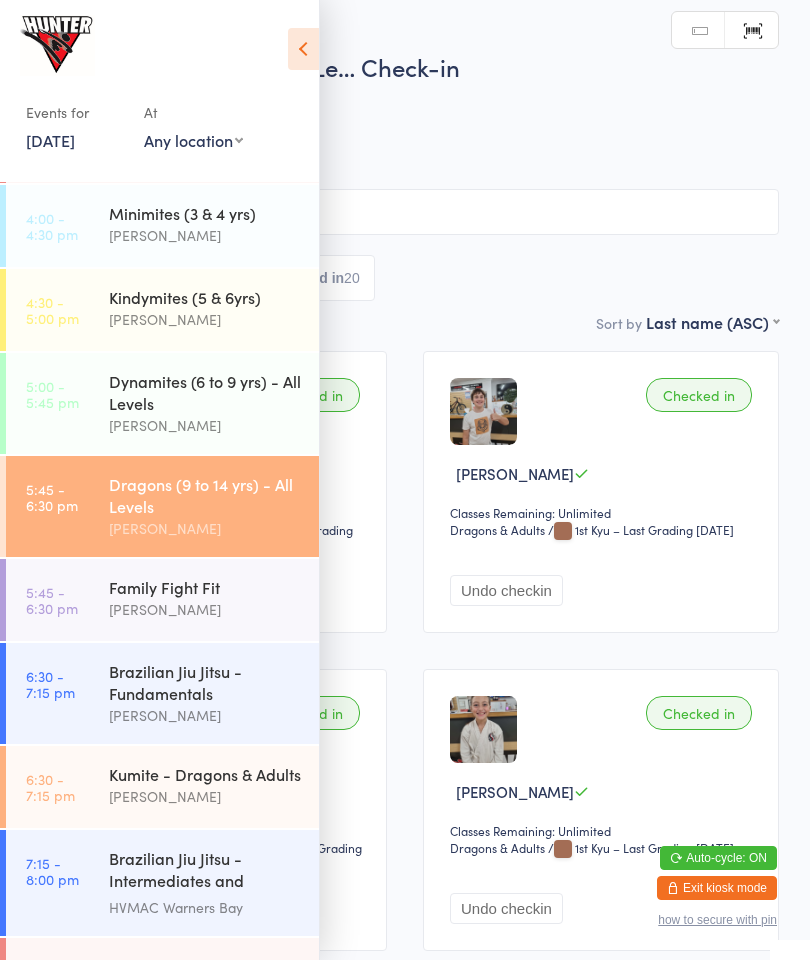 click at bounding box center [303, 49] 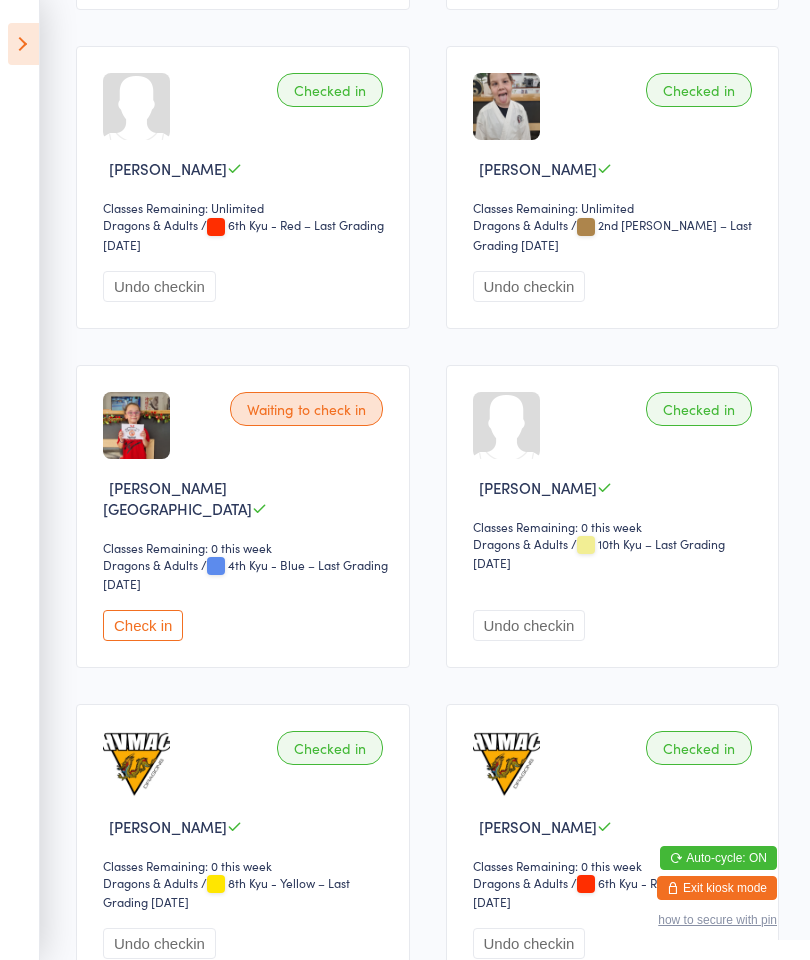 scroll, scrollTop: 2503, scrollLeft: 0, axis: vertical 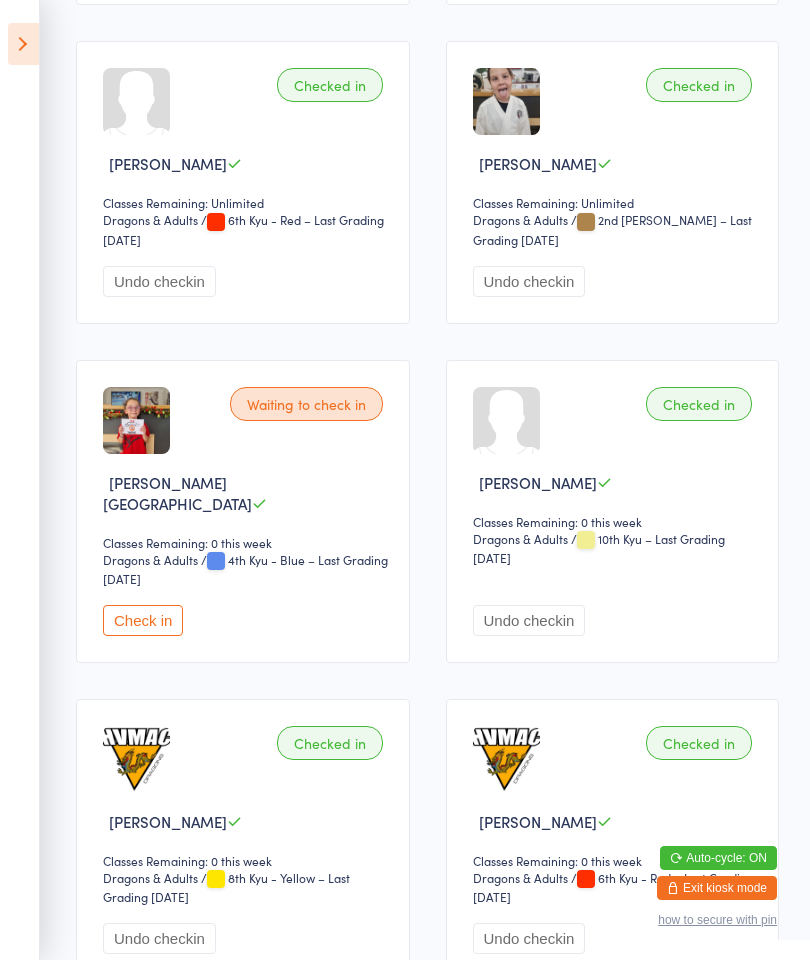 click on "Check in" at bounding box center (143, 620) 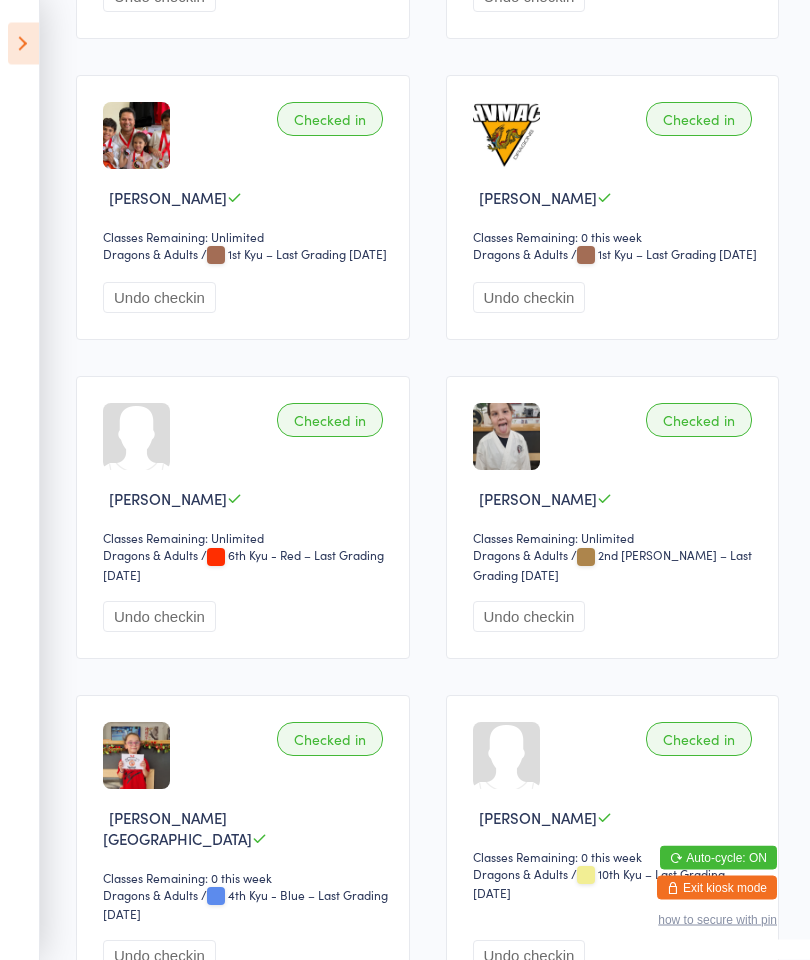 scroll, scrollTop: 2173, scrollLeft: 0, axis: vertical 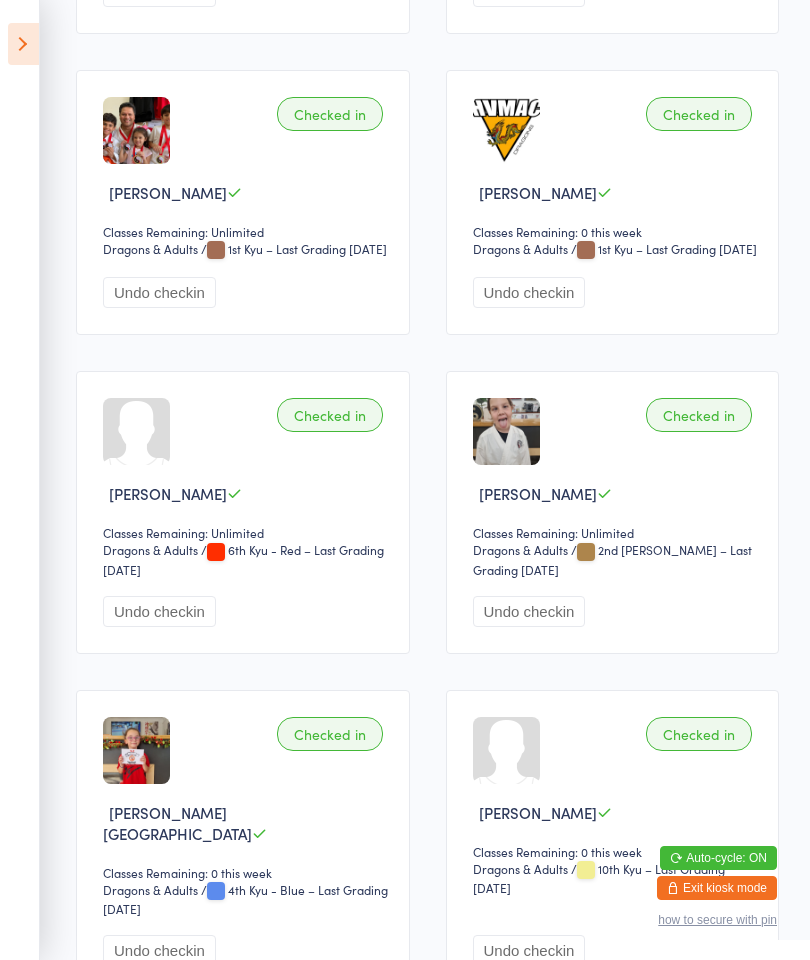 click at bounding box center (23, 44) 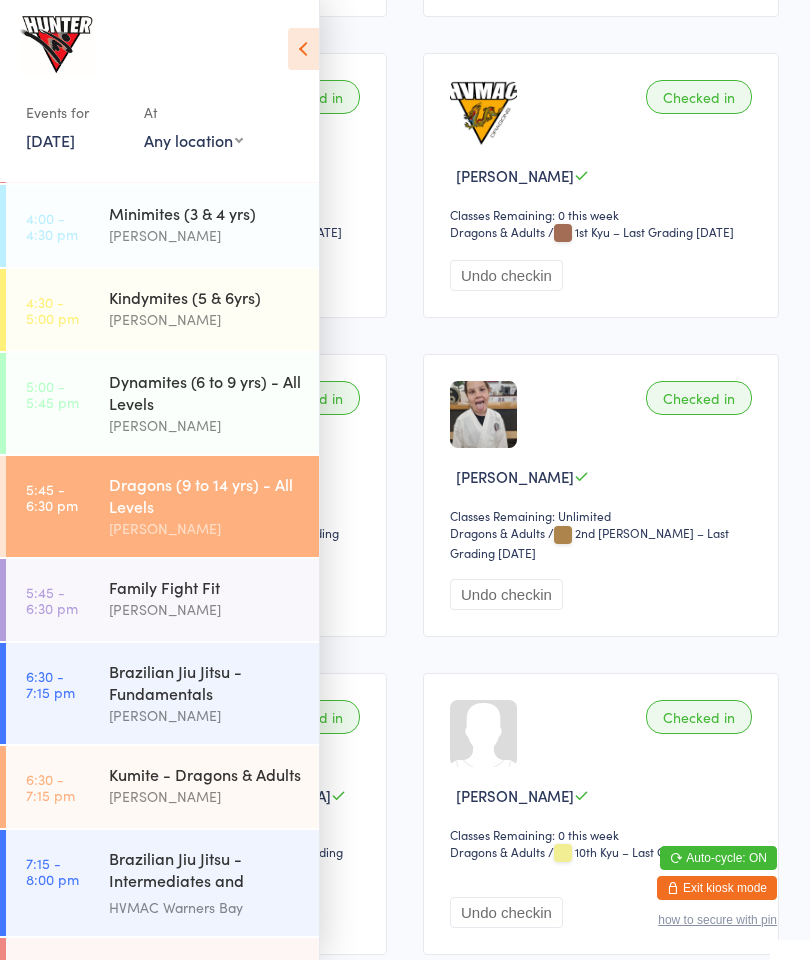 click on "[PERSON_NAME]" at bounding box center [205, 796] 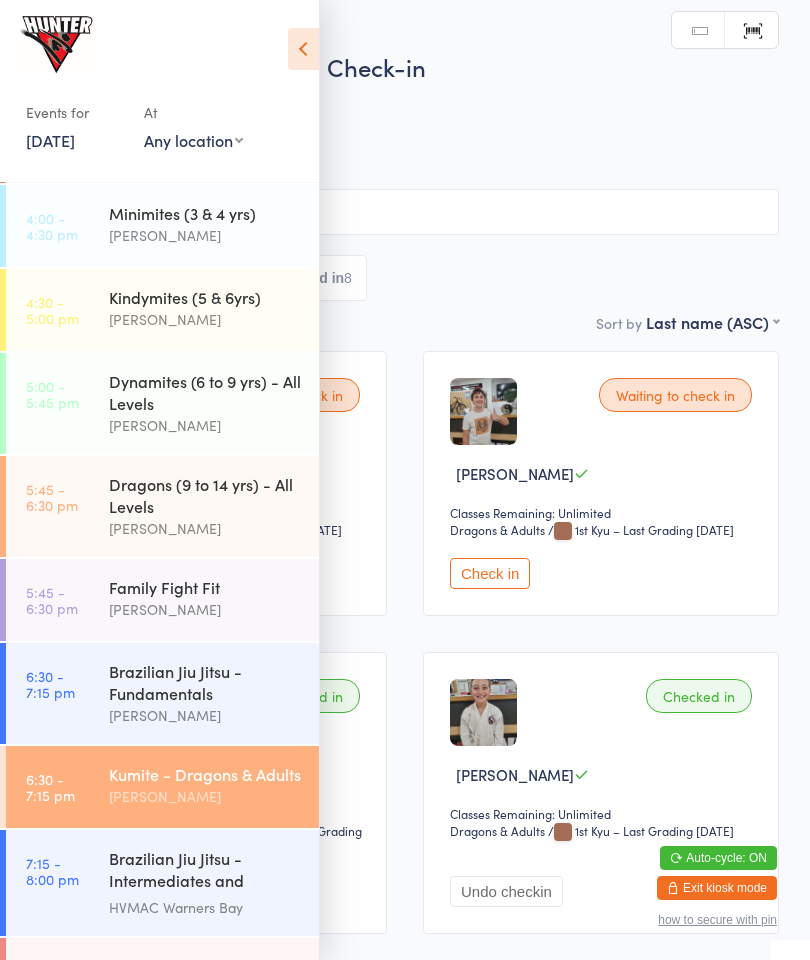 click at bounding box center (303, 49) 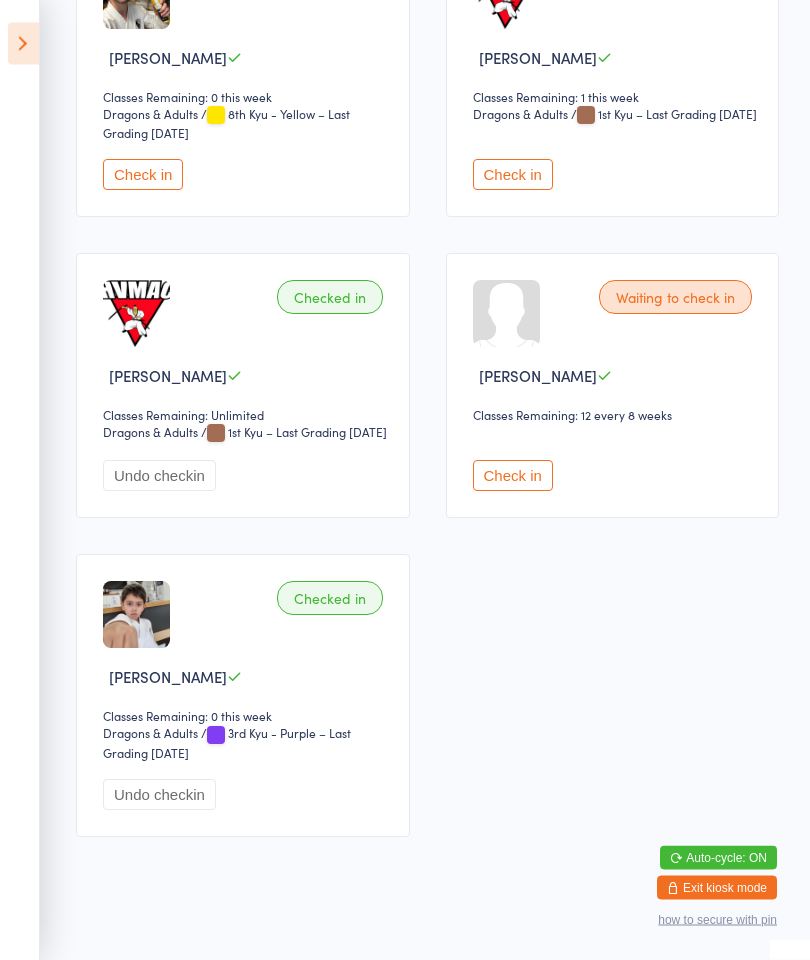 scroll, scrollTop: 2027, scrollLeft: 0, axis: vertical 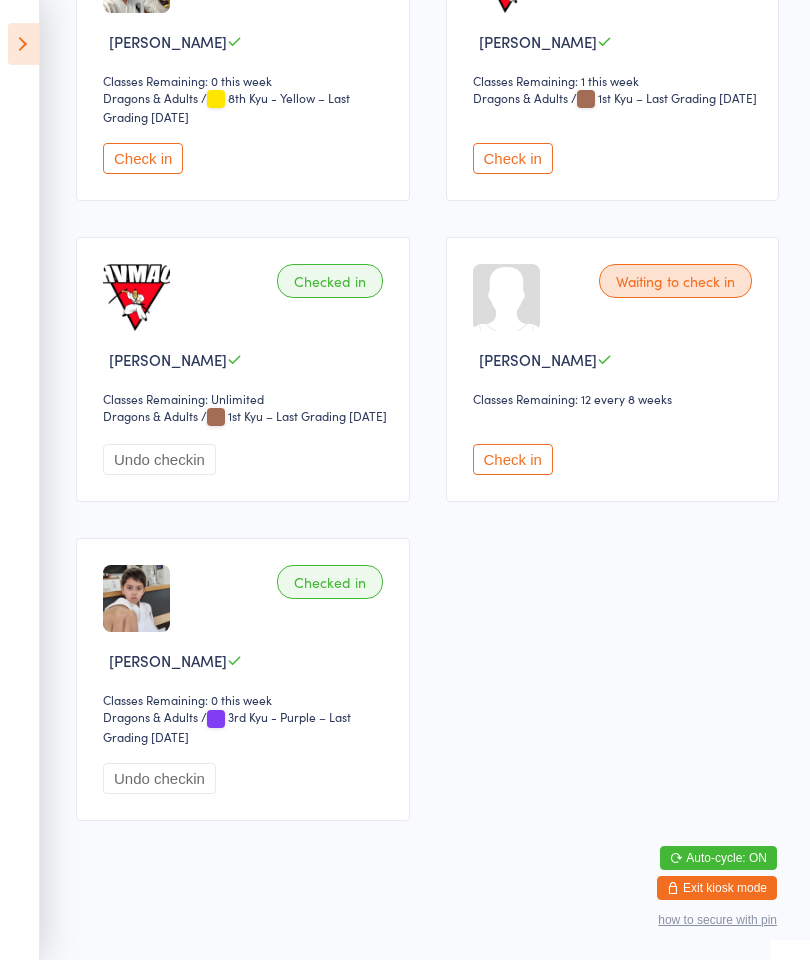click on "Check in" at bounding box center [513, 459] 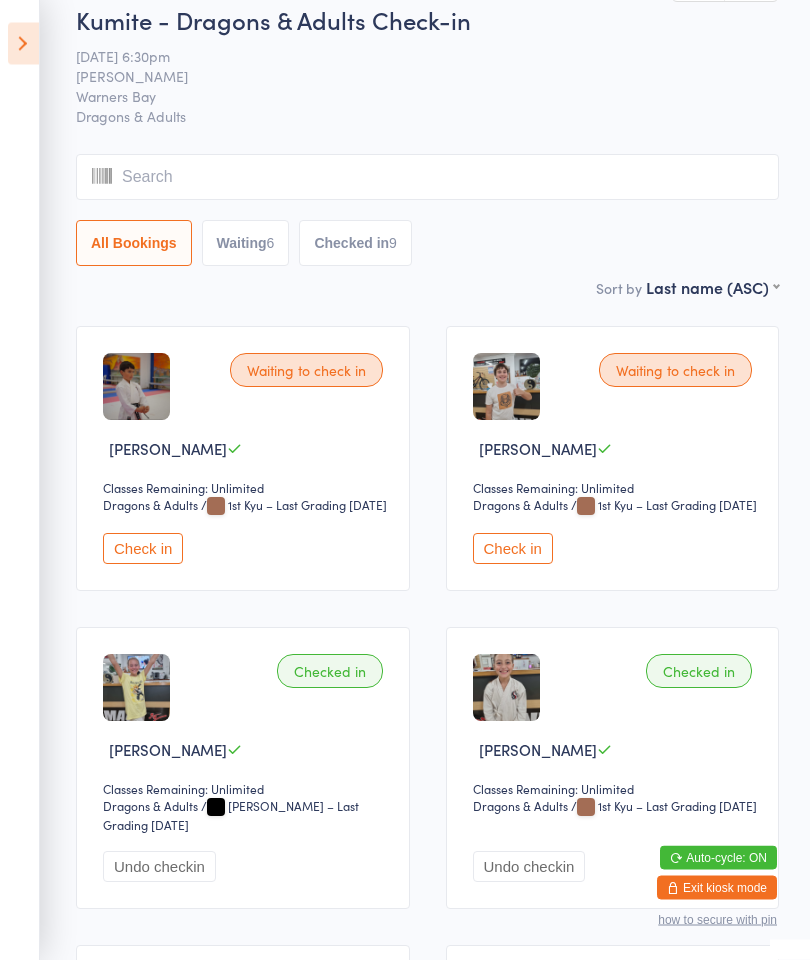 scroll, scrollTop: 0, scrollLeft: 0, axis: both 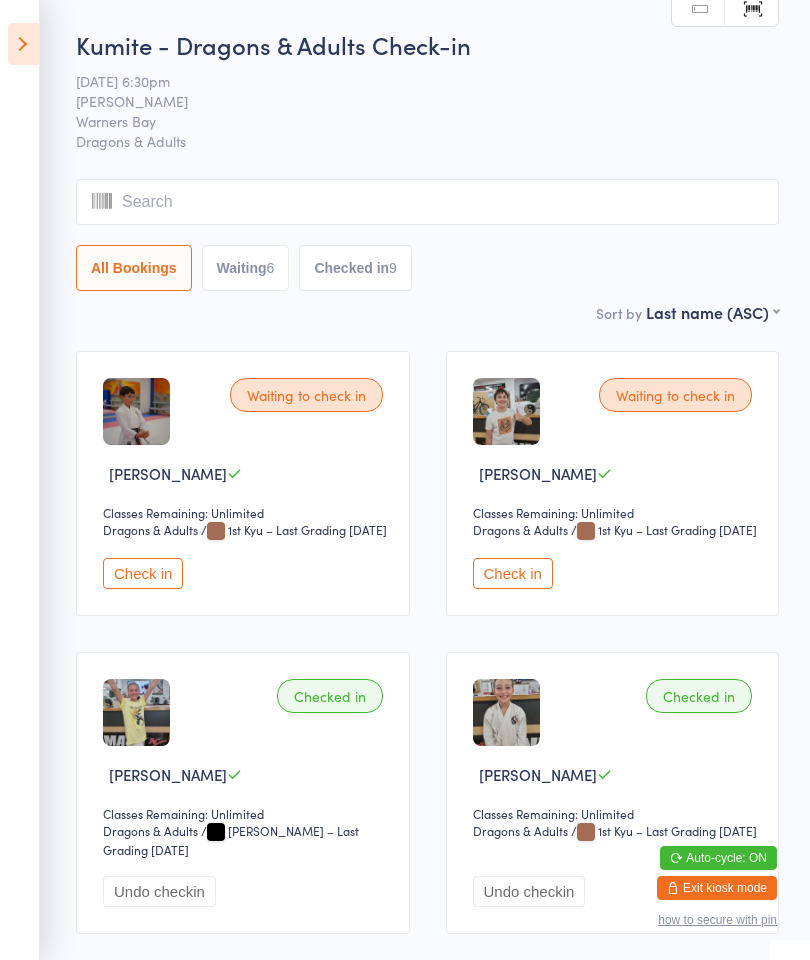 click at bounding box center [23, 44] 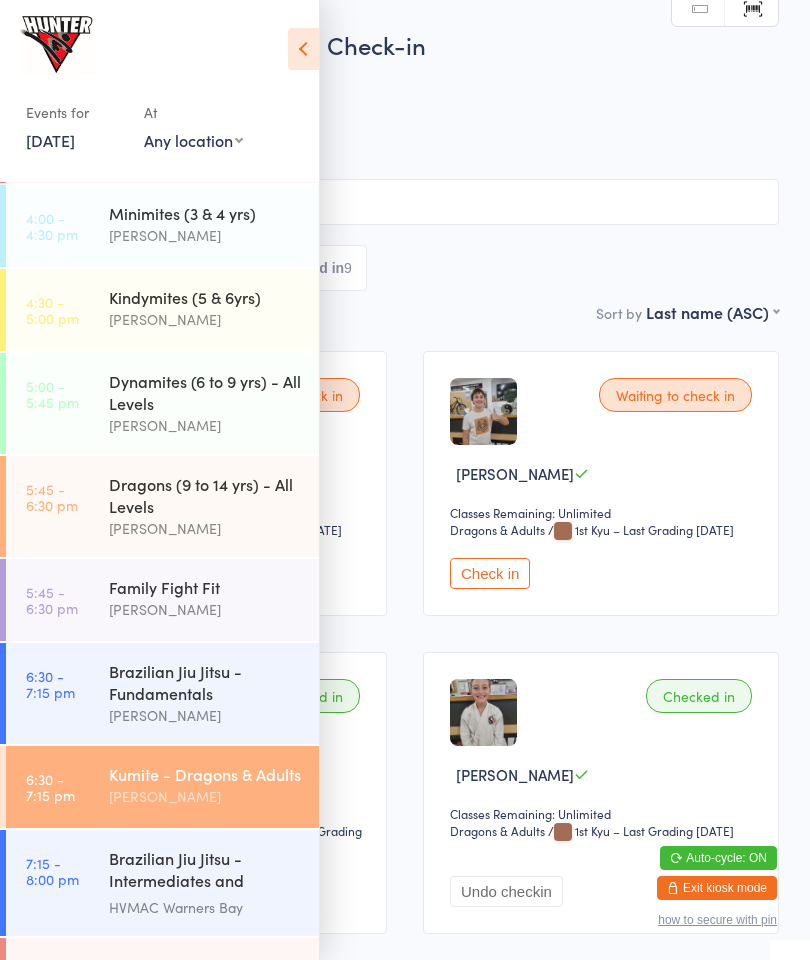 click on "Brazilian Jiu Jitsu - Fundamentals" at bounding box center (205, 682) 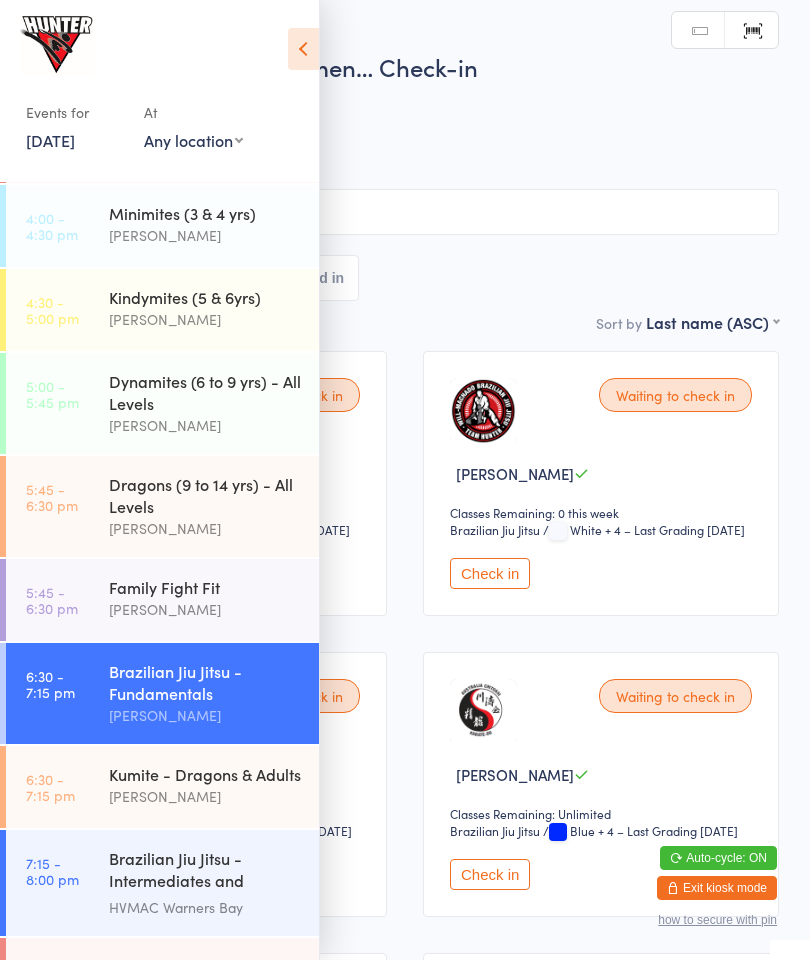 click at bounding box center [303, 49] 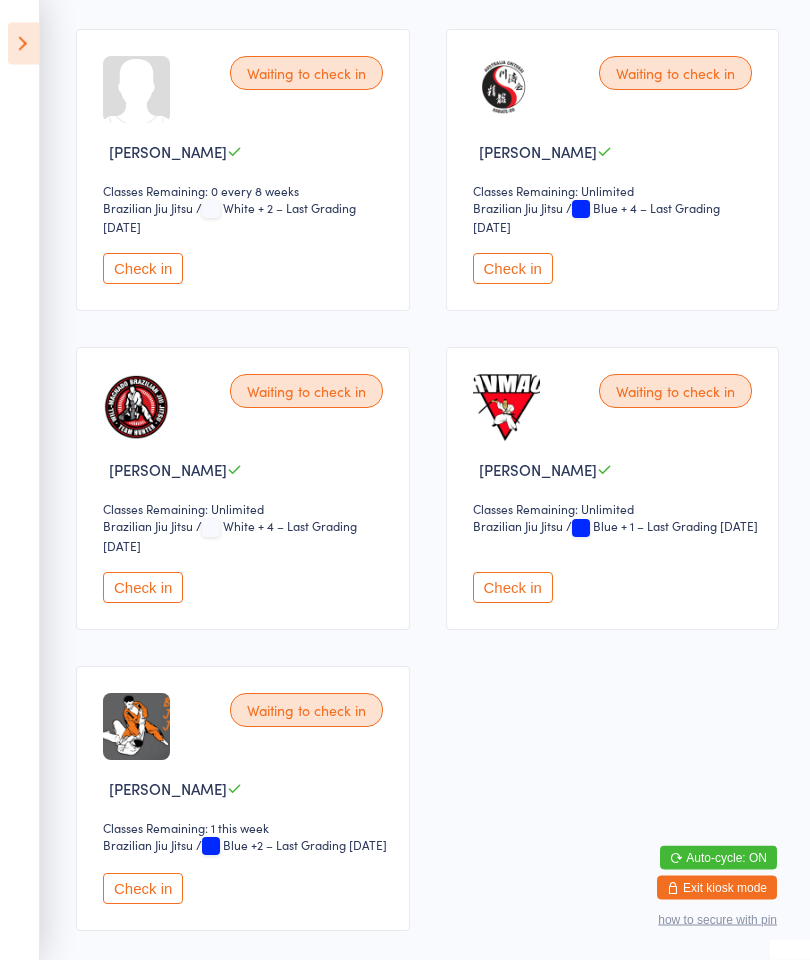 scroll, scrollTop: 640, scrollLeft: 0, axis: vertical 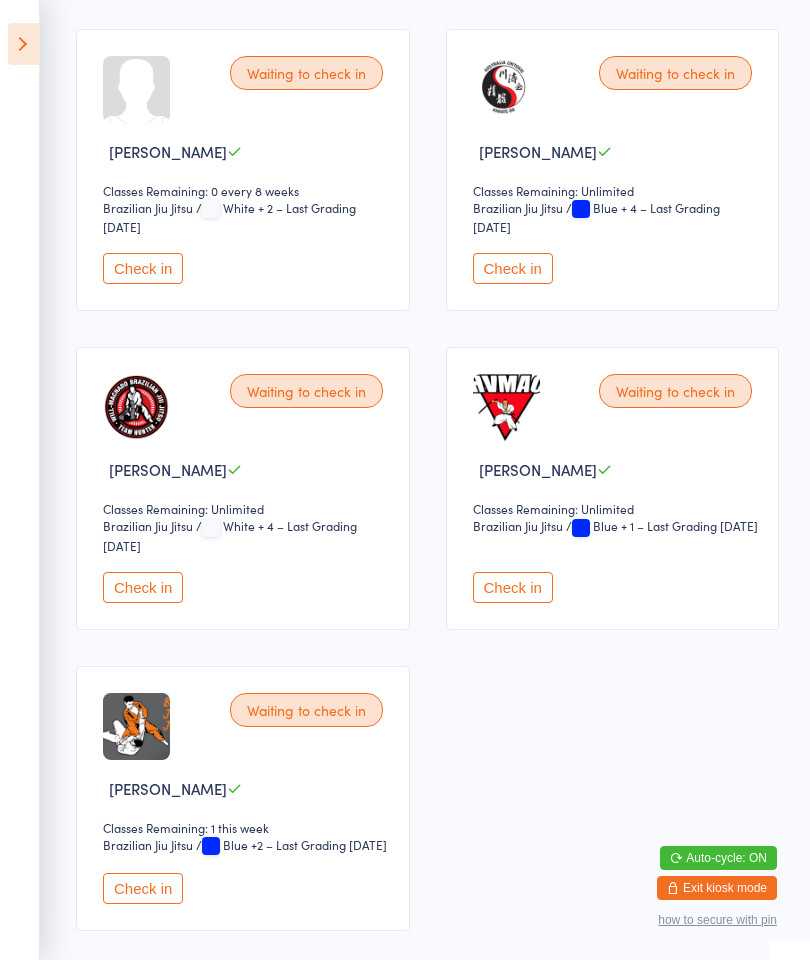 click on "Check in" at bounding box center (143, 888) 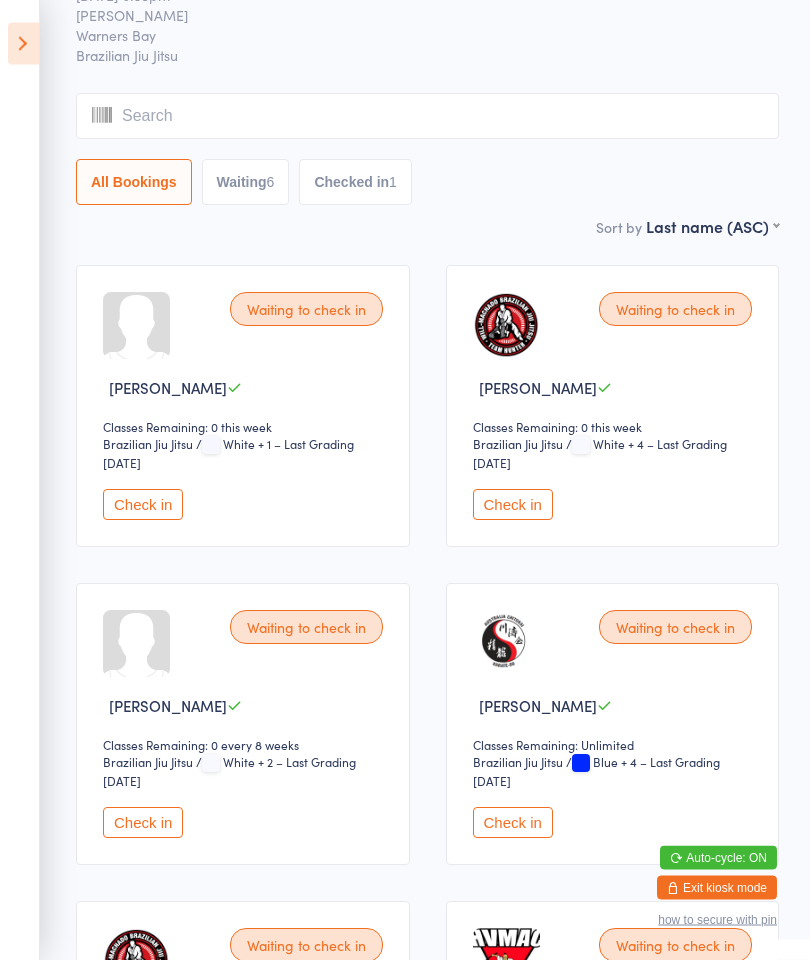 scroll, scrollTop: 0, scrollLeft: 0, axis: both 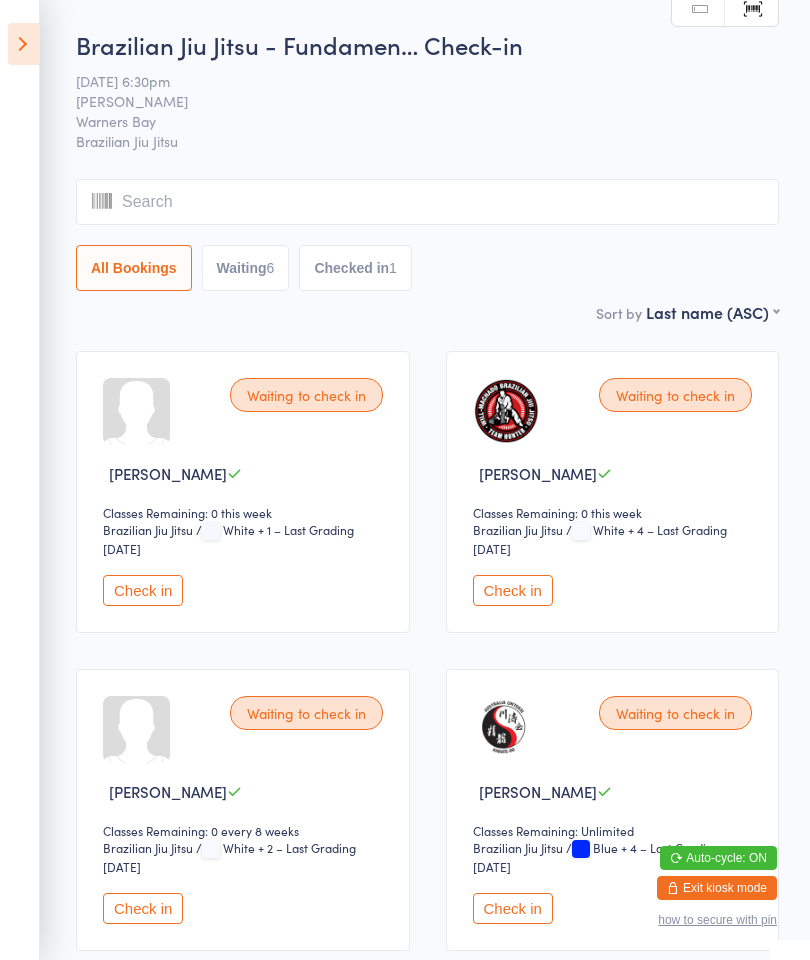 click at bounding box center (23, 44) 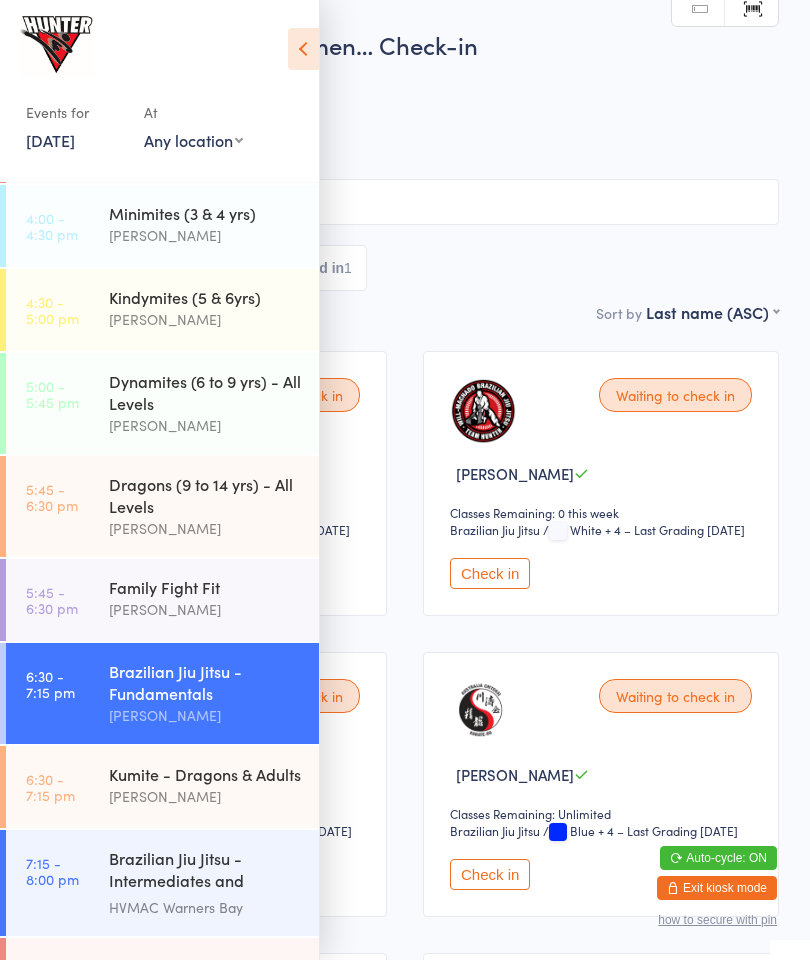 click on "Kumite - Dragons & Adults [PERSON_NAME]" at bounding box center (214, 785) 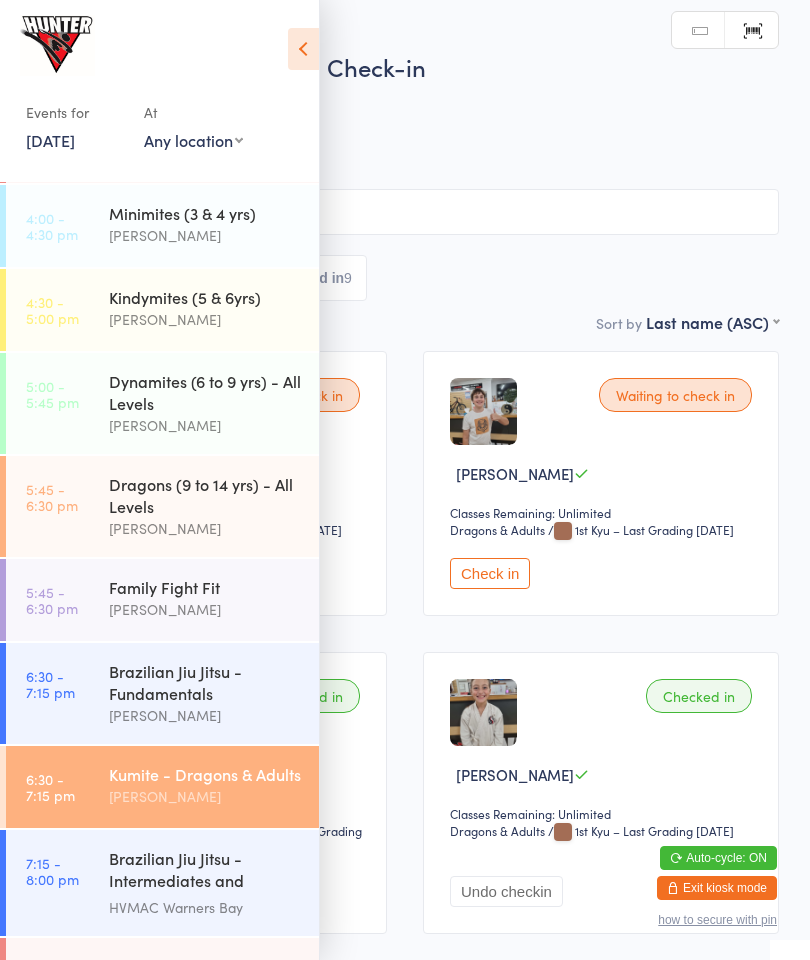 click at bounding box center [303, 49] 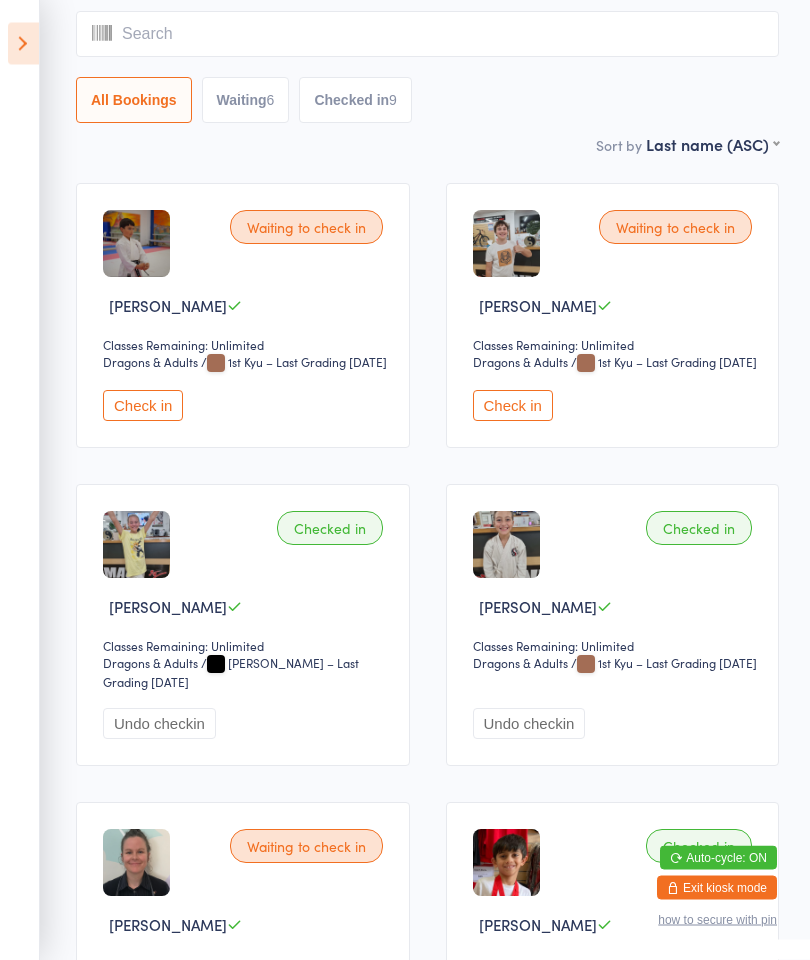 scroll, scrollTop: 176, scrollLeft: 0, axis: vertical 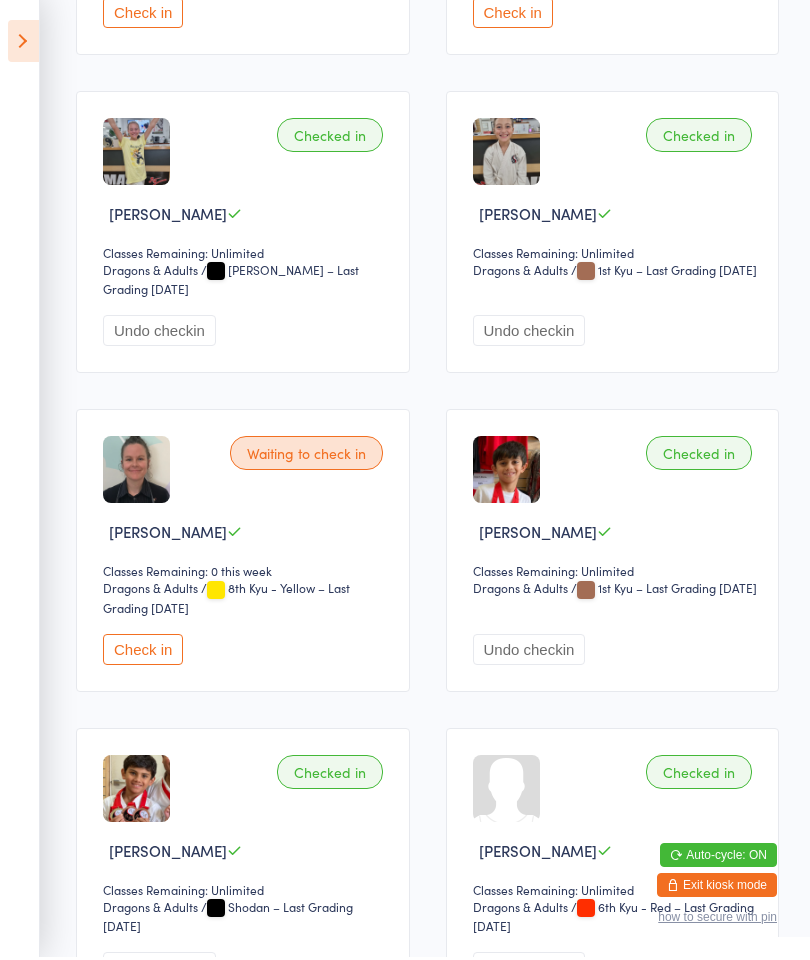 click on "Check in" at bounding box center [143, 652] 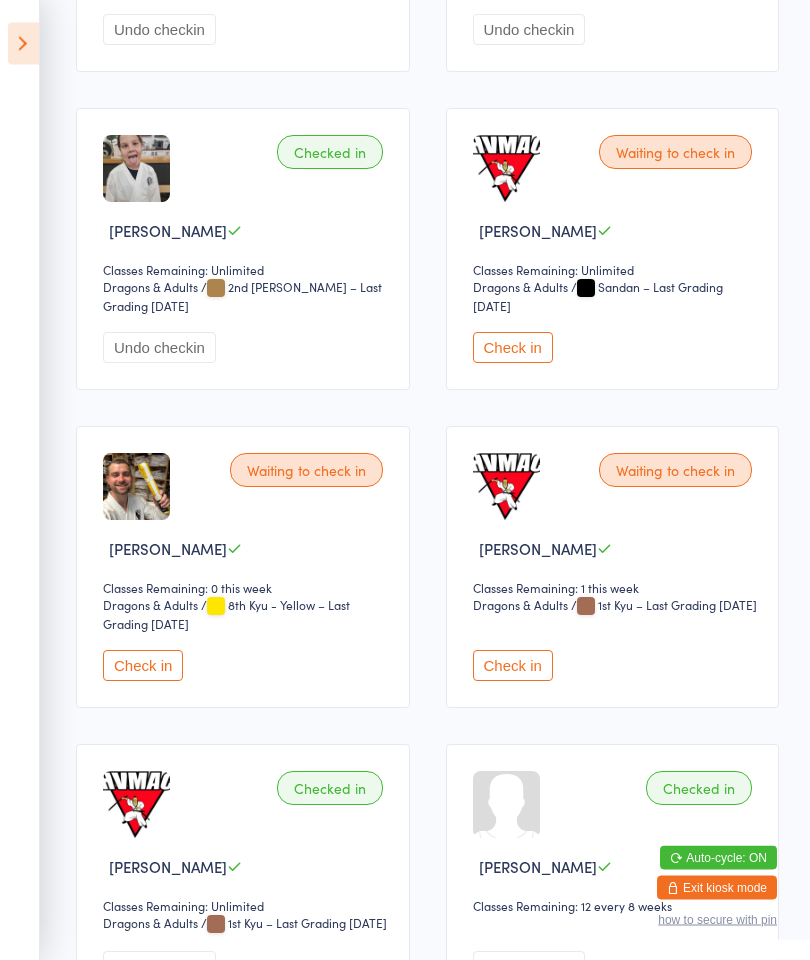 scroll, scrollTop: 1499, scrollLeft: 0, axis: vertical 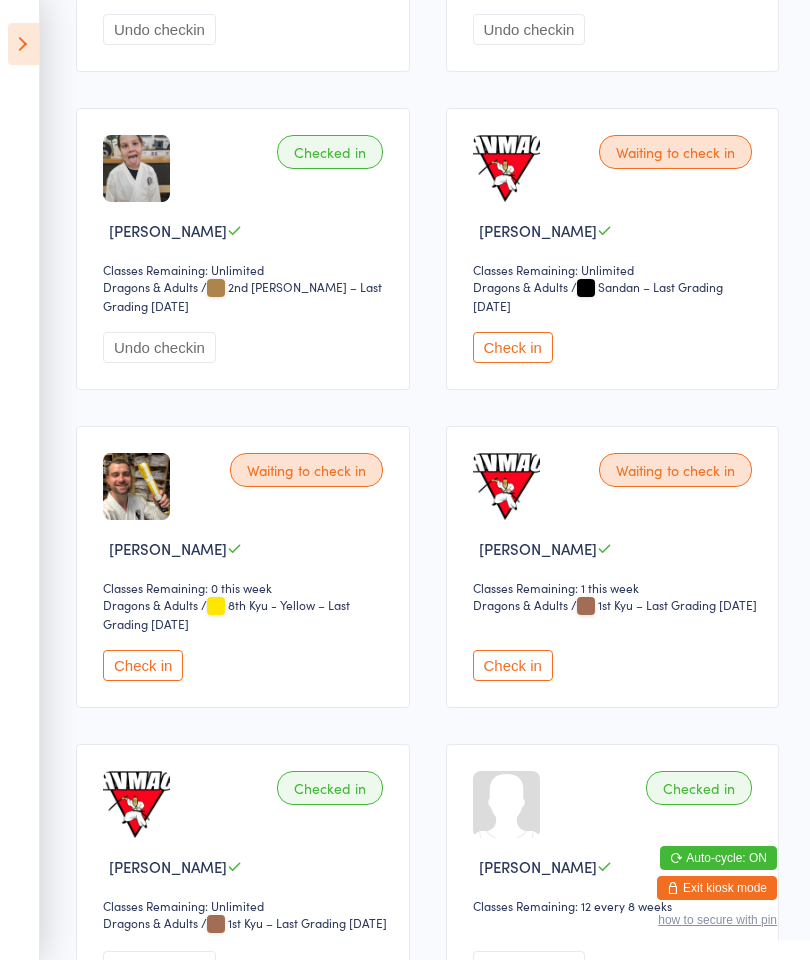 click on "Check in" at bounding box center (143, 665) 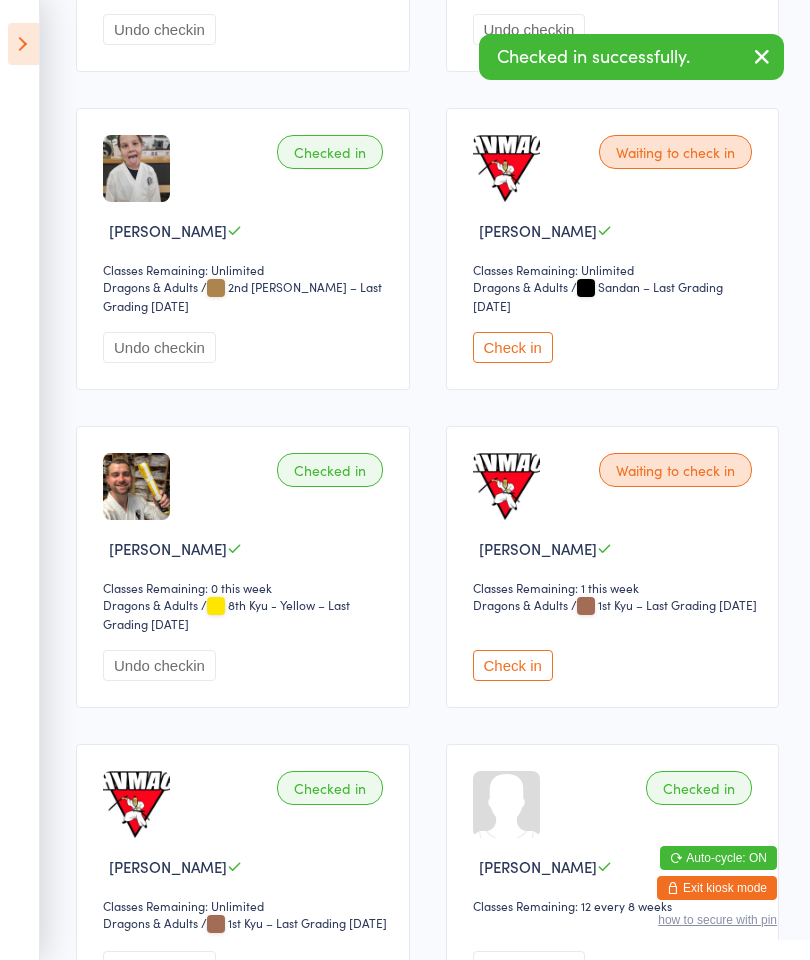 click on "Waiting to check in [PERSON_NAME]  Classes Remaining: 1 this week Dragons & Adults  Dragons & Adults   /  1st Kyu – Last Grading [DATE]   Check in" at bounding box center (613, 567) 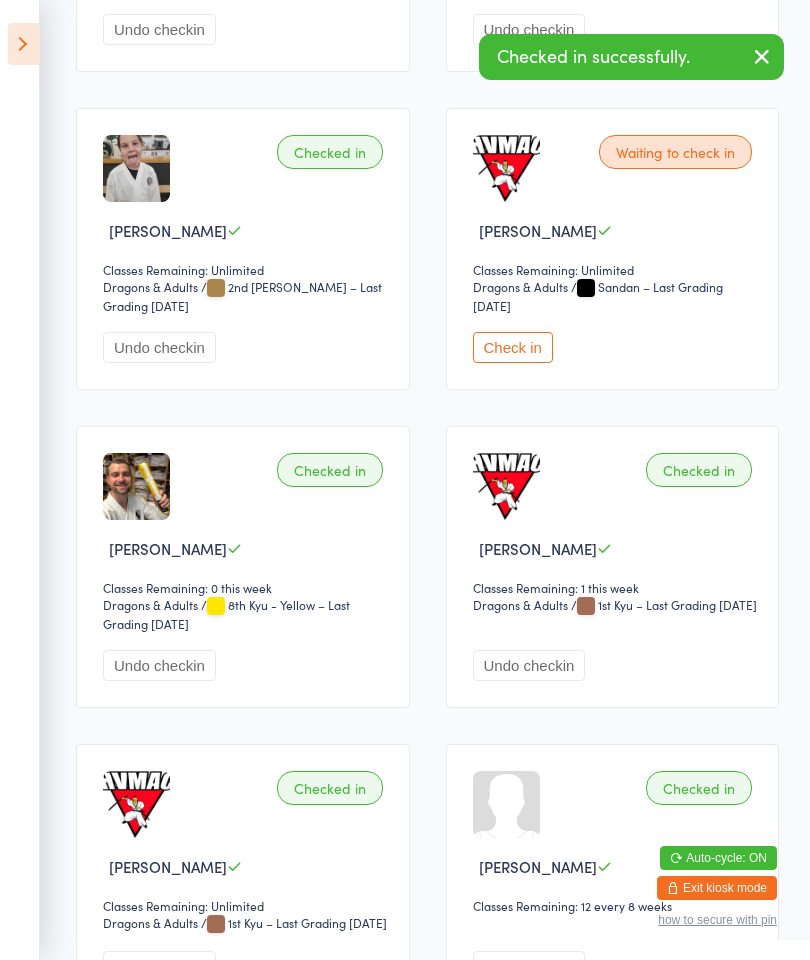 click at bounding box center [23, 44] 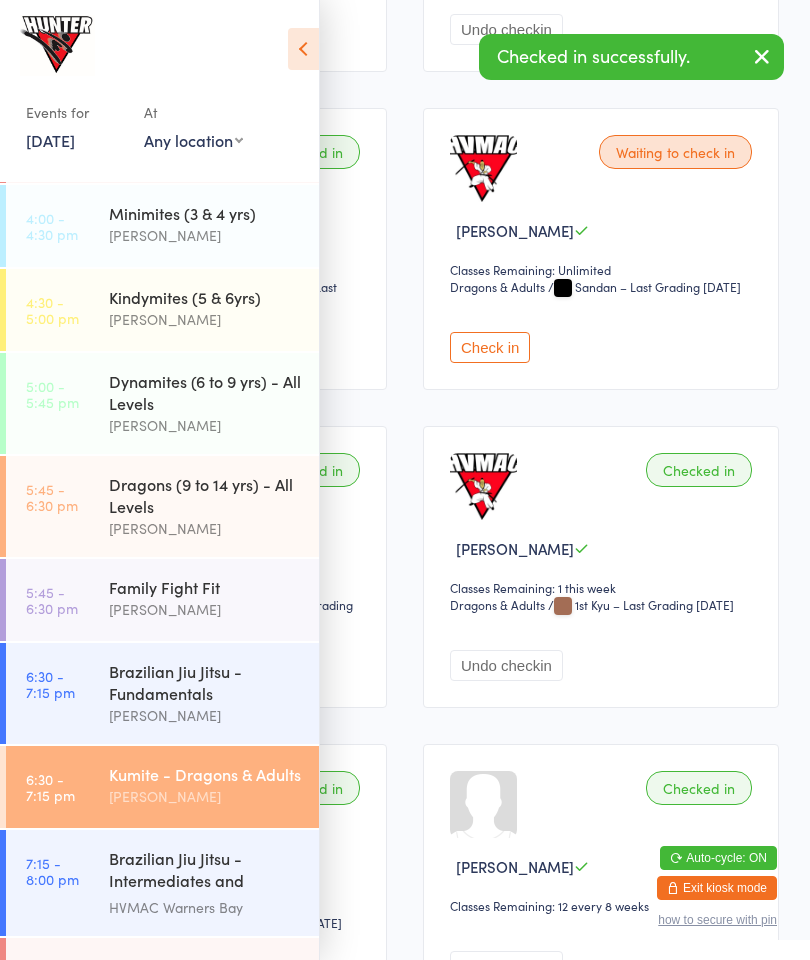 click on "Adults - All Levels" at bounding box center [205, 966] 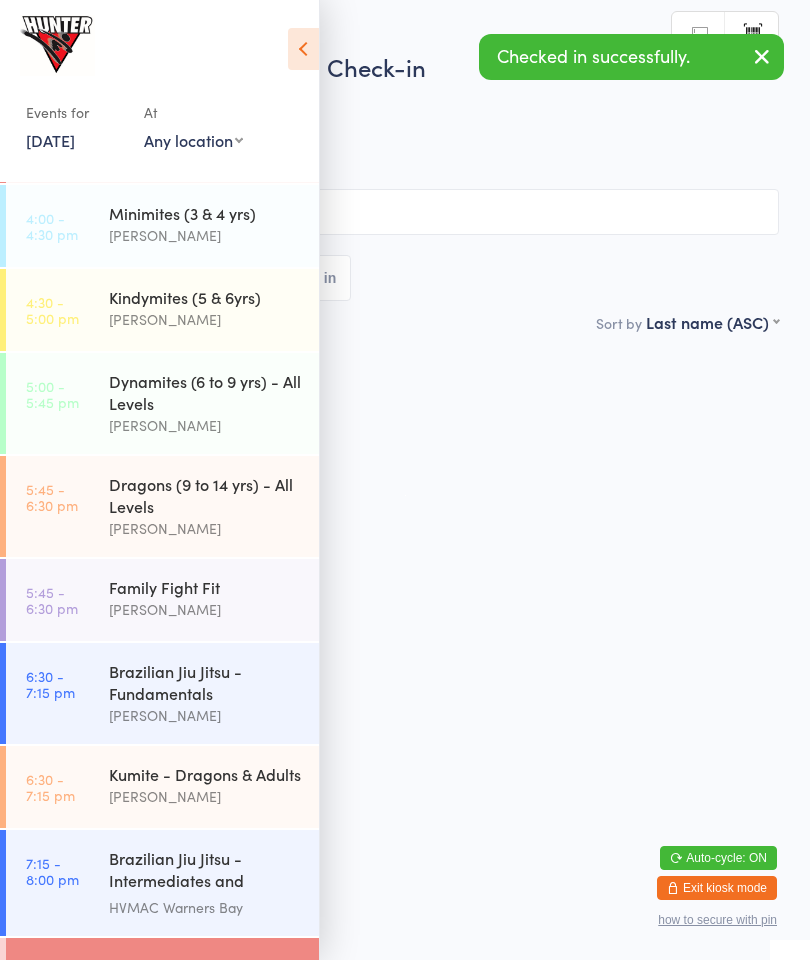 scroll, scrollTop: 0, scrollLeft: 0, axis: both 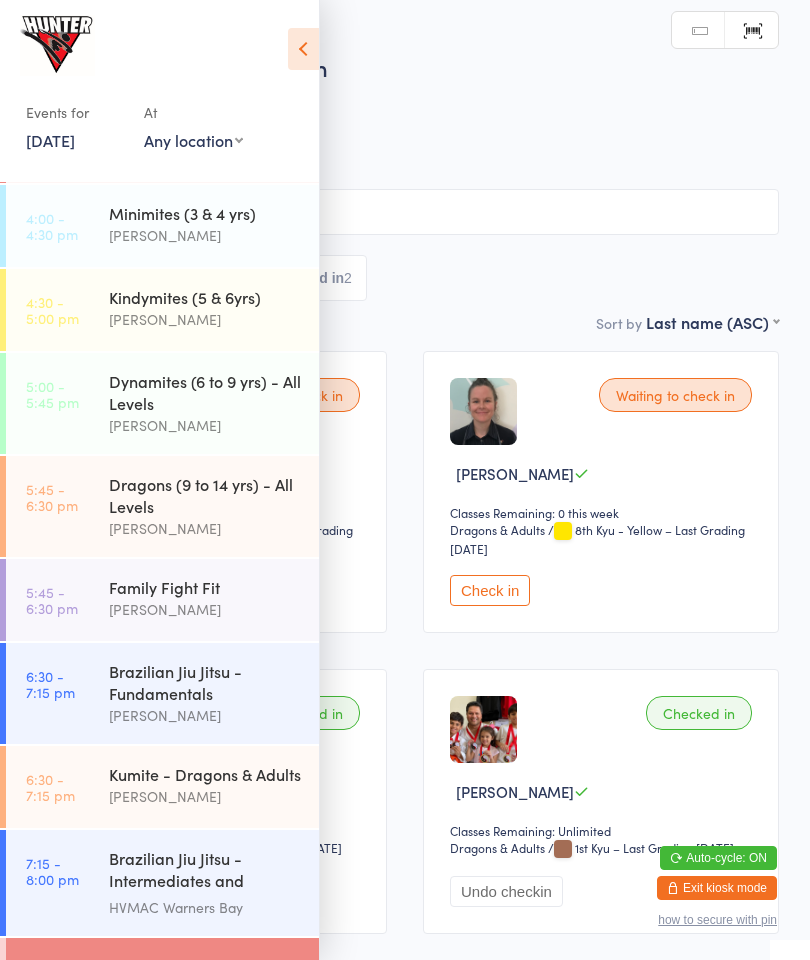 click at bounding box center (303, 49) 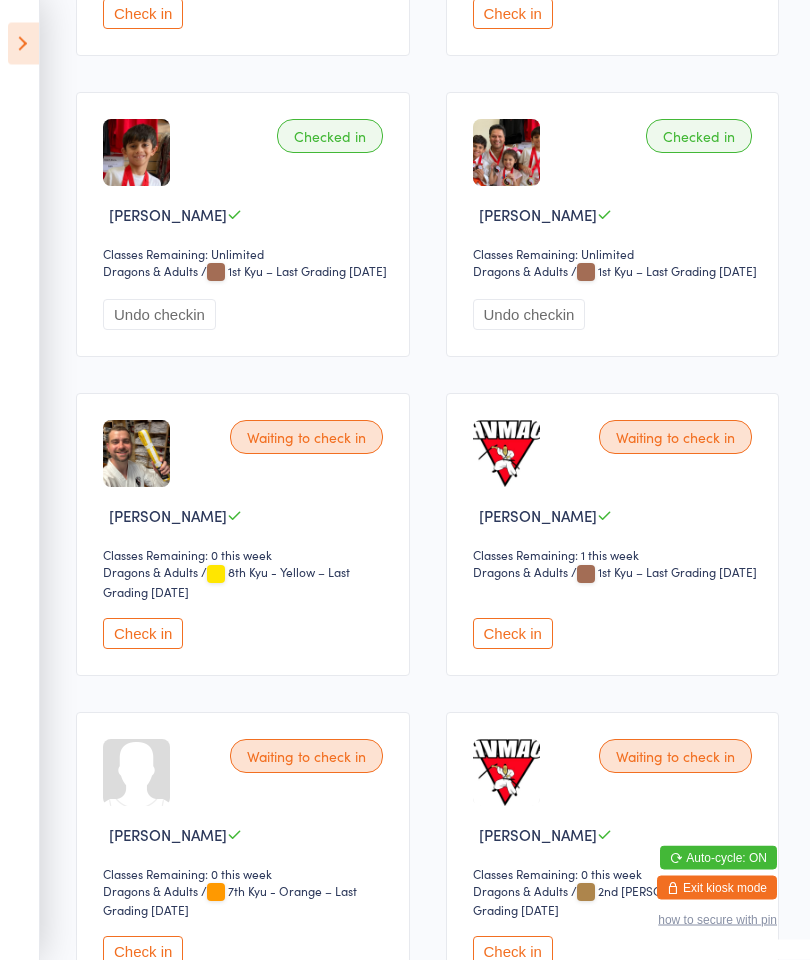 scroll, scrollTop: 577, scrollLeft: 0, axis: vertical 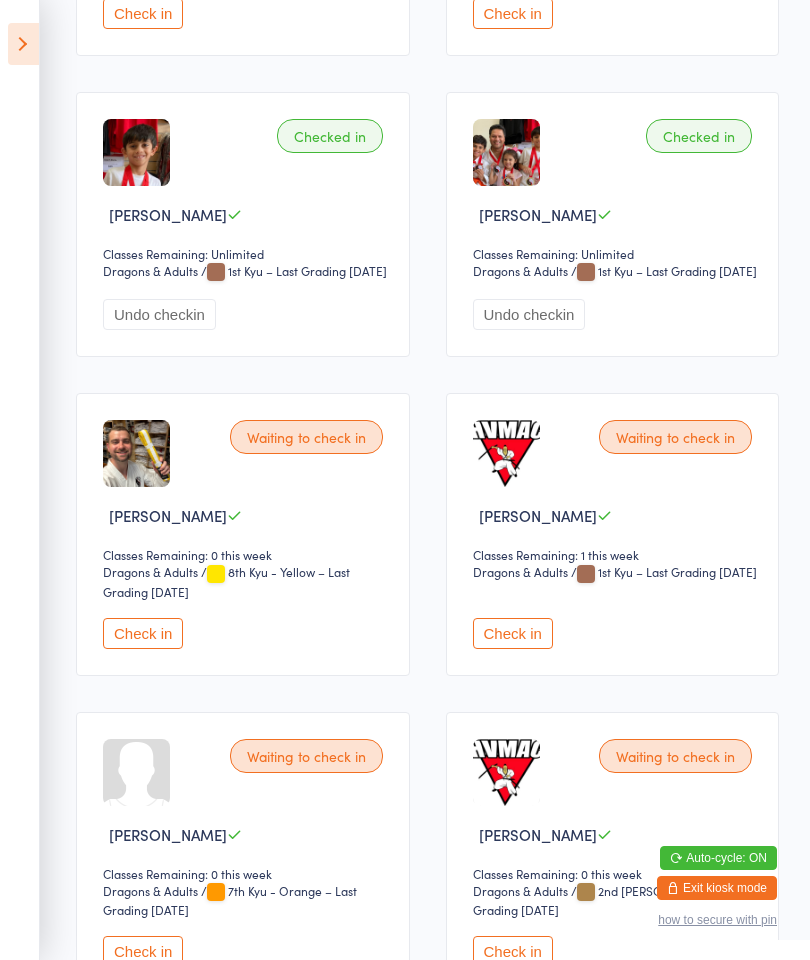 click on "Check in" at bounding box center (513, 633) 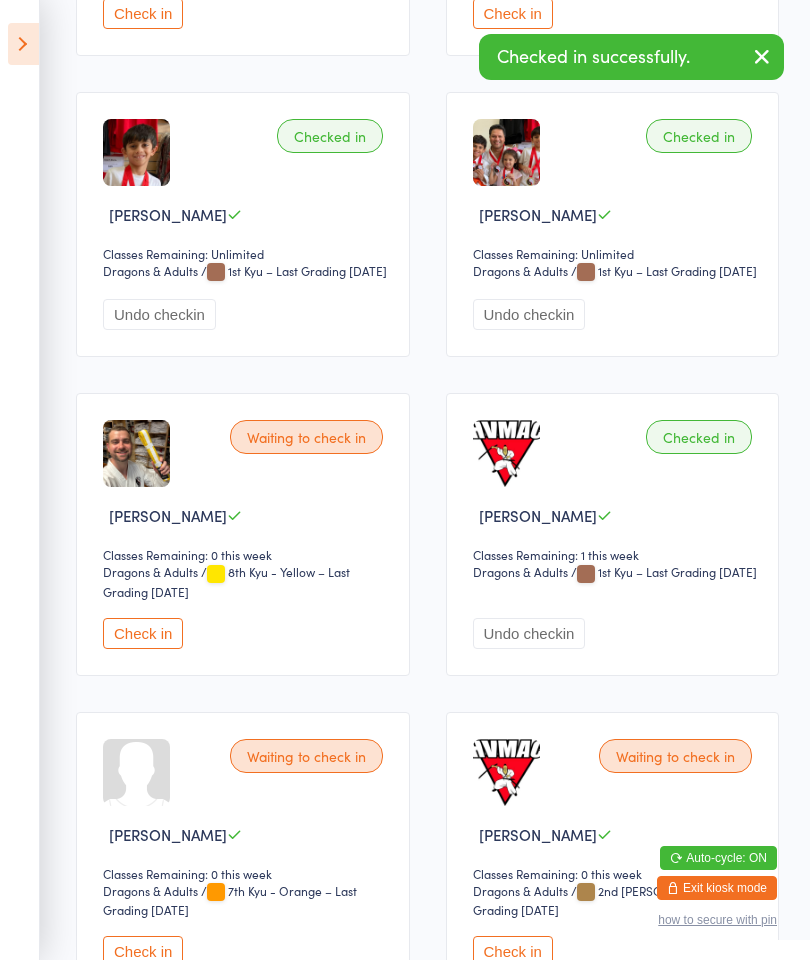 click on "Check in" at bounding box center [143, 633] 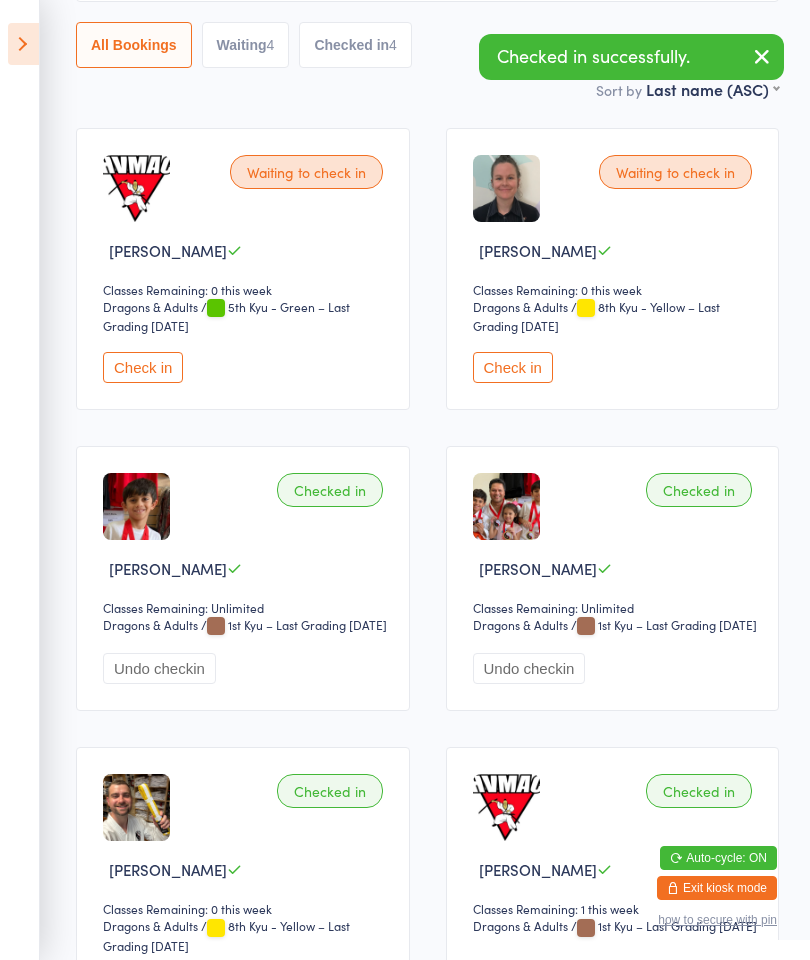 scroll, scrollTop: 219, scrollLeft: 0, axis: vertical 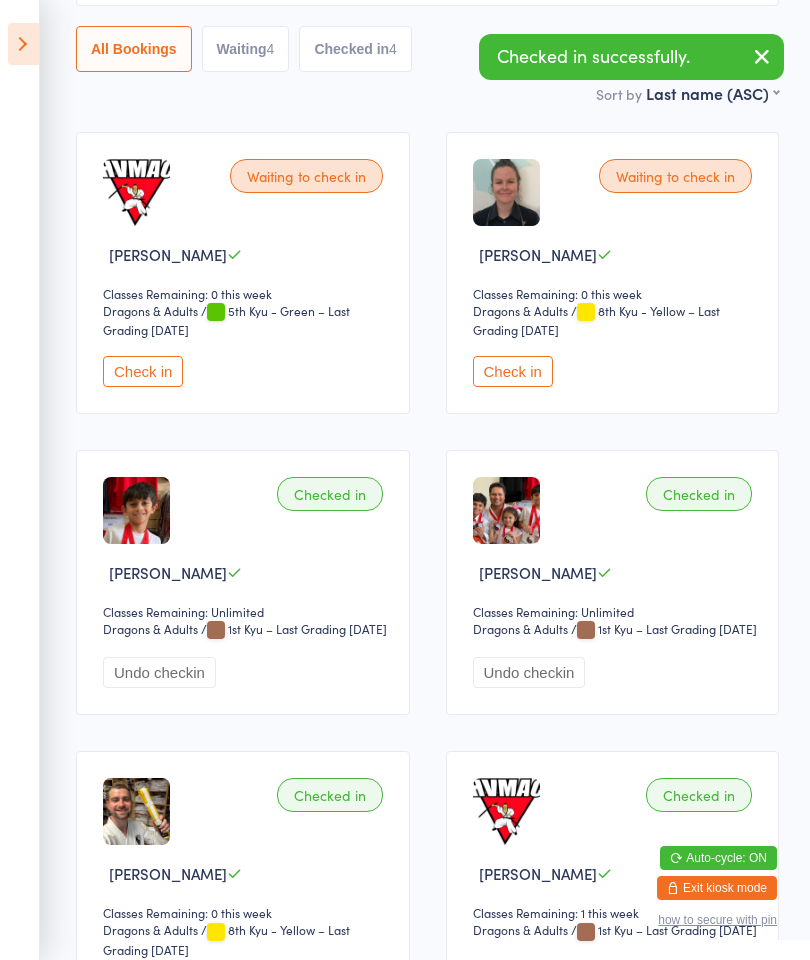 click on "Check in" at bounding box center [513, 371] 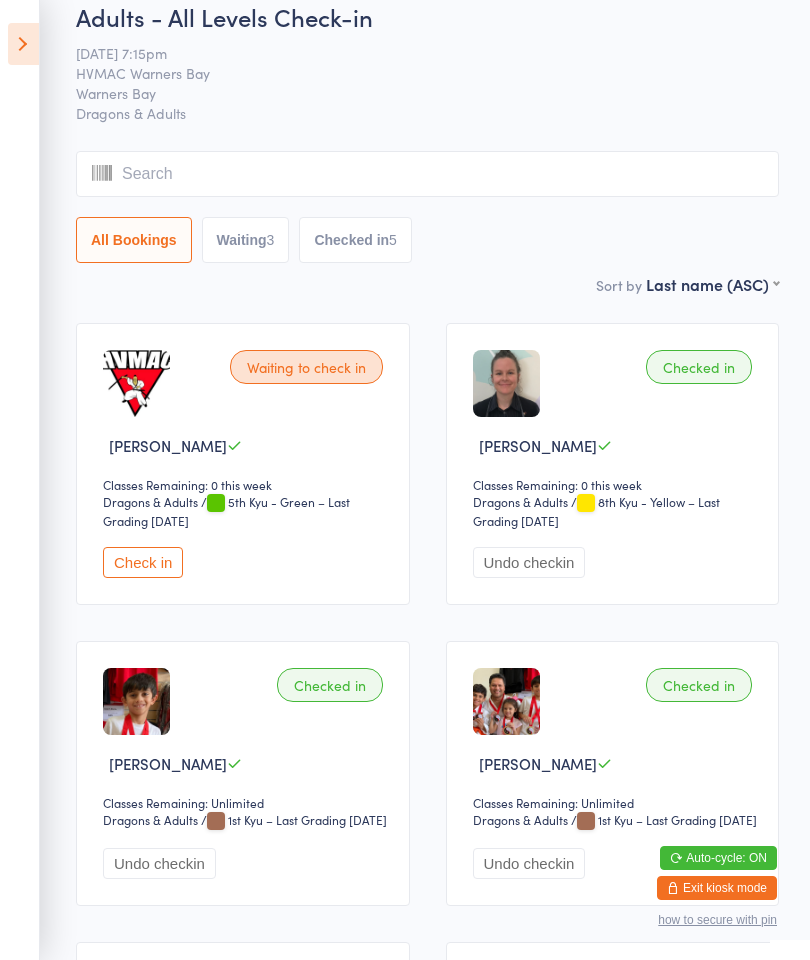 scroll, scrollTop: 0, scrollLeft: 0, axis: both 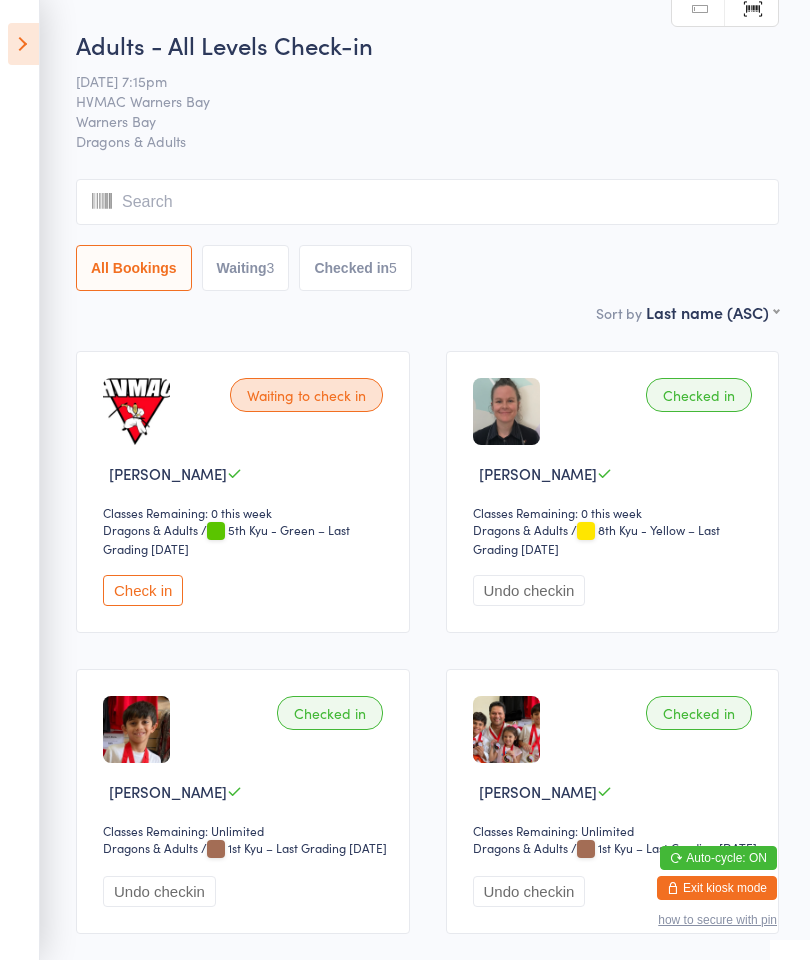 click at bounding box center [23, 44] 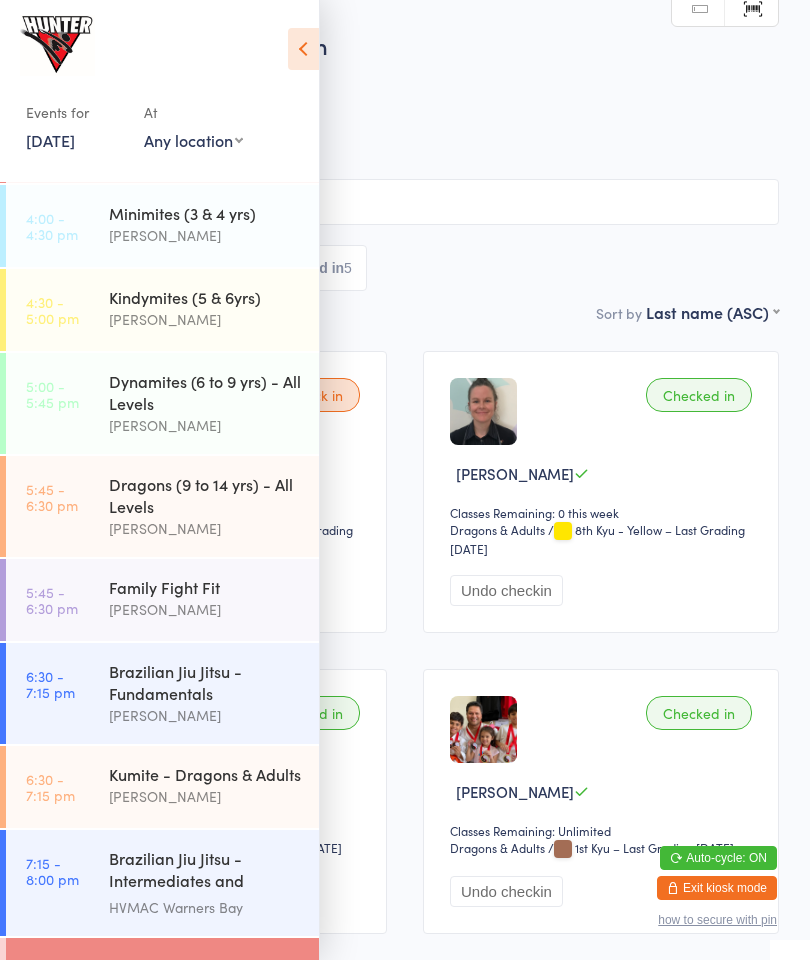 click on "Brazilian Jiu Jitsu - Fundamentals" at bounding box center (205, 682) 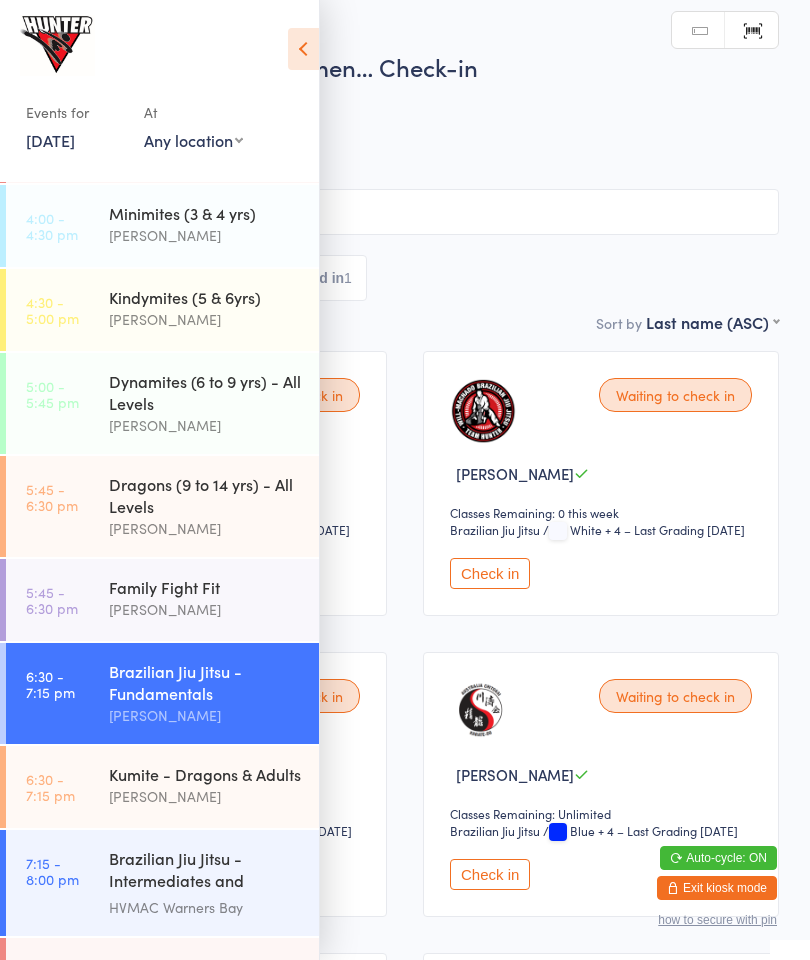 click at bounding box center [303, 49] 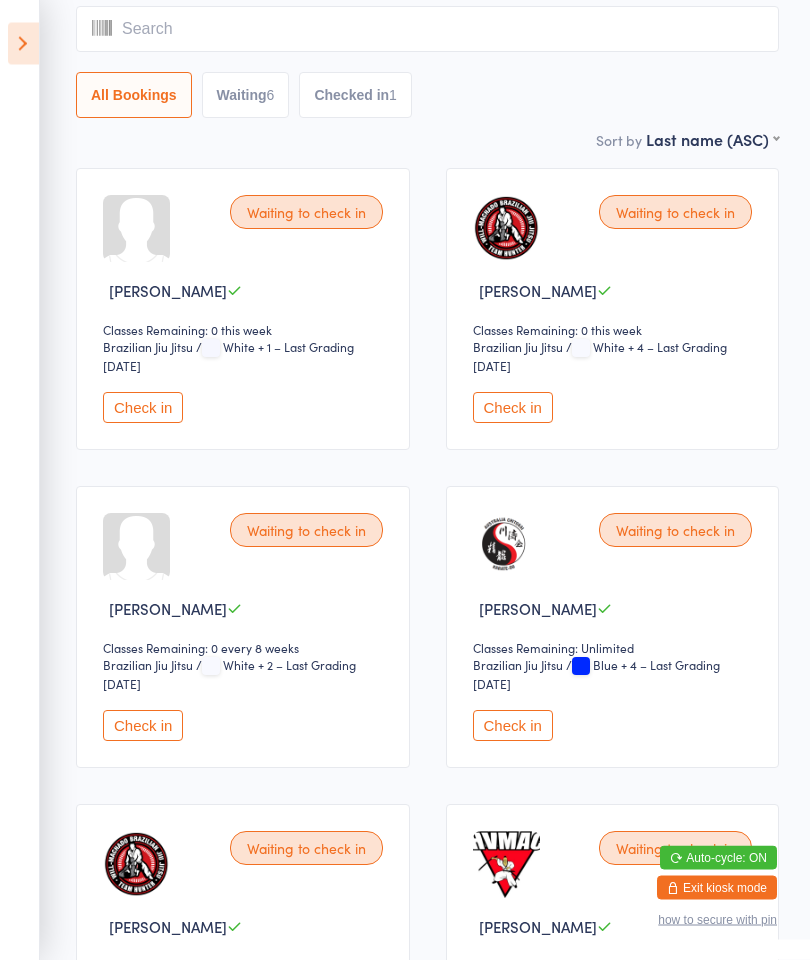 scroll, scrollTop: 183, scrollLeft: 0, axis: vertical 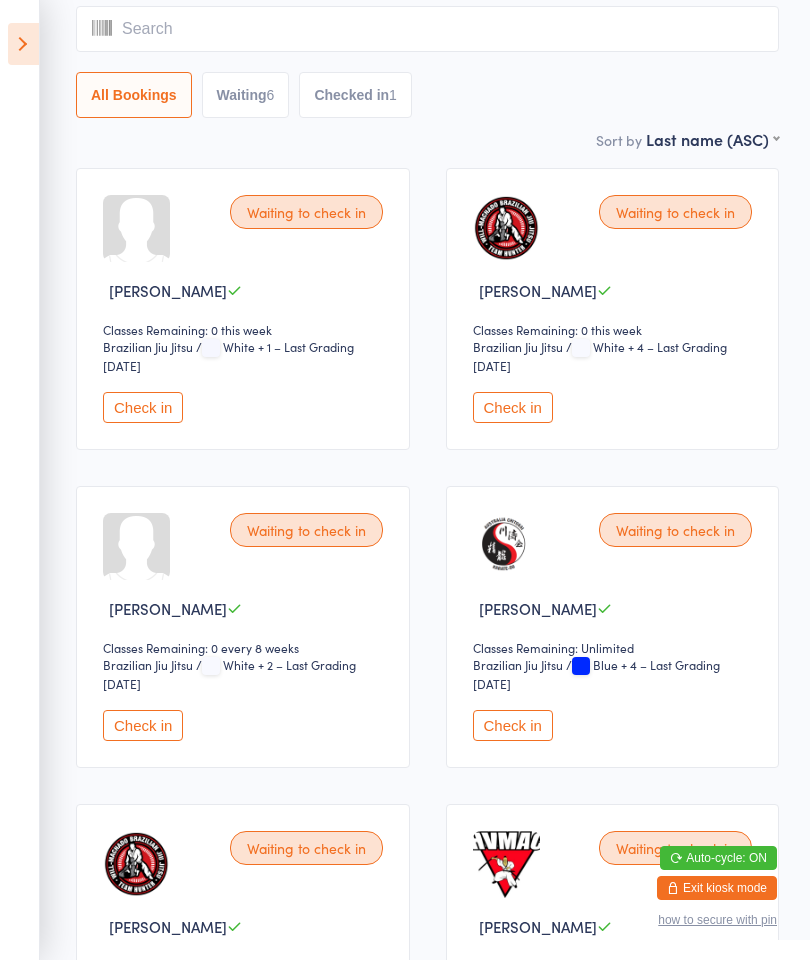click on "Waiting to check in [PERSON_NAME]  Classes Remaining: Unlimited Brazilian Jiu Jitsu  Brazilian Jiu Jitsu   /  Blue + 4 – Last Grading [DATE]   Check in" at bounding box center (613, 627) 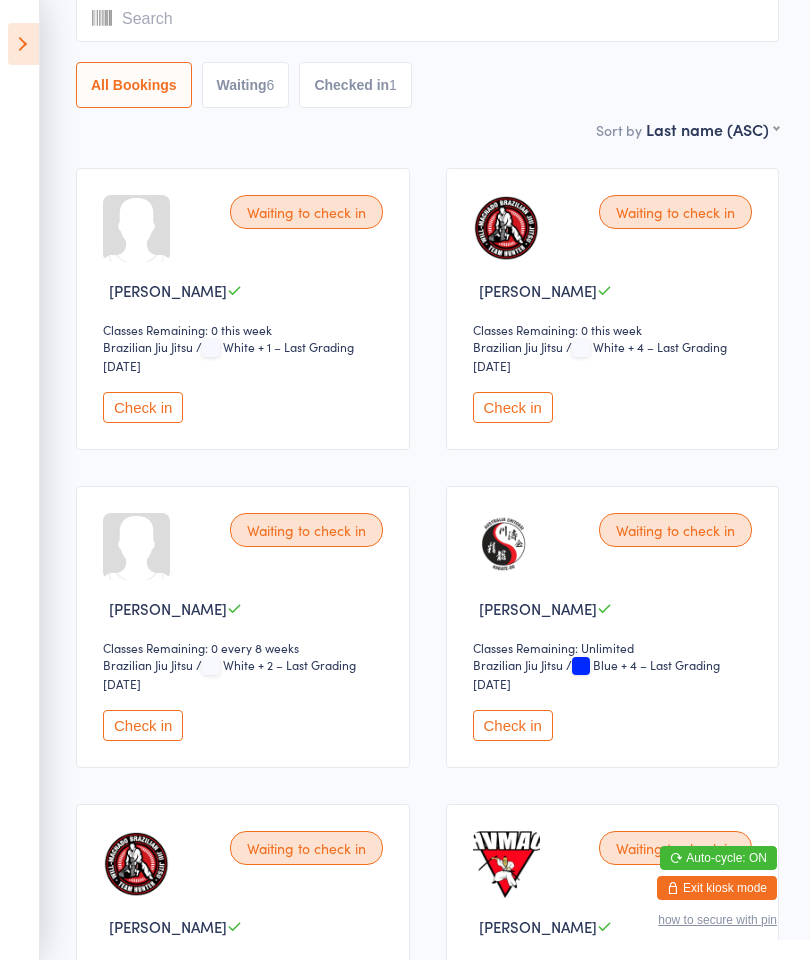 click on "Check in" at bounding box center (513, 725) 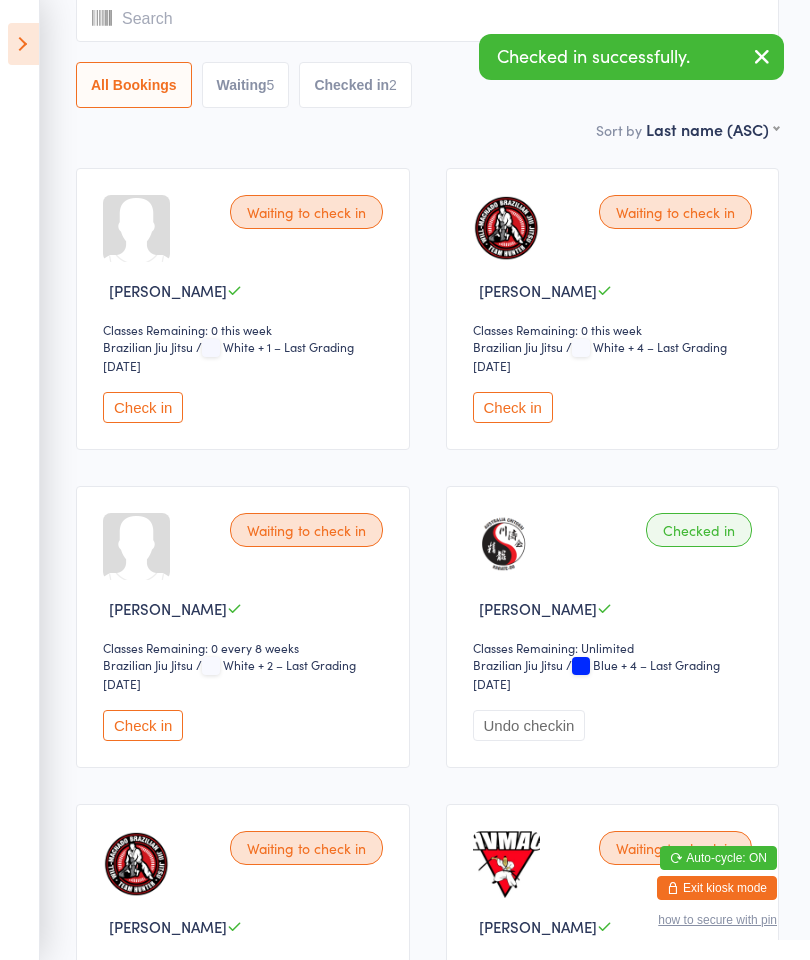 click on "Check in" at bounding box center (513, 407) 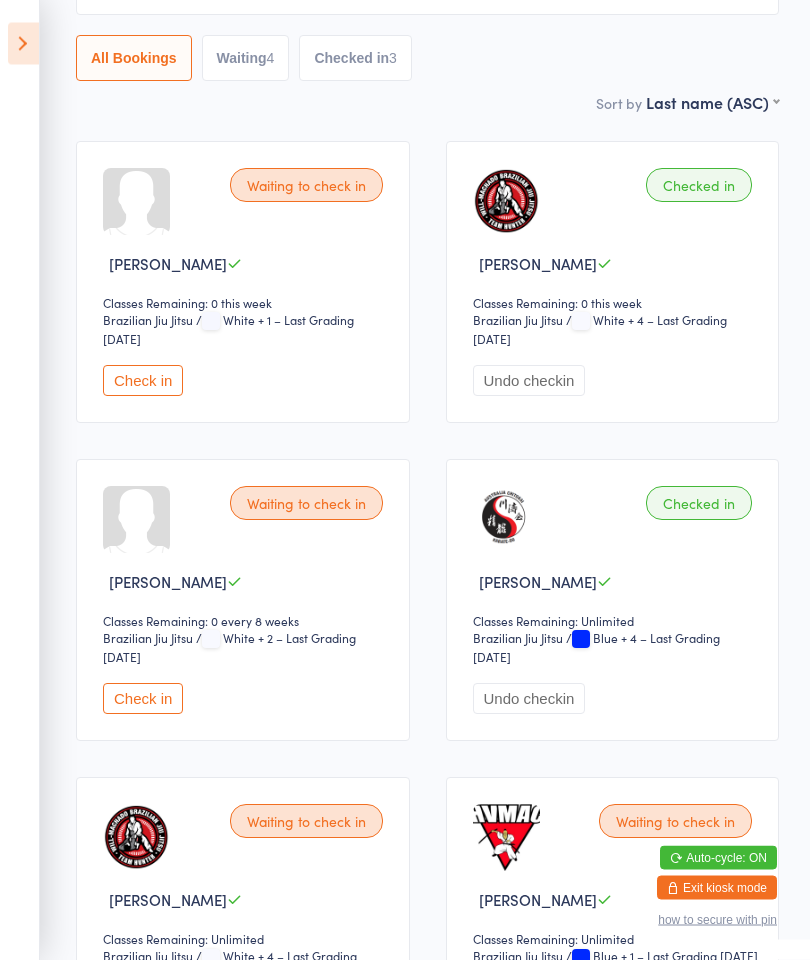 scroll, scrollTop: 245, scrollLeft: 0, axis: vertical 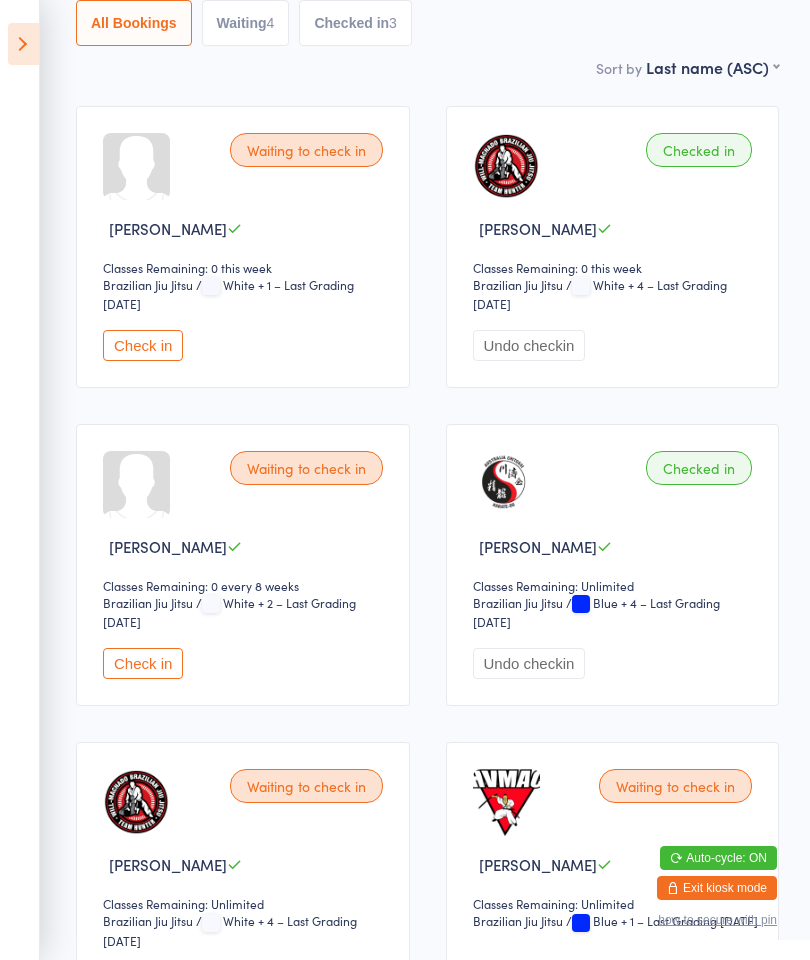 click on "Check in" at bounding box center (143, 663) 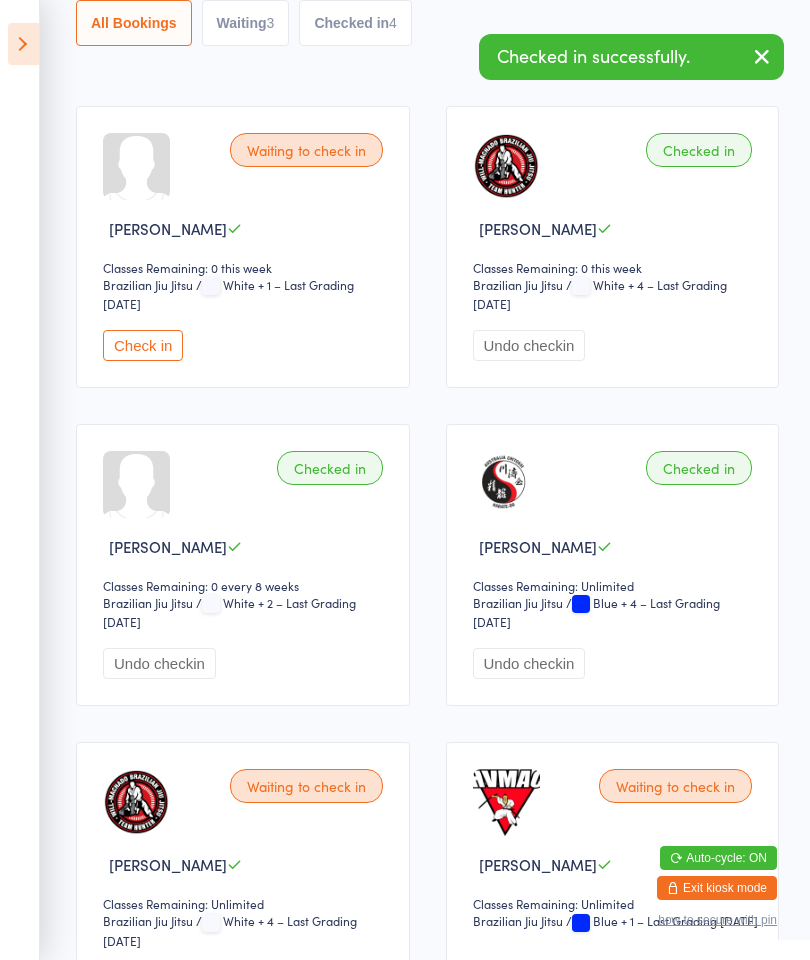 click on "Check in" at bounding box center (143, 982) 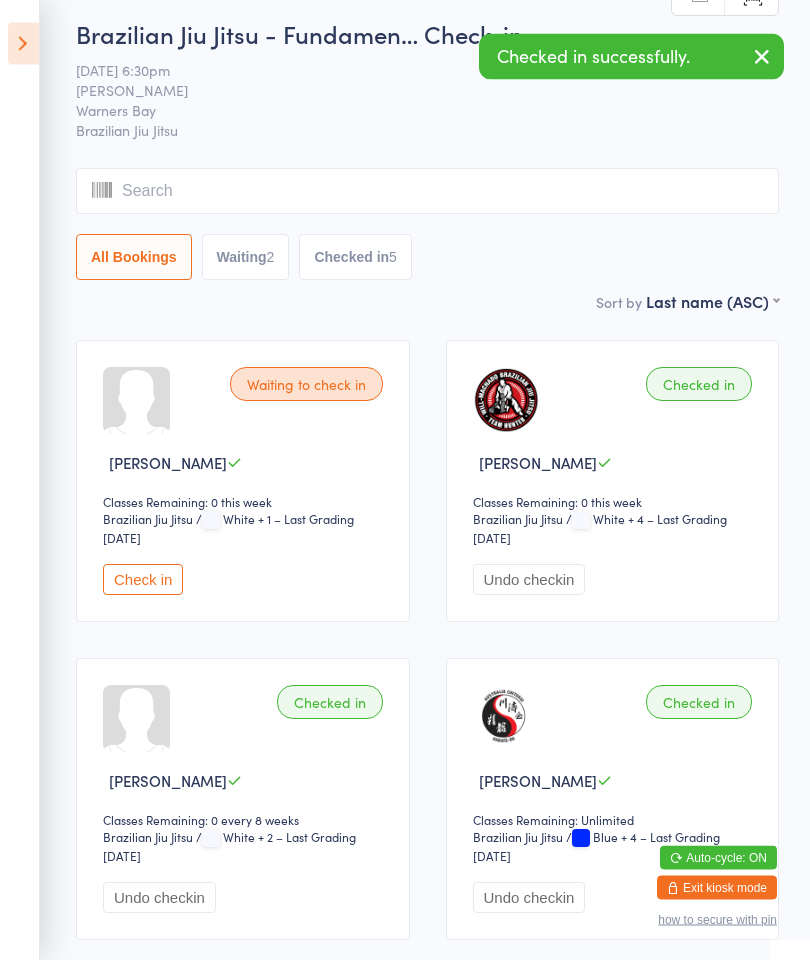 scroll, scrollTop: 0, scrollLeft: 0, axis: both 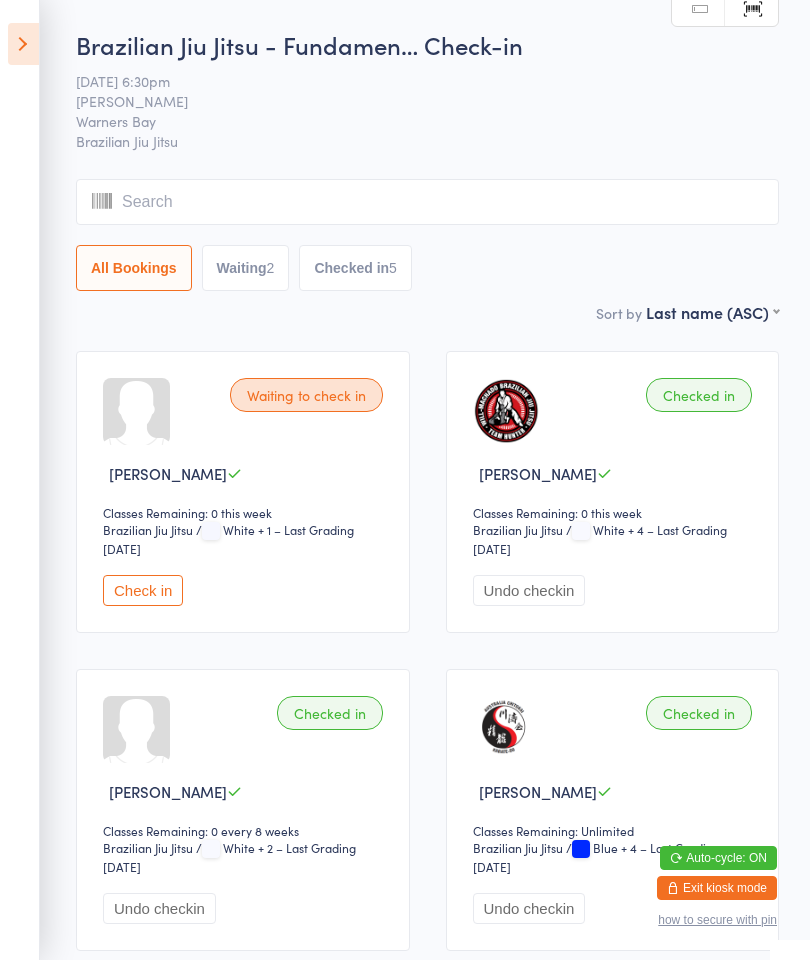click at bounding box center [23, 44] 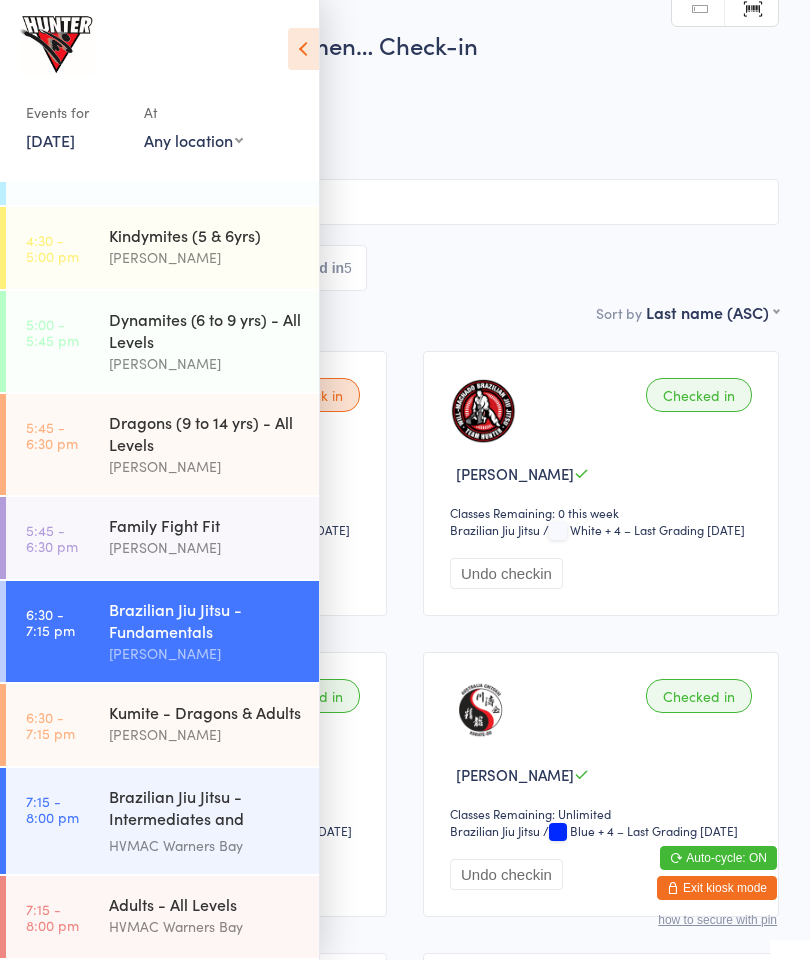 scroll, scrollTop: 368, scrollLeft: 0, axis: vertical 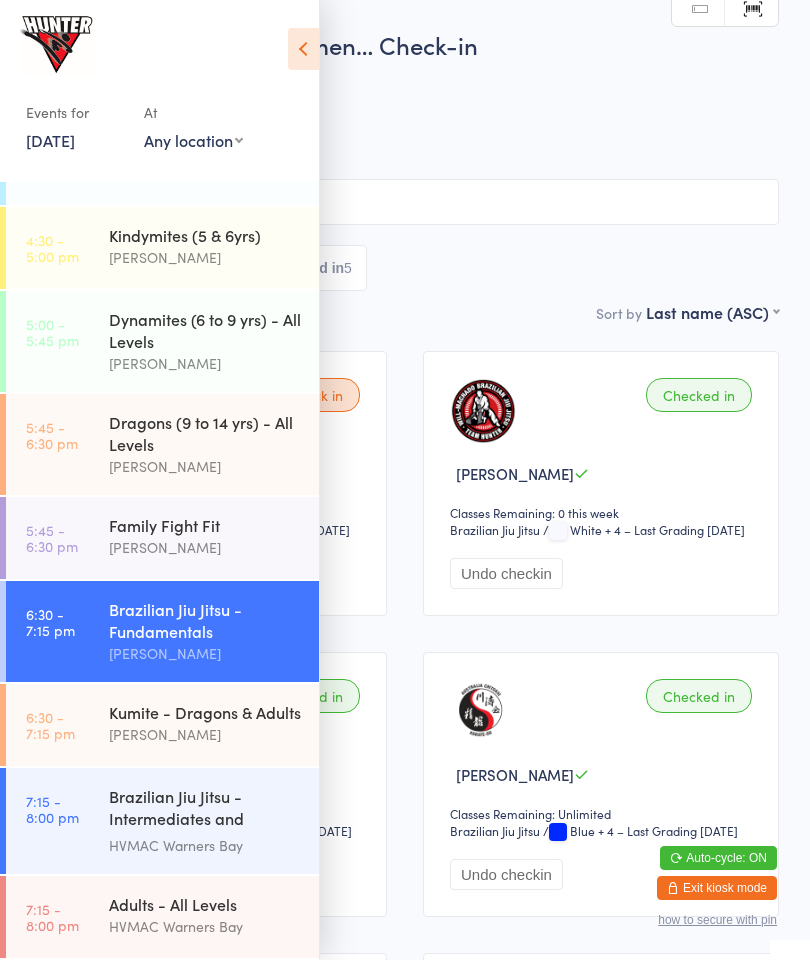 click on "Brazilian Jiu Jitsu - Intermediates and Advanced" at bounding box center (205, 809) 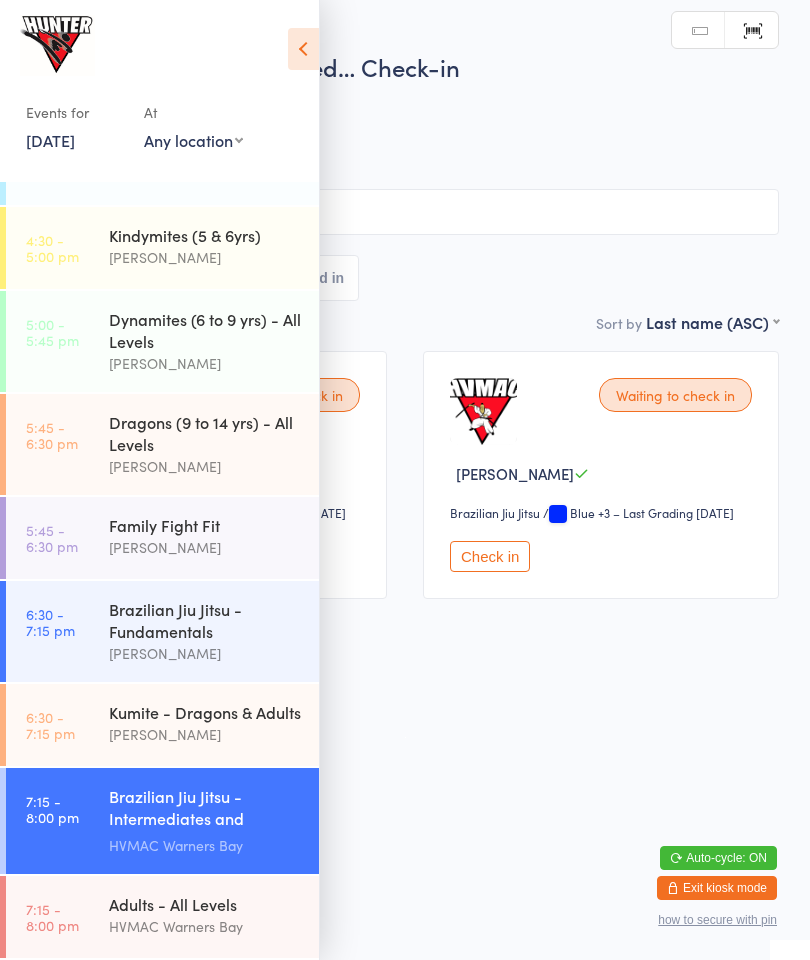 click on "Check in" at bounding box center [490, 556] 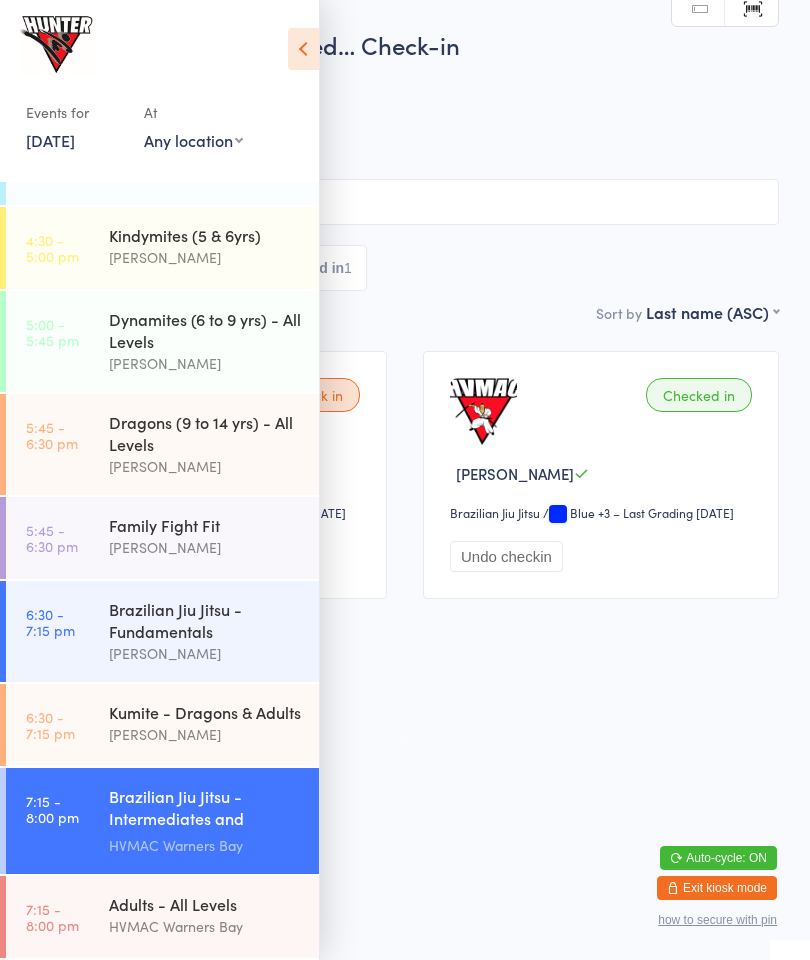 click on "Brazilian Jiu Jitsu - Fundamentals" at bounding box center [205, 620] 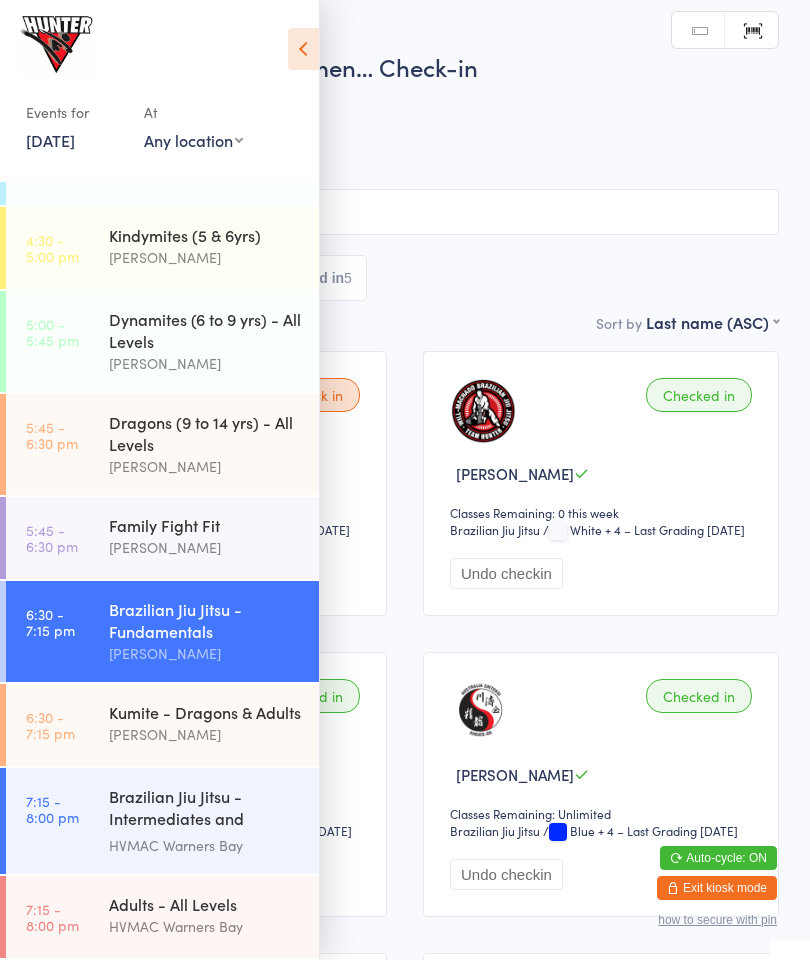 click at bounding box center (303, 49) 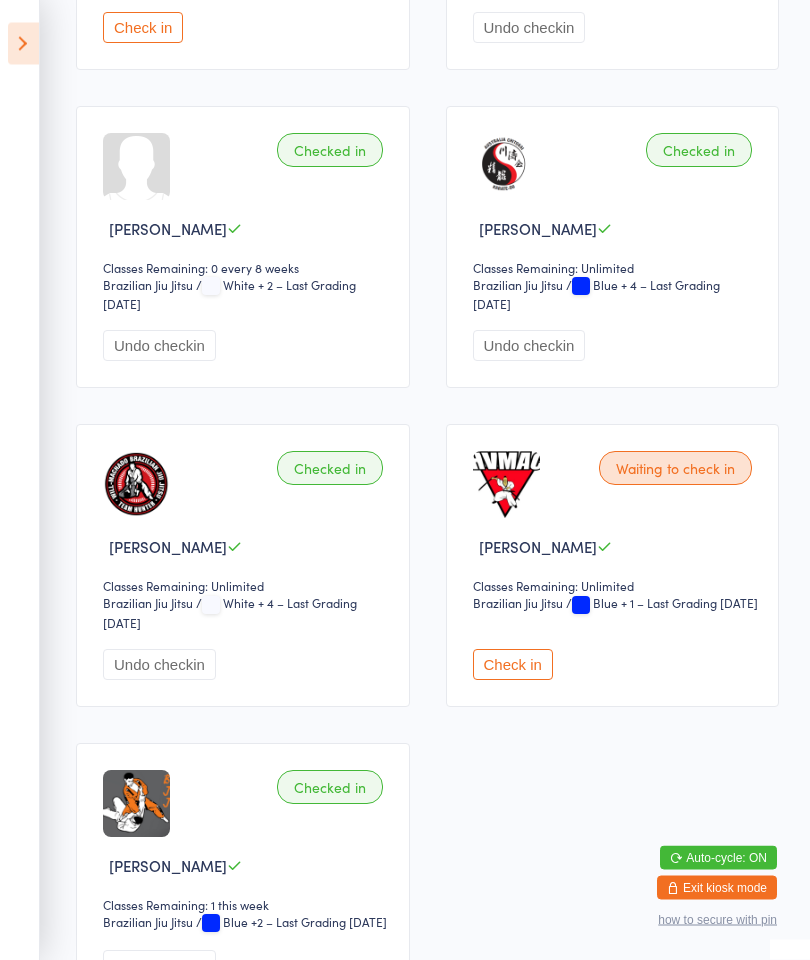 click on "Check in" at bounding box center [513, 665] 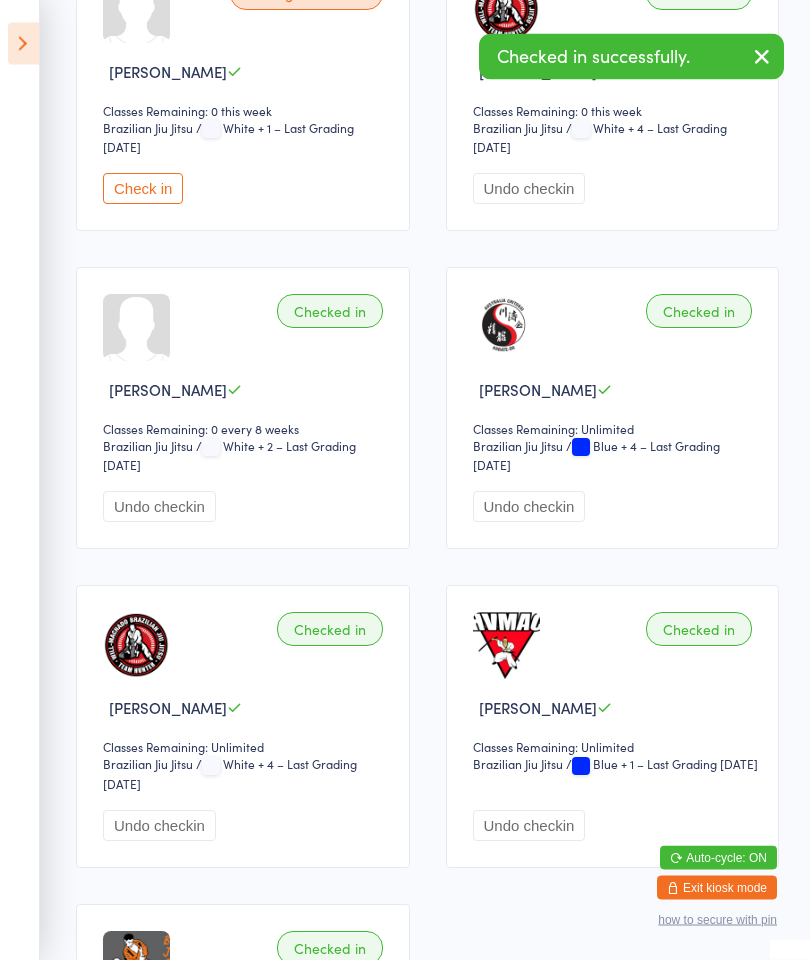 scroll, scrollTop: 0, scrollLeft: 0, axis: both 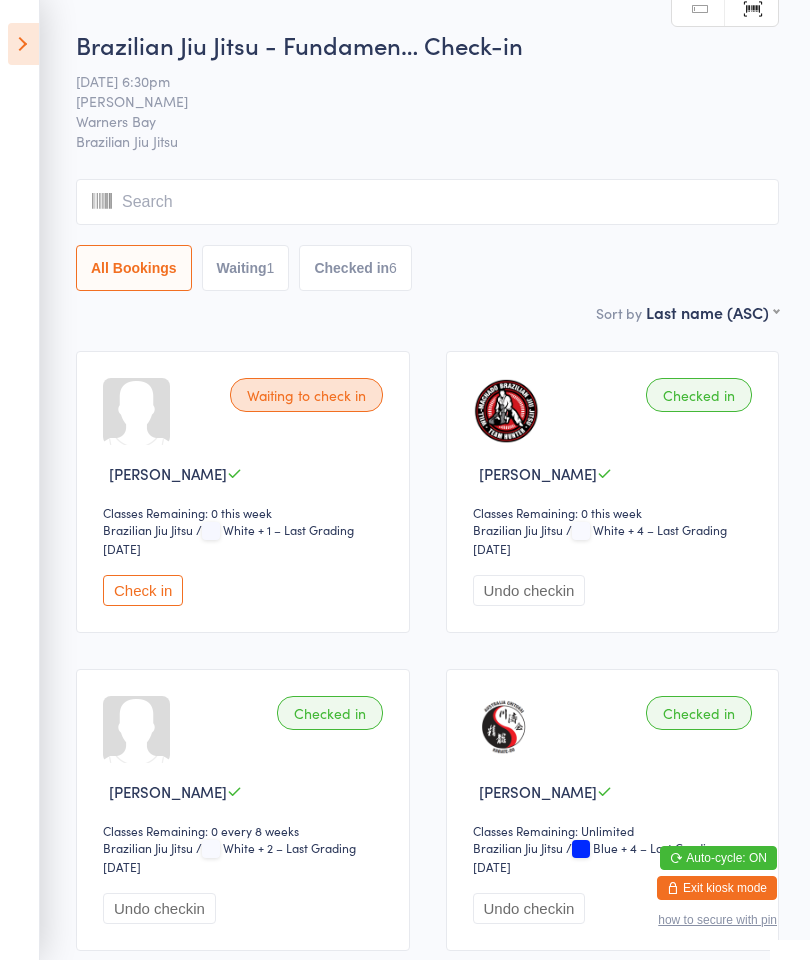 click on "Check in" at bounding box center (143, 590) 